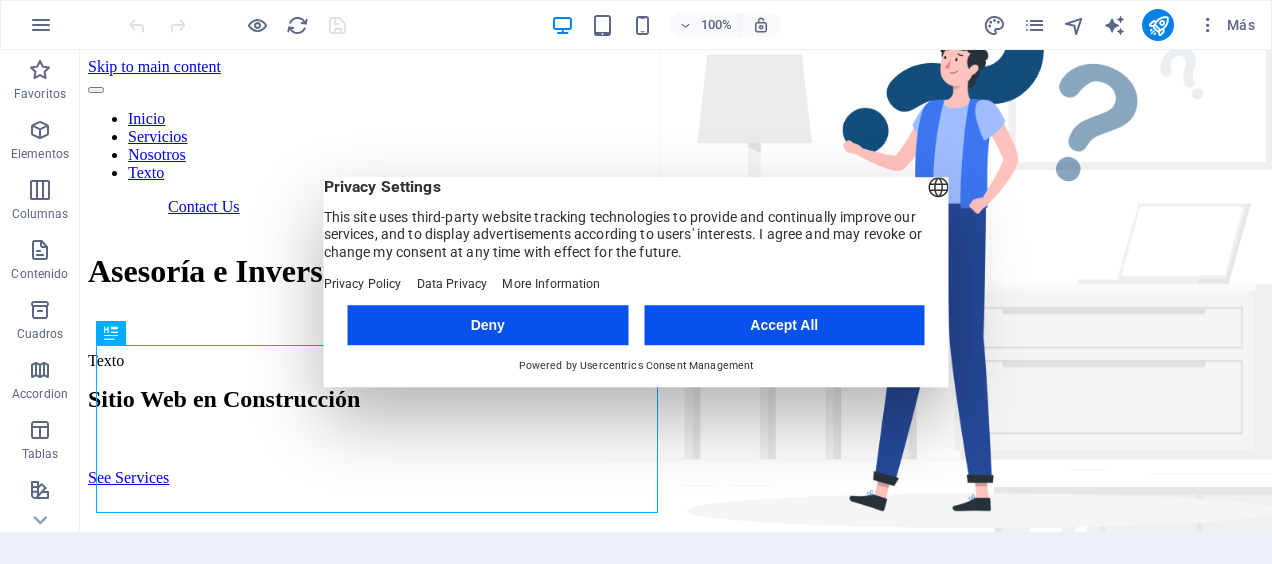 scroll, scrollTop: 0, scrollLeft: 0, axis: both 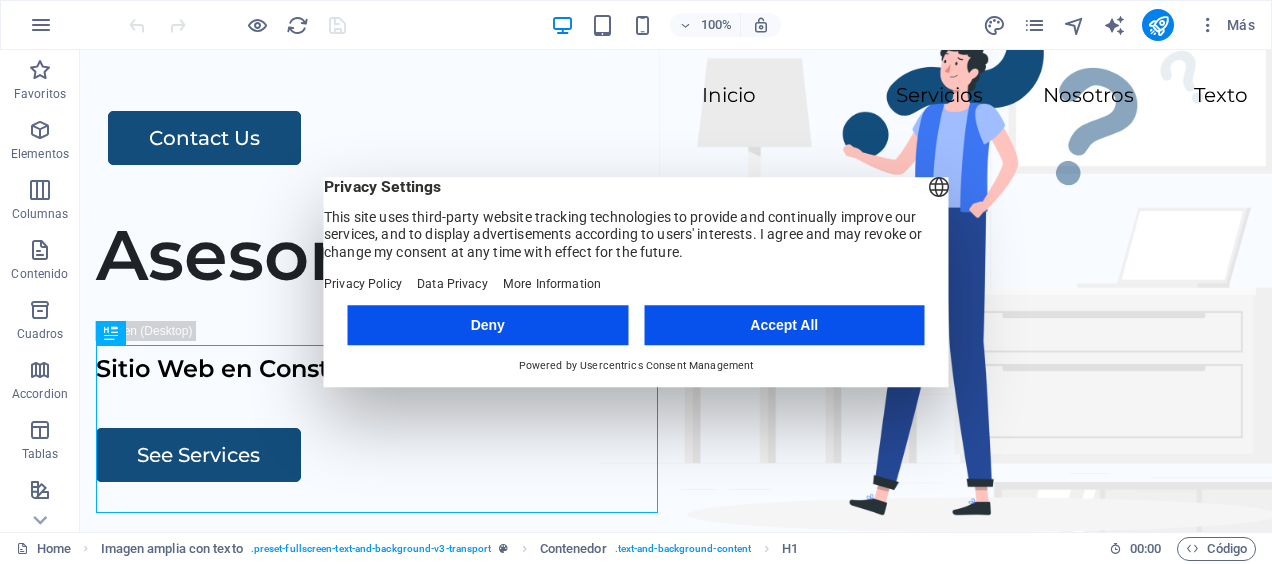 click on "Accept All" at bounding box center (784, 325) 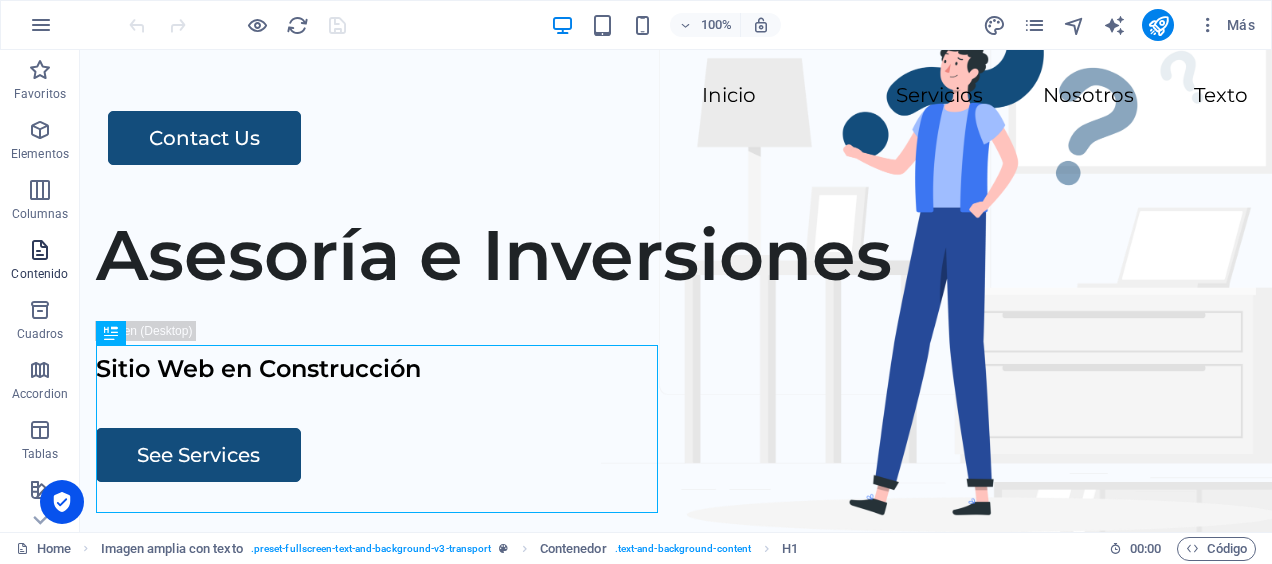 click at bounding box center [40, 250] 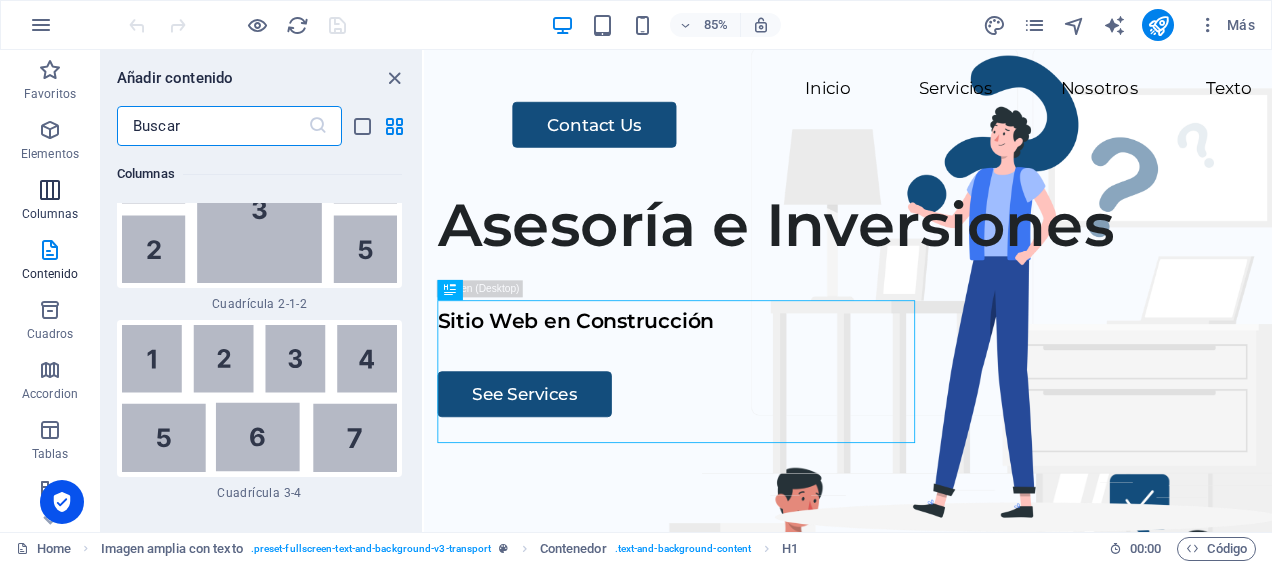 scroll, scrollTop: 6520, scrollLeft: 0, axis: vertical 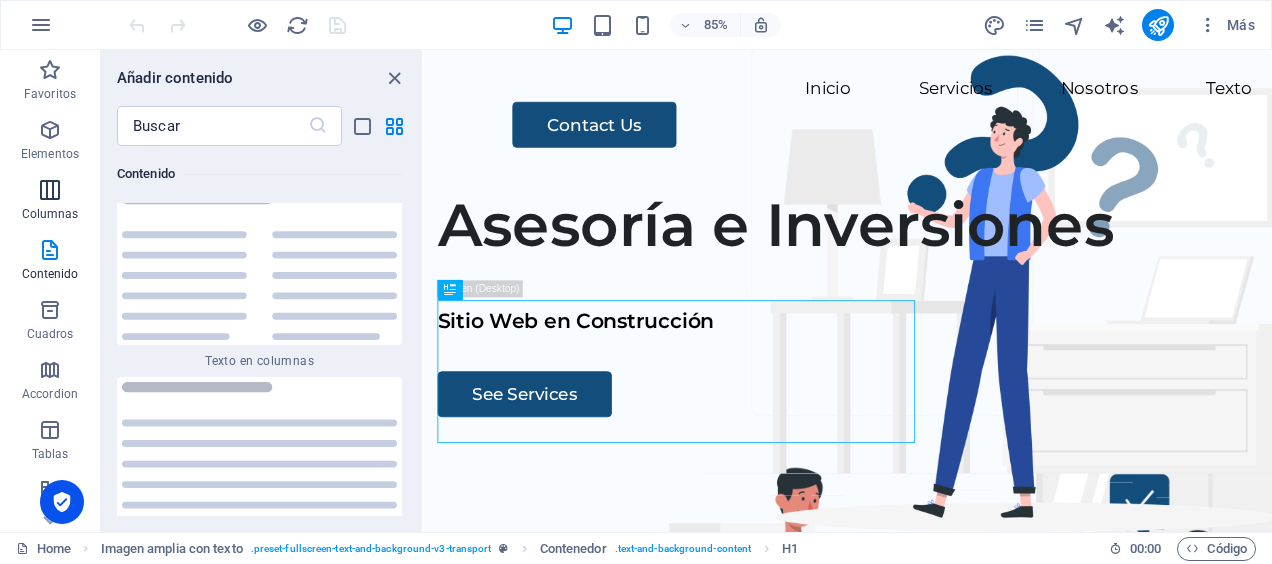 click at bounding box center [50, 190] 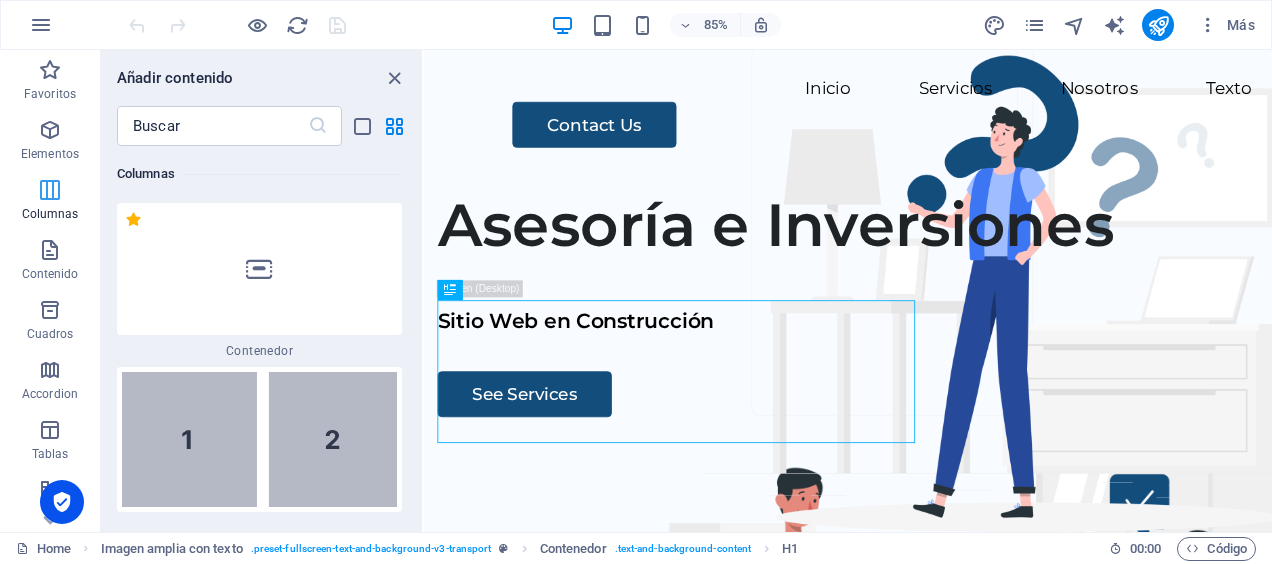 scroll, scrollTop: 1154, scrollLeft: 0, axis: vertical 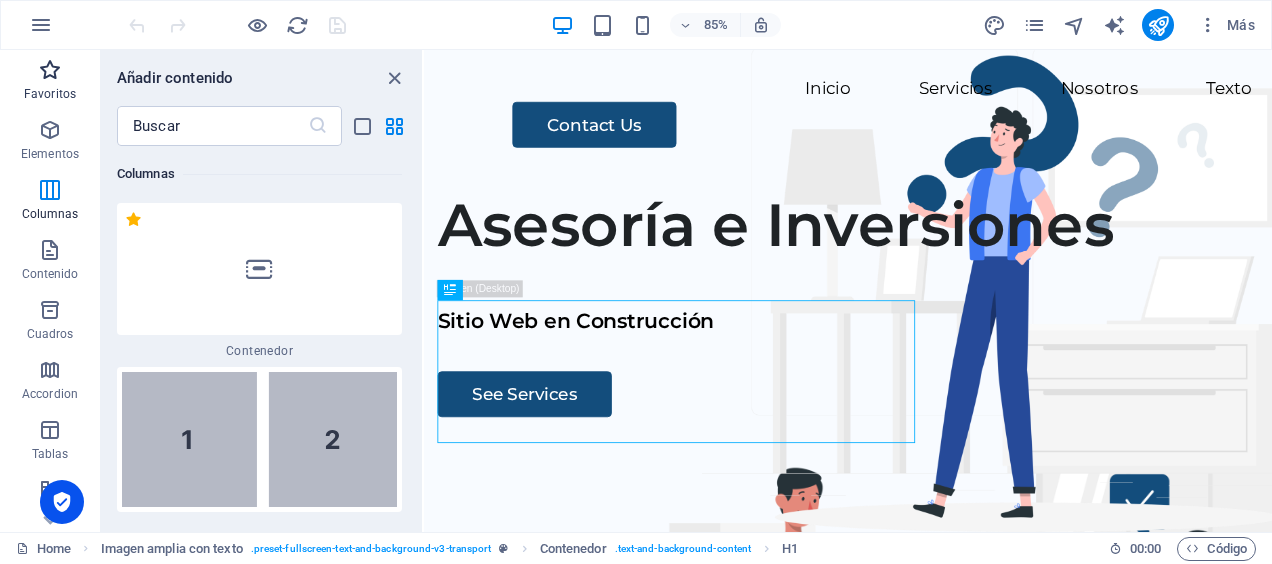 click at bounding box center [50, 70] 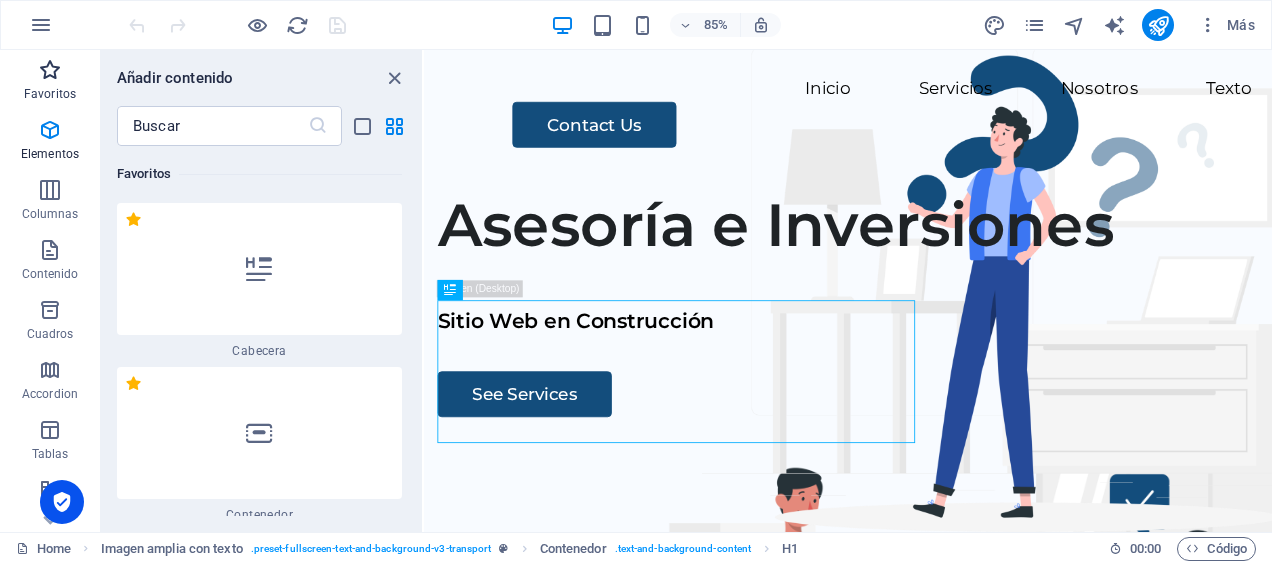 scroll, scrollTop: 0, scrollLeft: 0, axis: both 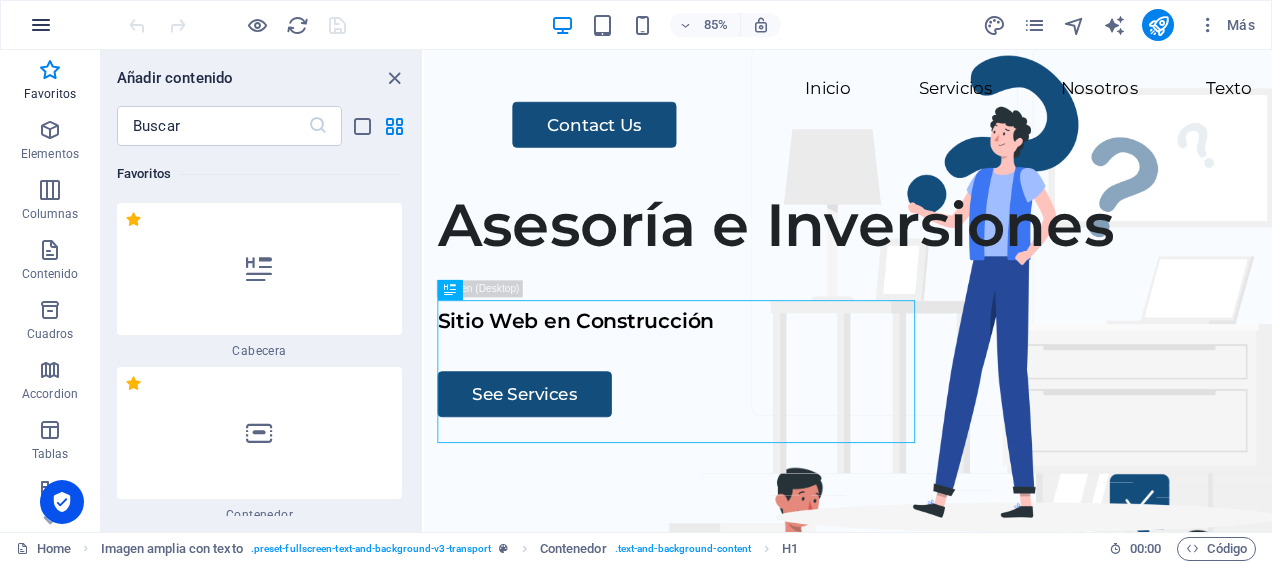 click at bounding box center (41, 25) 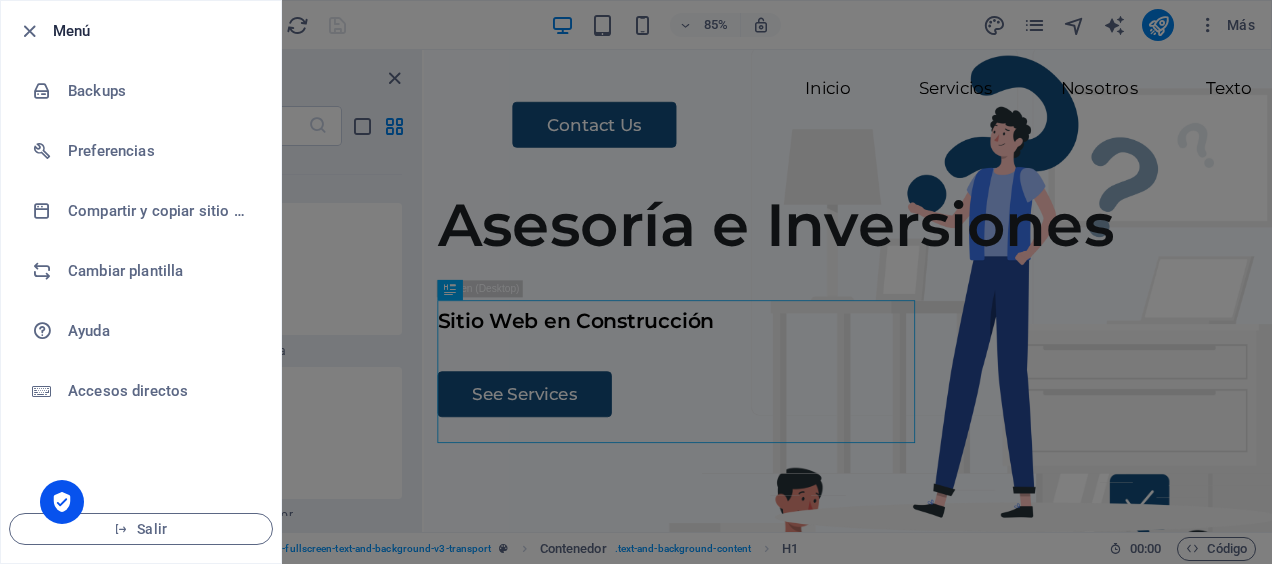 click at bounding box center [636, 282] 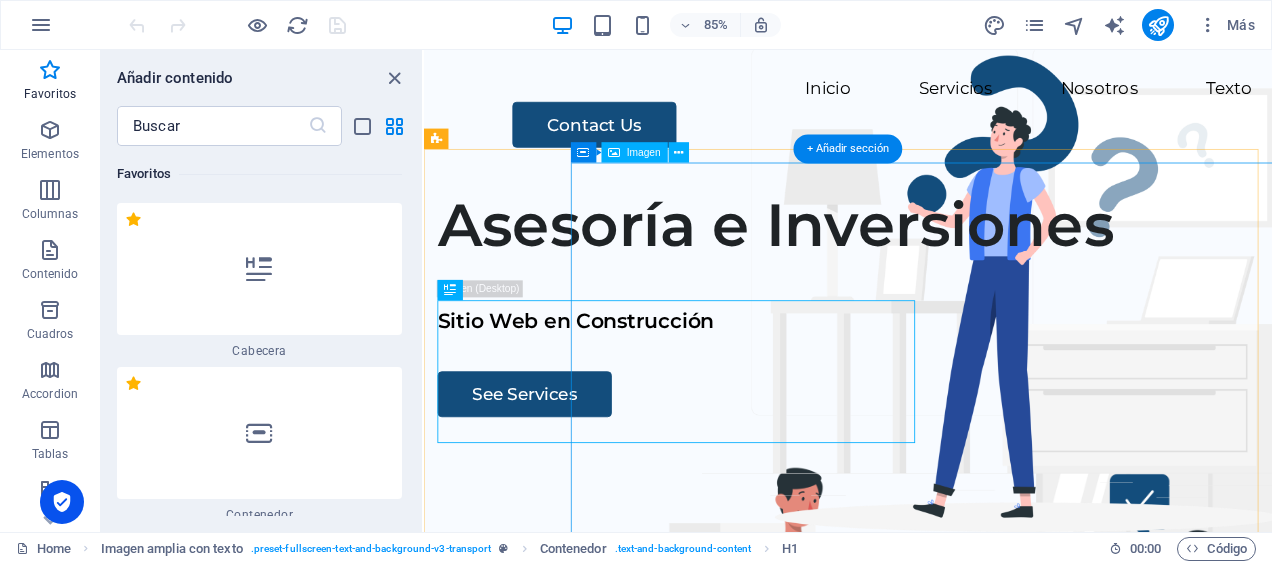 click at bounding box center [1087, 817] 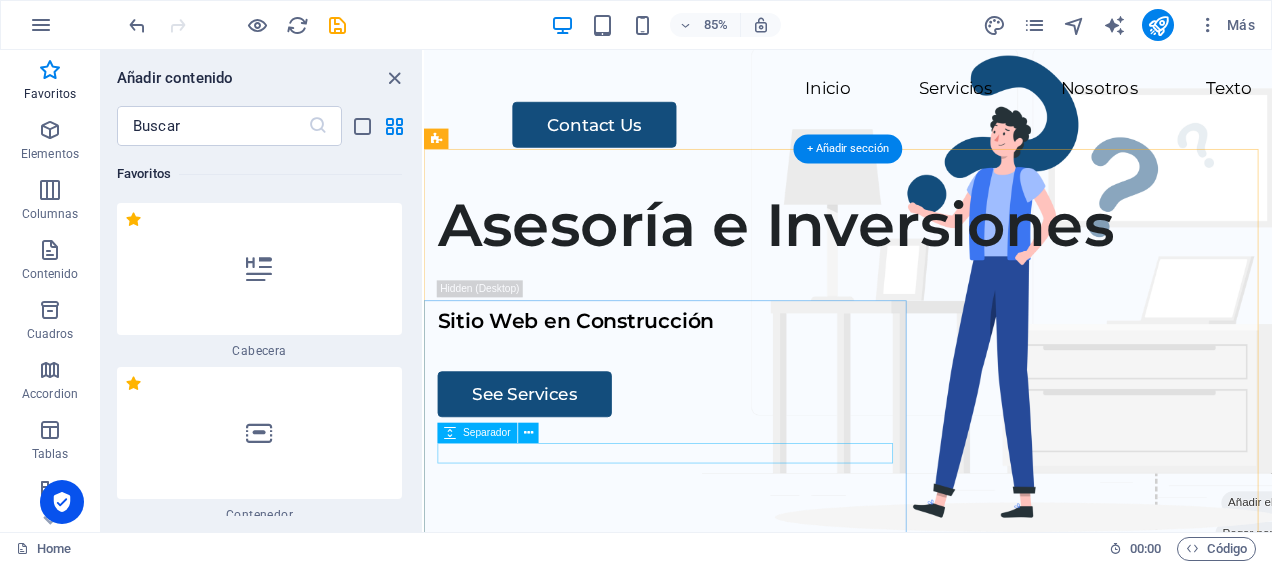 drag, startPoint x: 1118, startPoint y: 488, endPoint x: 985, endPoint y: 525, distance: 138.05072 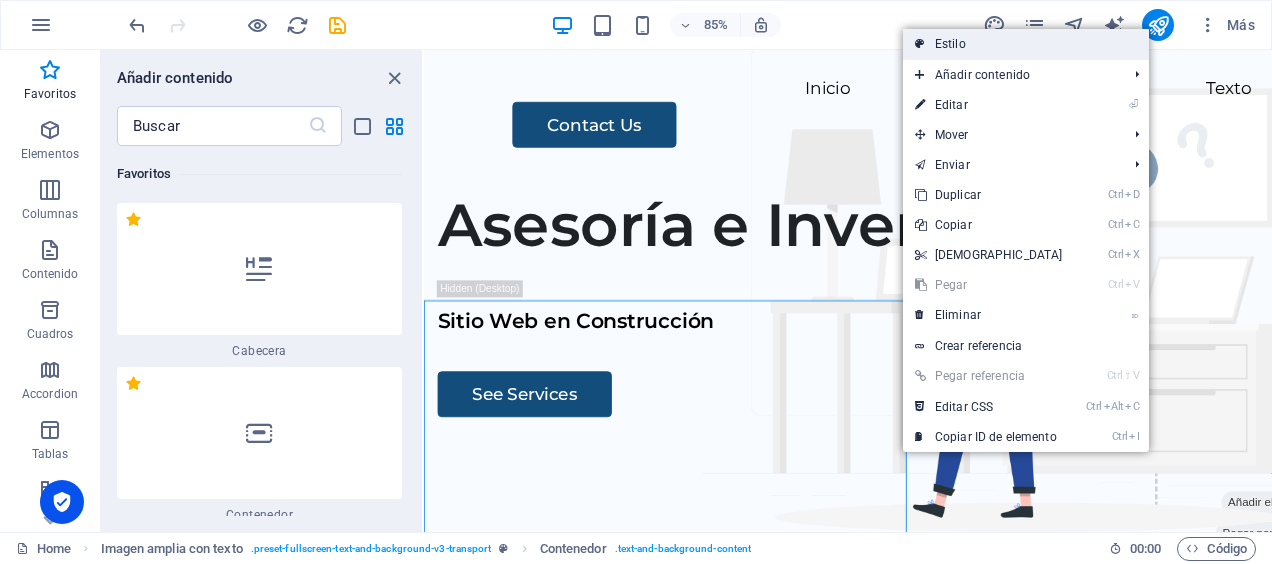 click on "Estilo" at bounding box center [1026, 44] 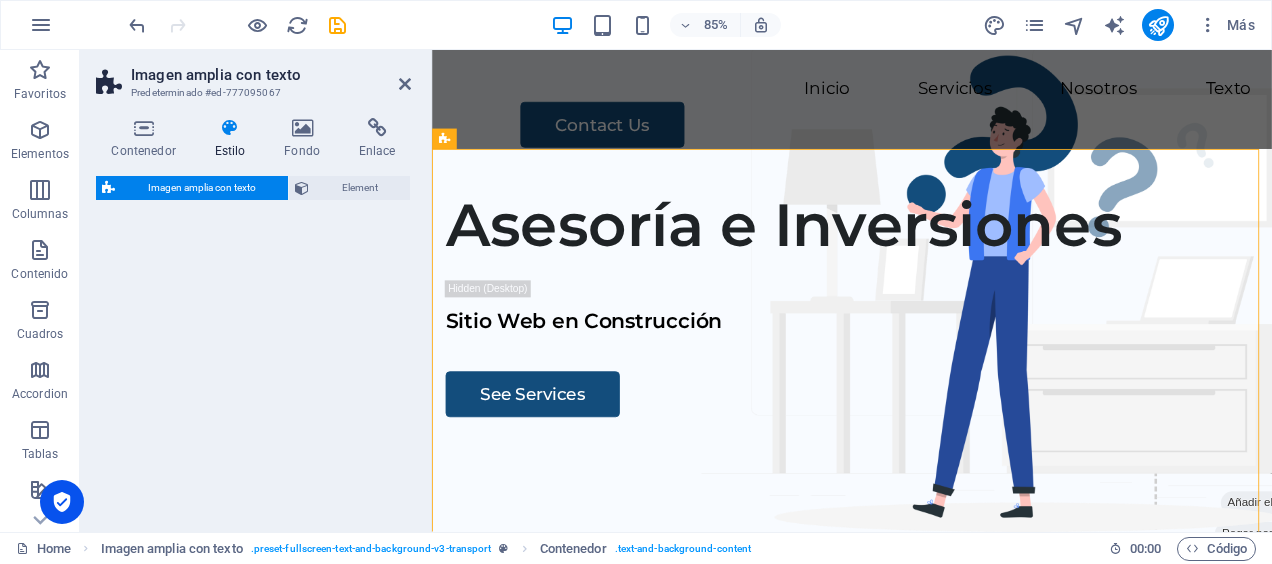 select on "%" 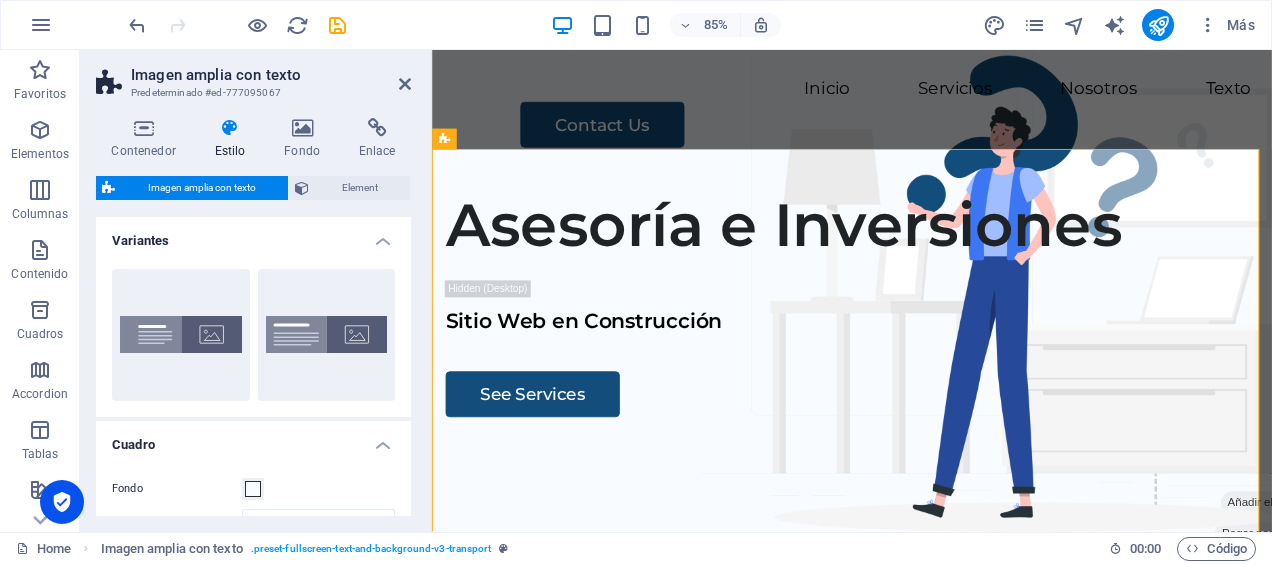 click on "Variantes" at bounding box center [253, 235] 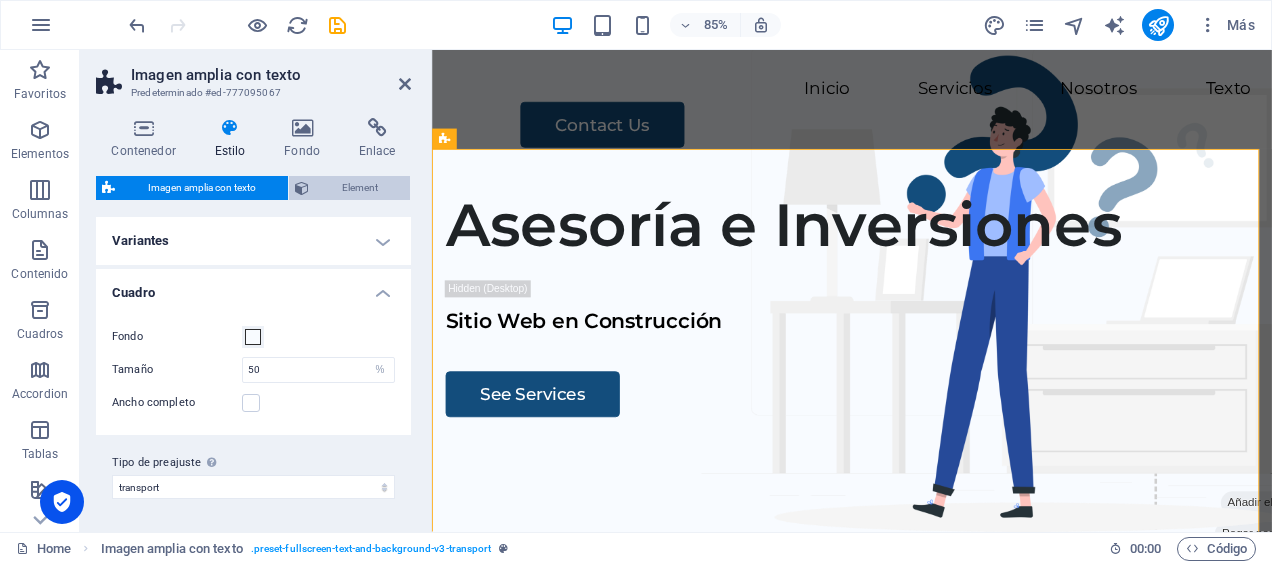 click on "Element" at bounding box center (359, 188) 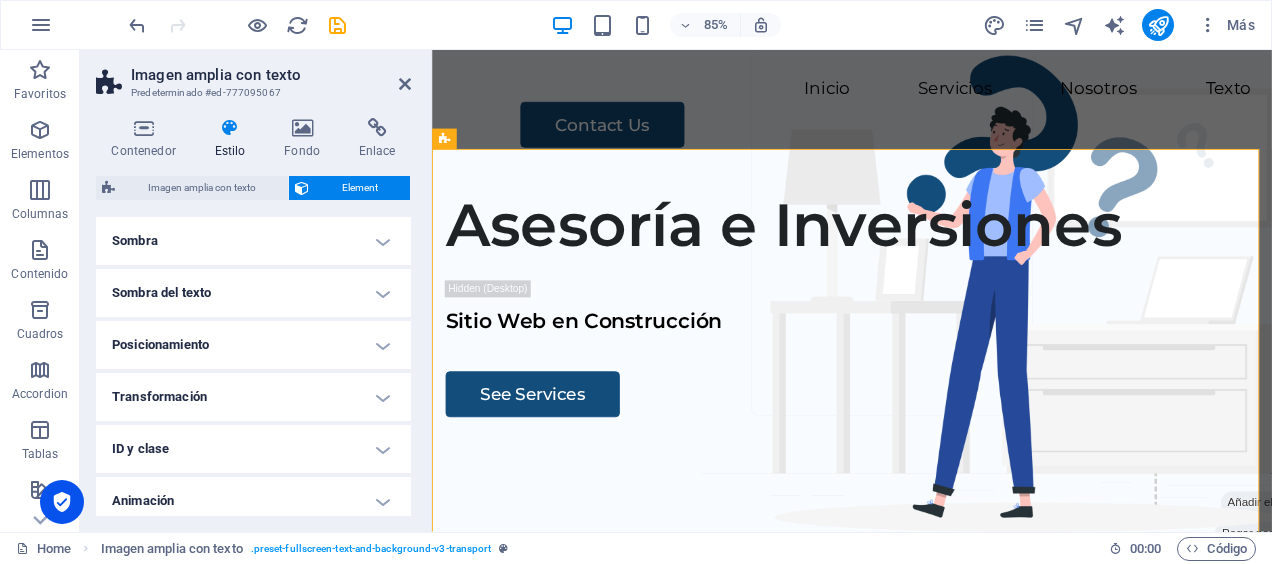scroll, scrollTop: 335, scrollLeft: 0, axis: vertical 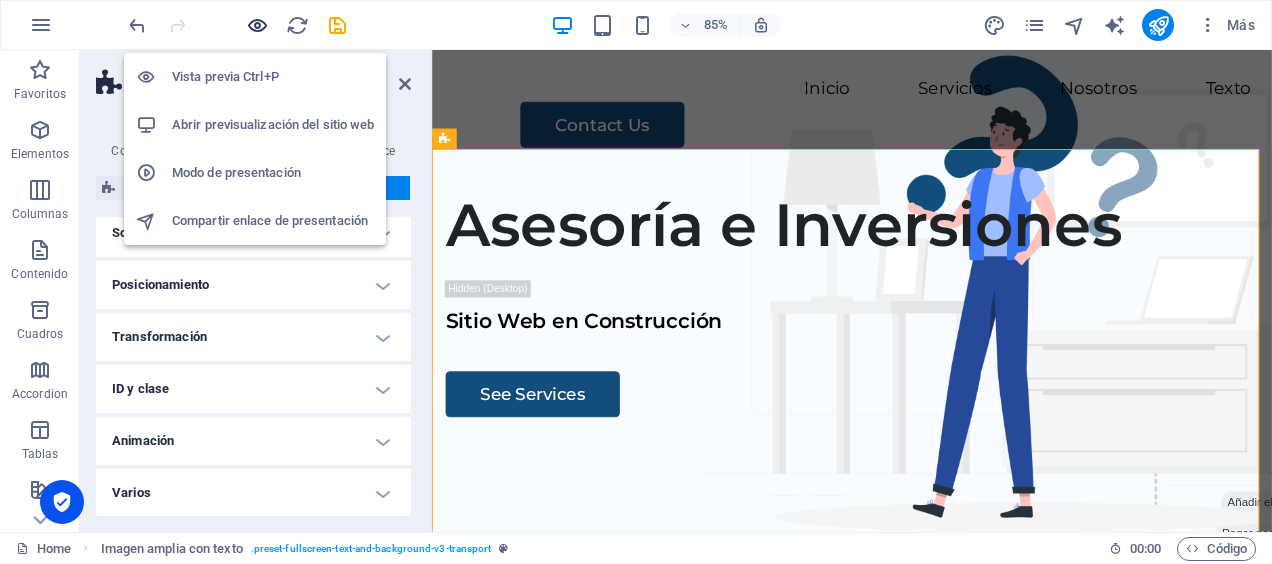 click at bounding box center (257, 25) 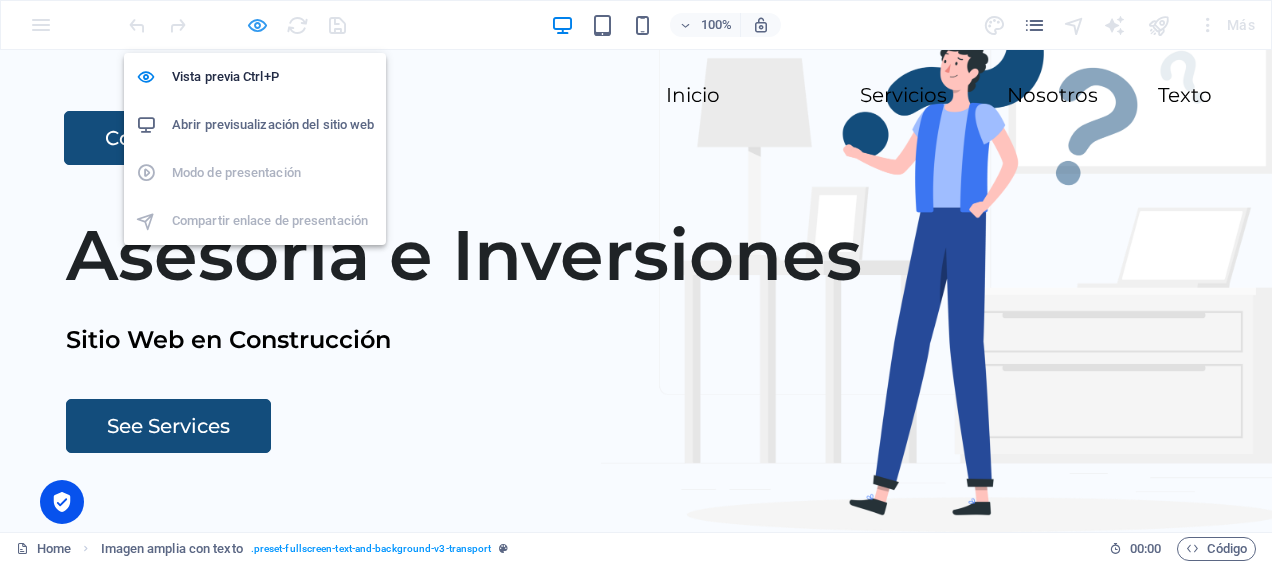 click at bounding box center [257, 25] 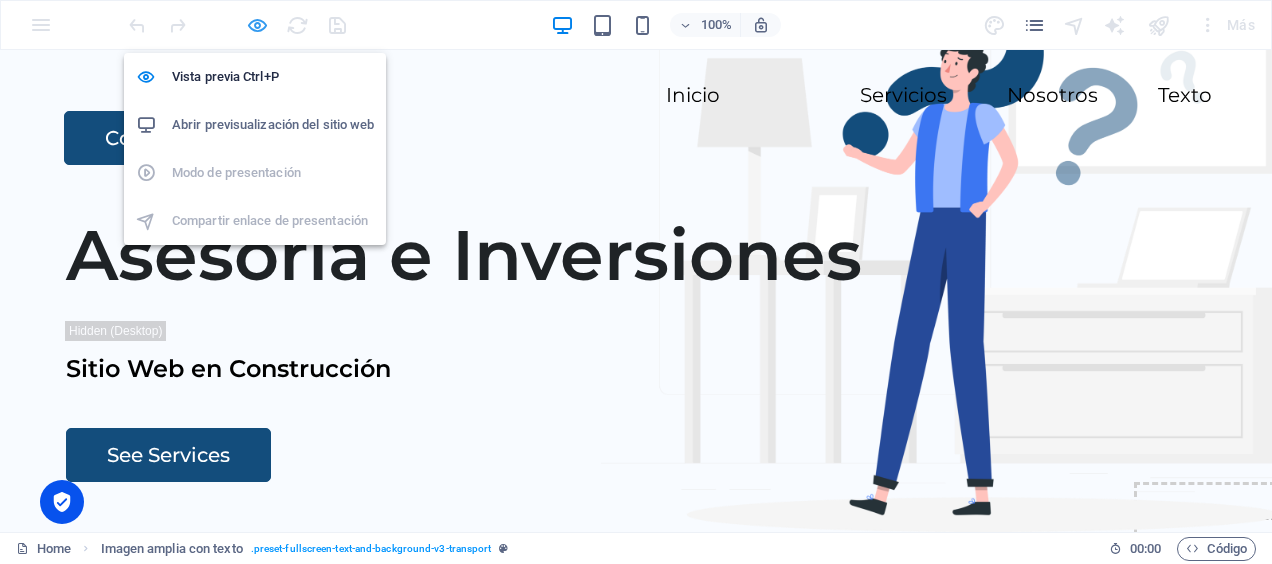 select on "%" 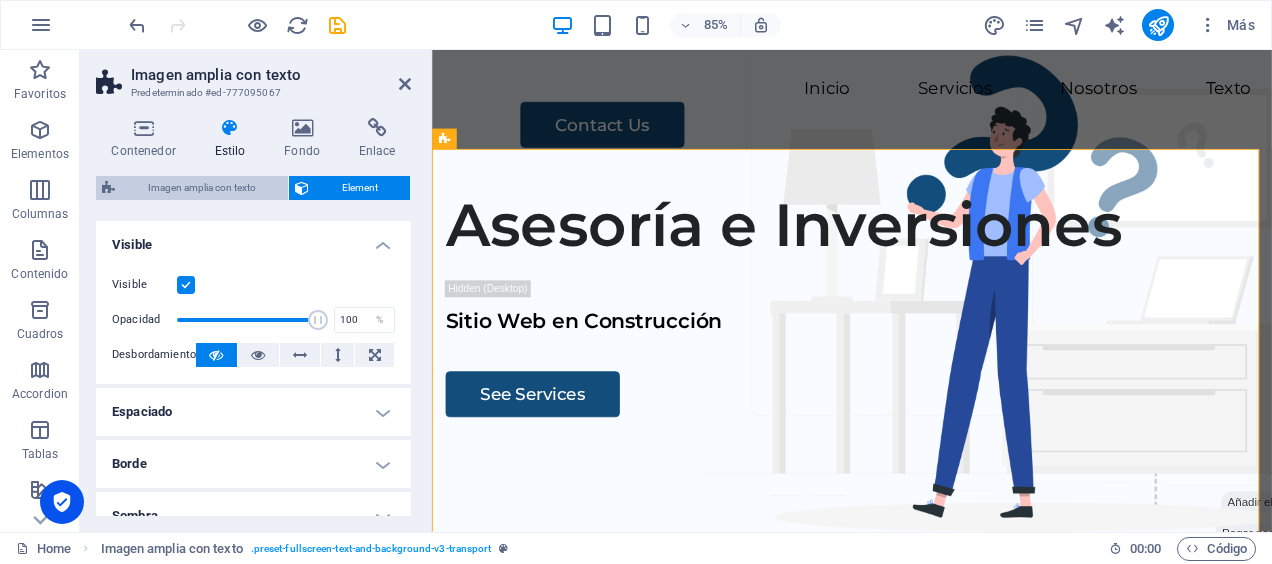 click on "Imagen amplia con texto" at bounding box center (201, 188) 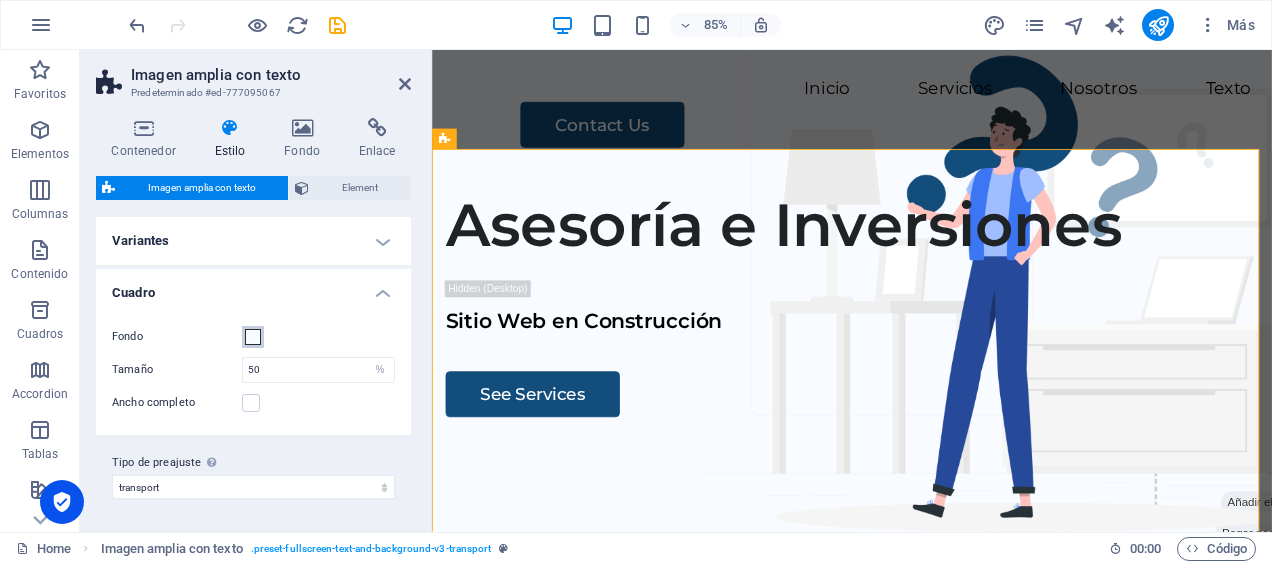click at bounding box center (253, 337) 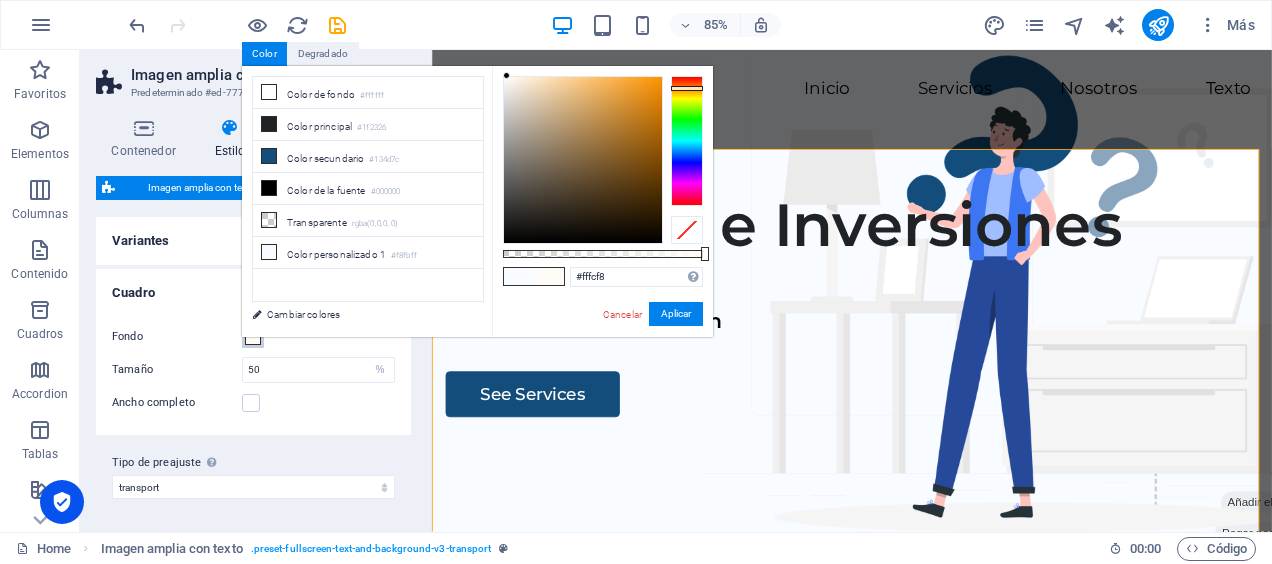 click at bounding box center (687, 141) 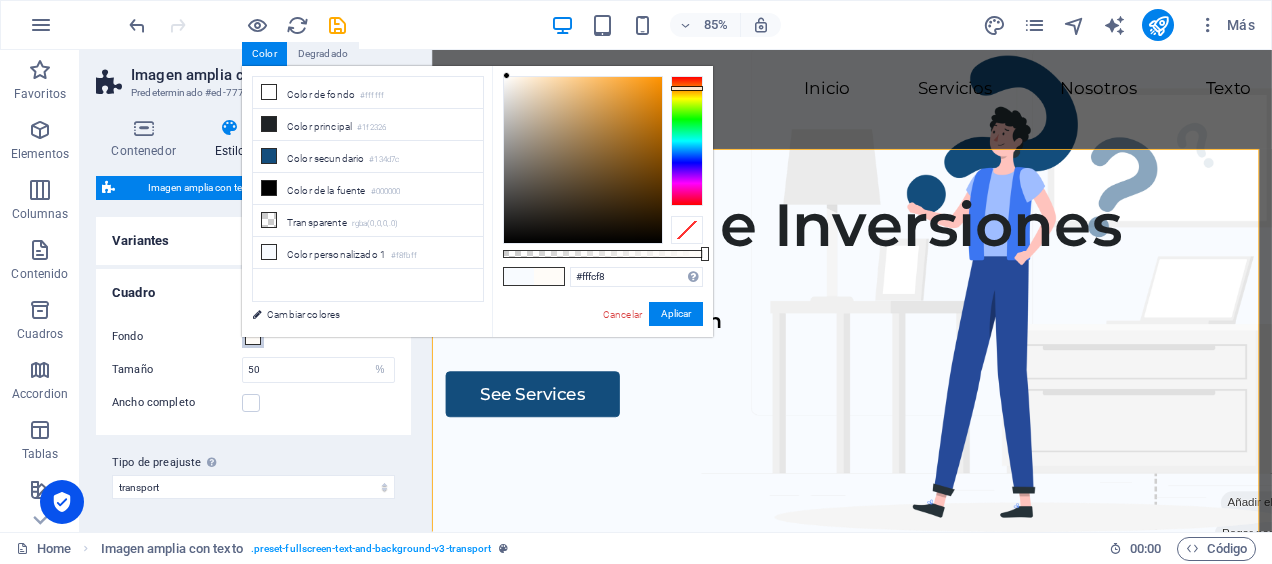 type on "#f8fcff" 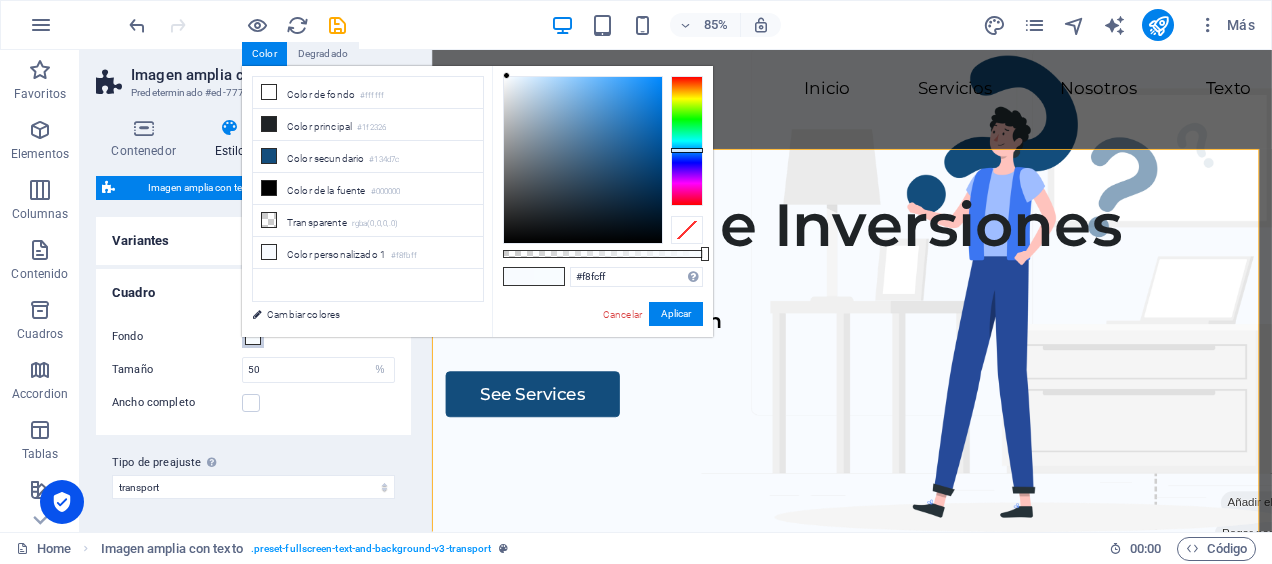 click at bounding box center (687, 141) 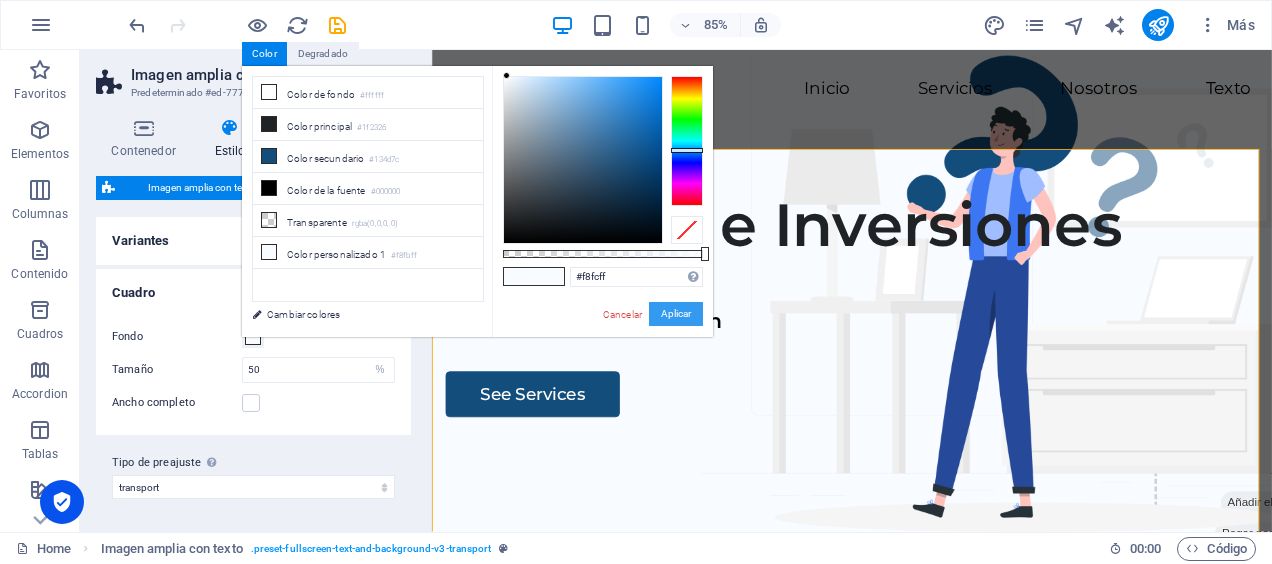 click on "Aplicar" at bounding box center (676, 314) 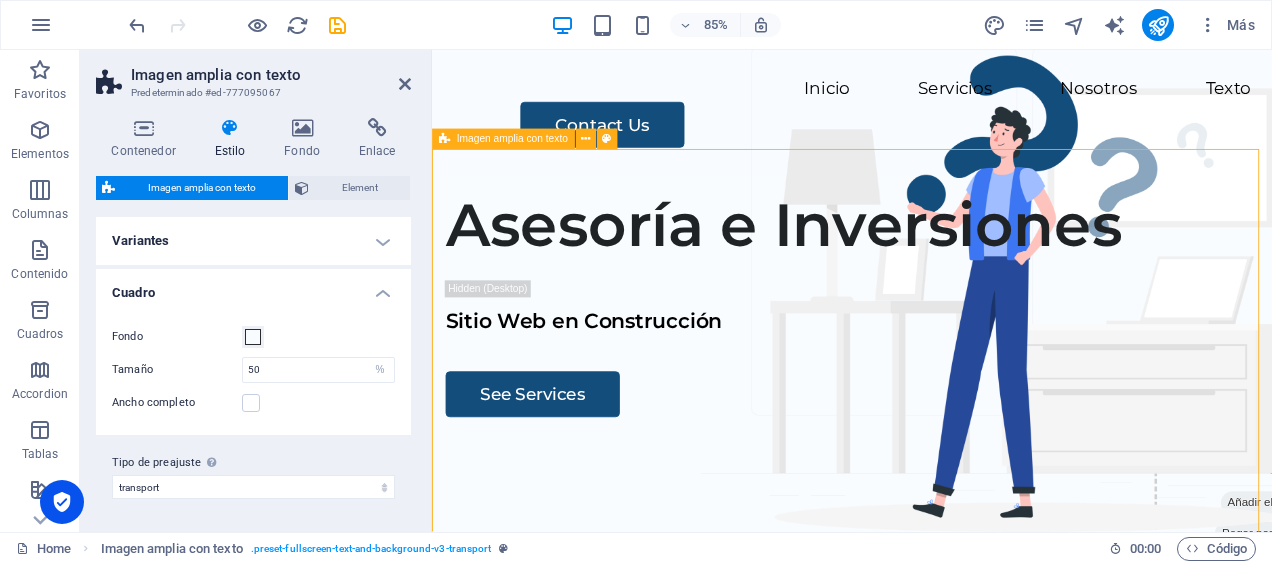 drag, startPoint x: 1311, startPoint y: 519, endPoint x: 1118, endPoint y: 533, distance: 193.50711 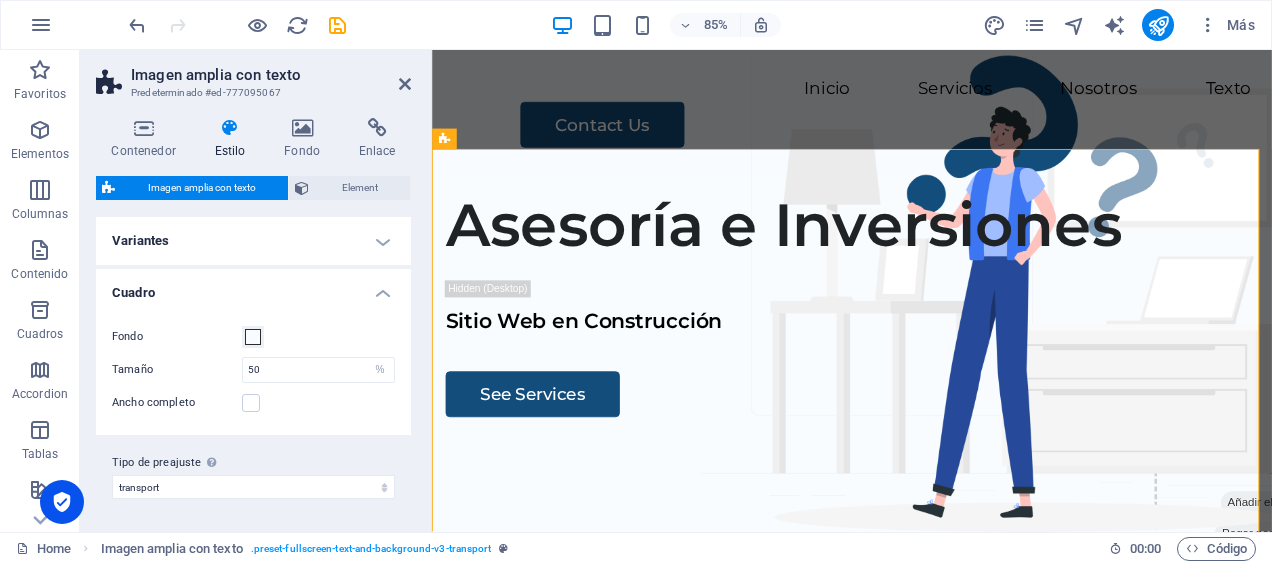 click on "Estilo" at bounding box center [234, 139] 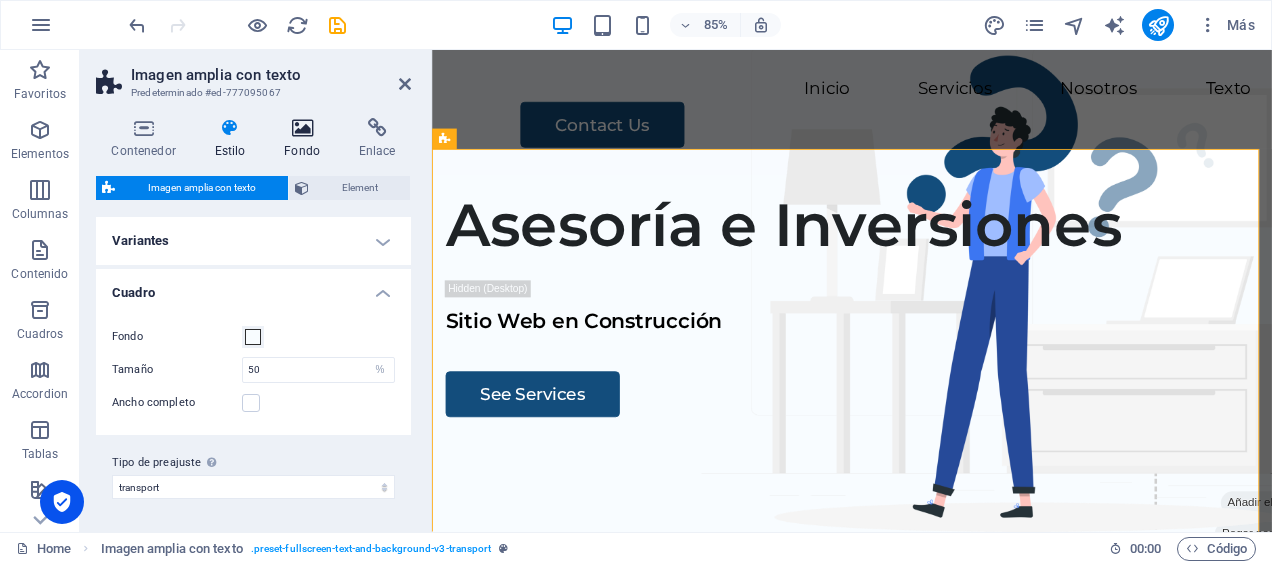 click on "Fondo" at bounding box center [306, 139] 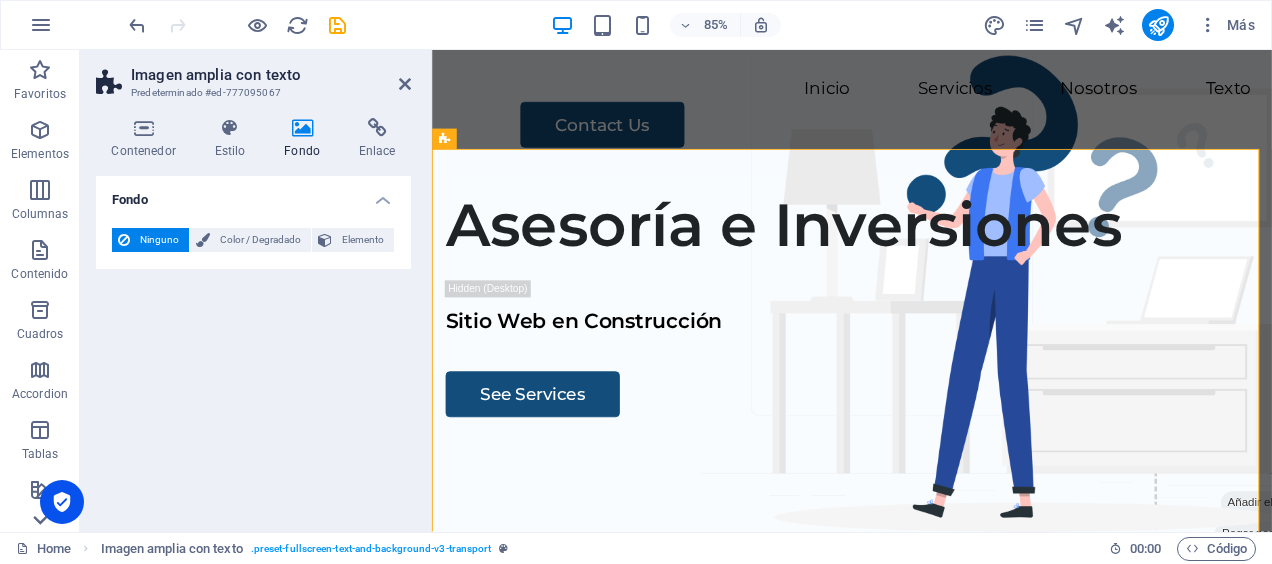 click 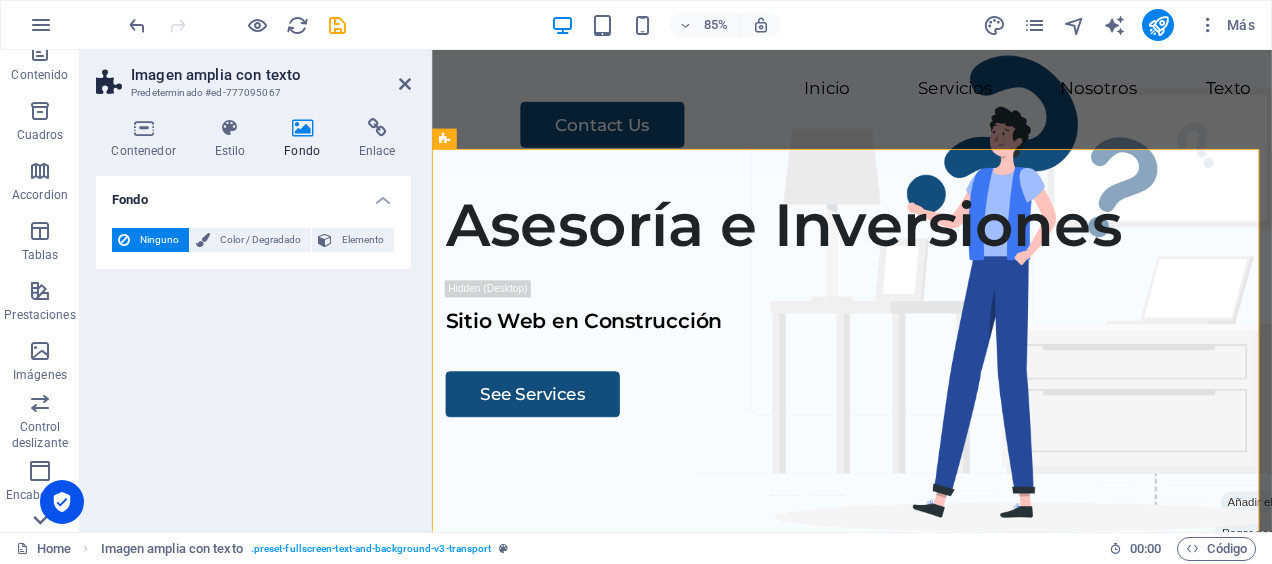 click 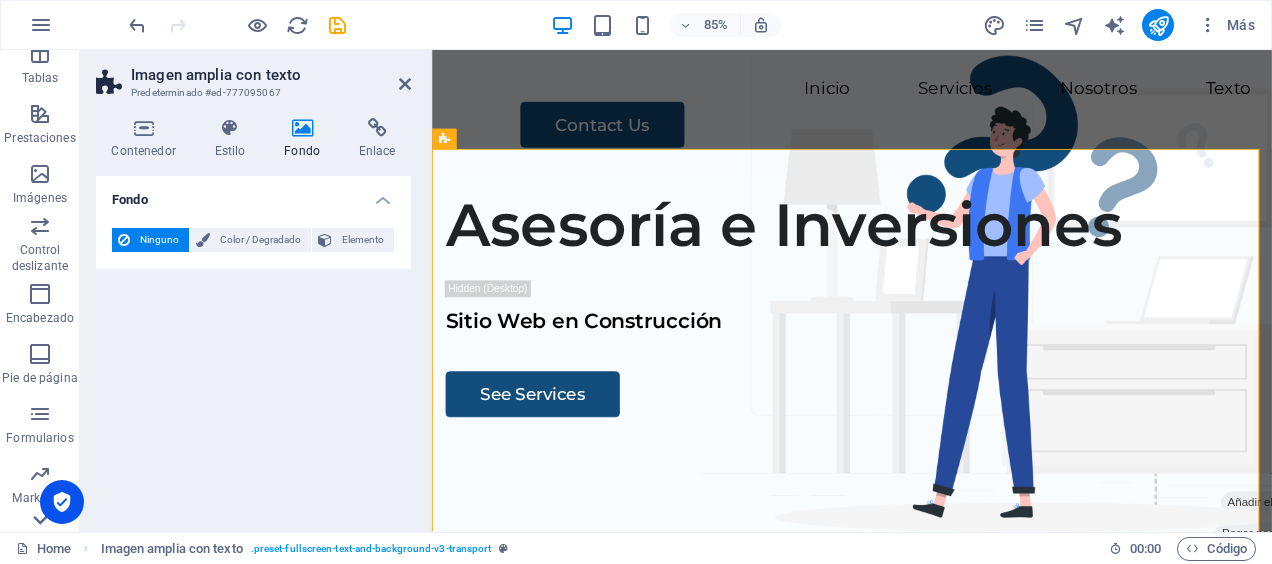 scroll, scrollTop: 418, scrollLeft: 0, axis: vertical 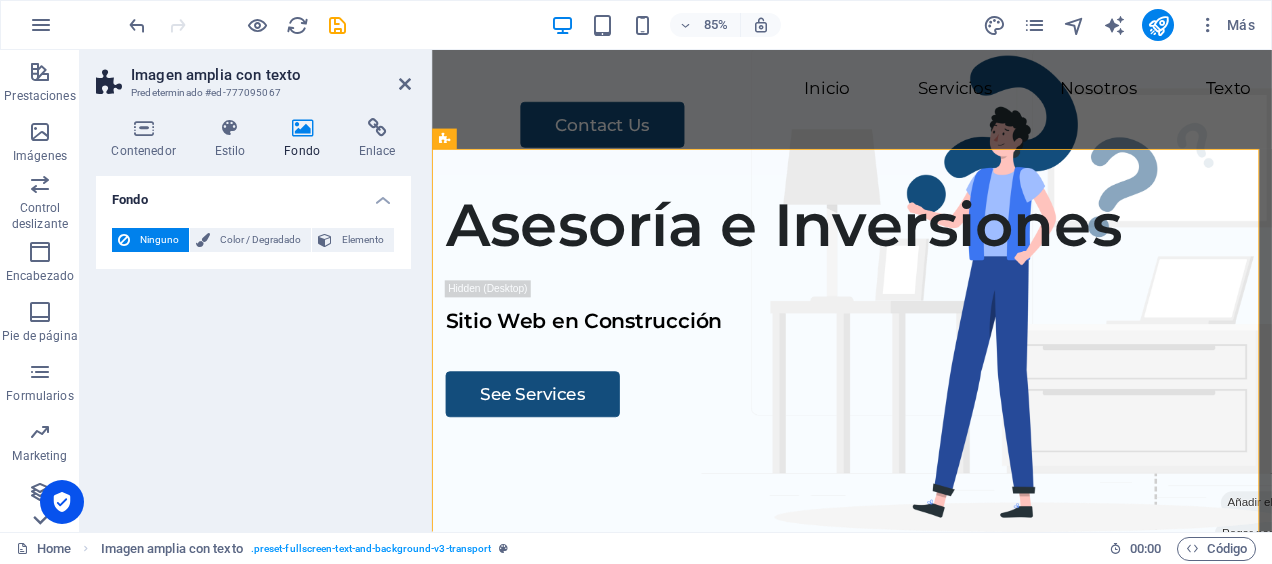 click 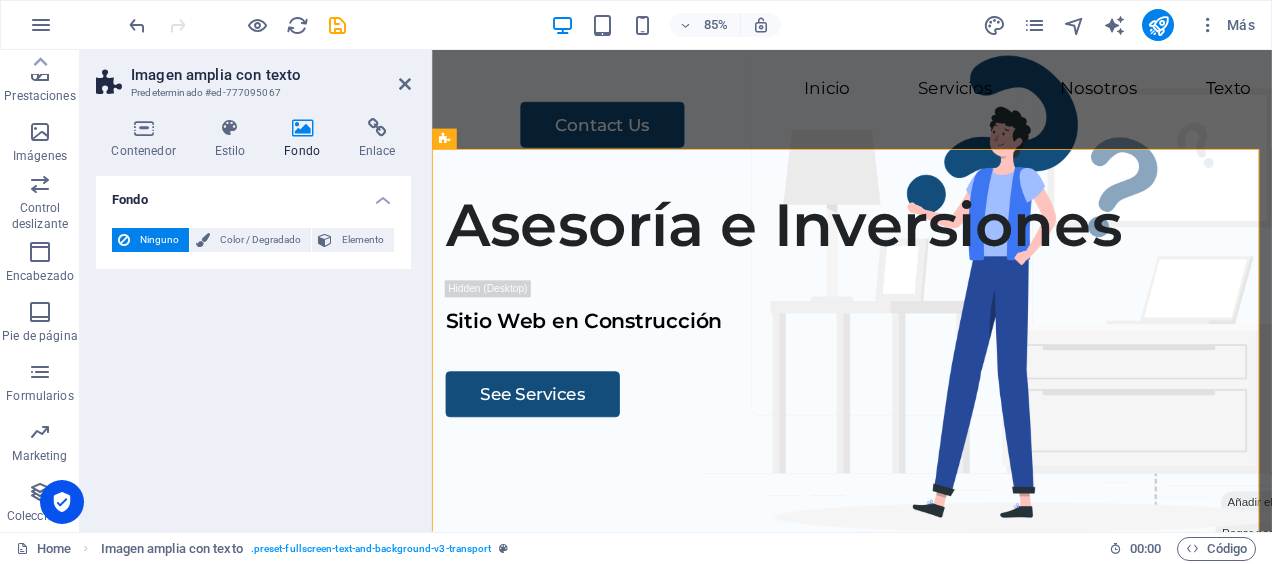 click on "Colecciones" at bounding box center [40, 504] 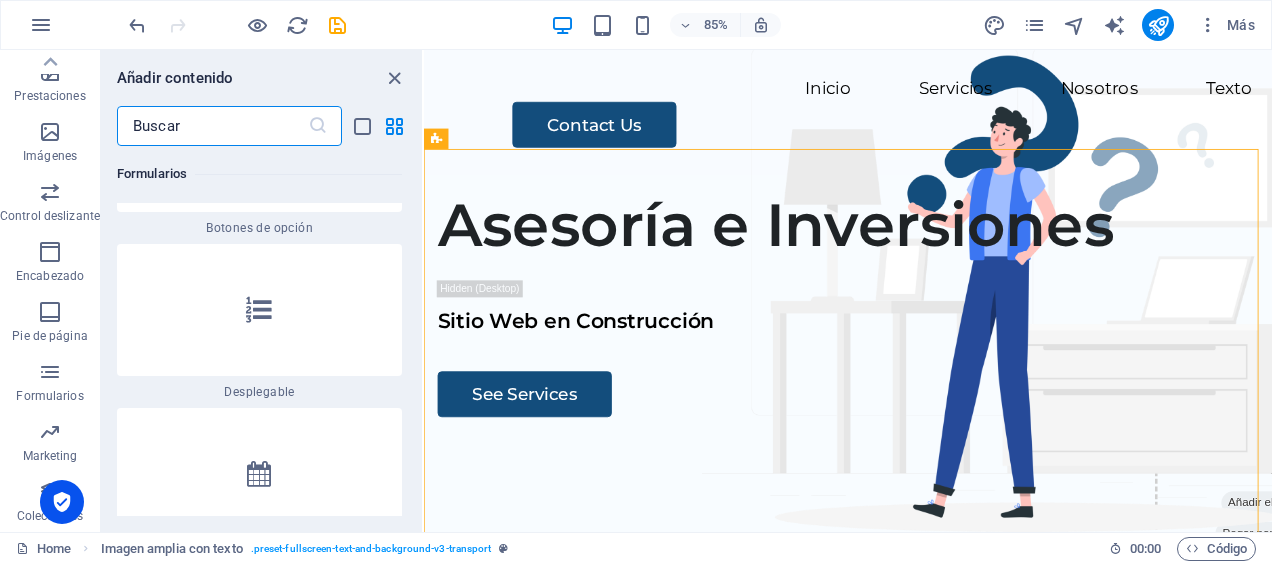 scroll, scrollTop: 36615, scrollLeft: 0, axis: vertical 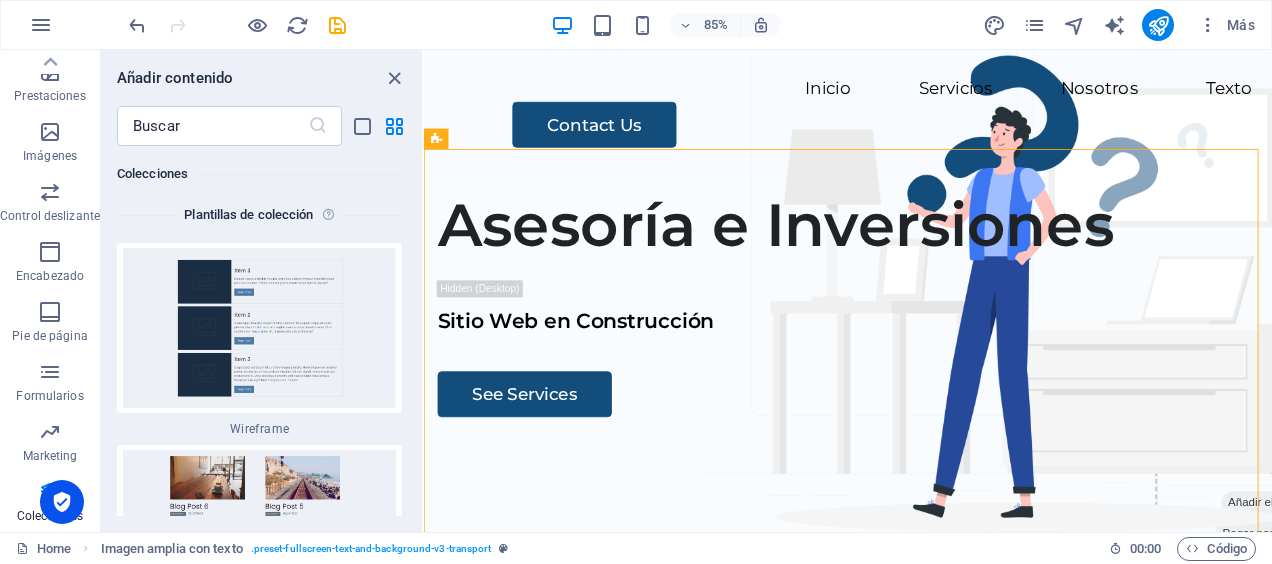 click on "Colecciones" at bounding box center (50, 504) 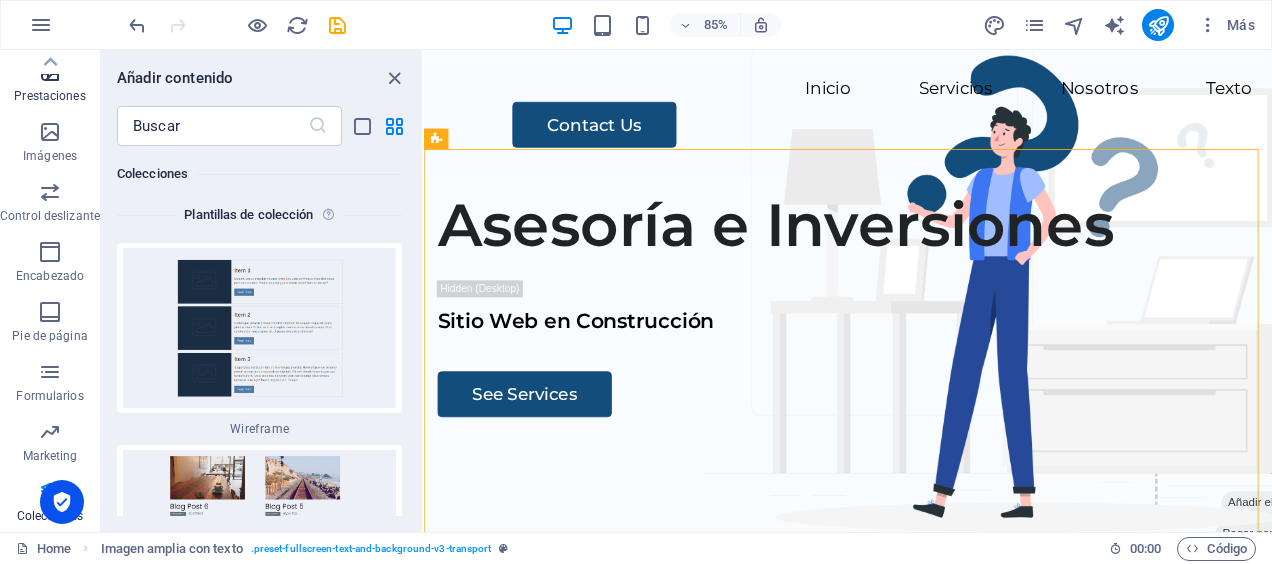 click on "Prestaciones" at bounding box center (50, 84) 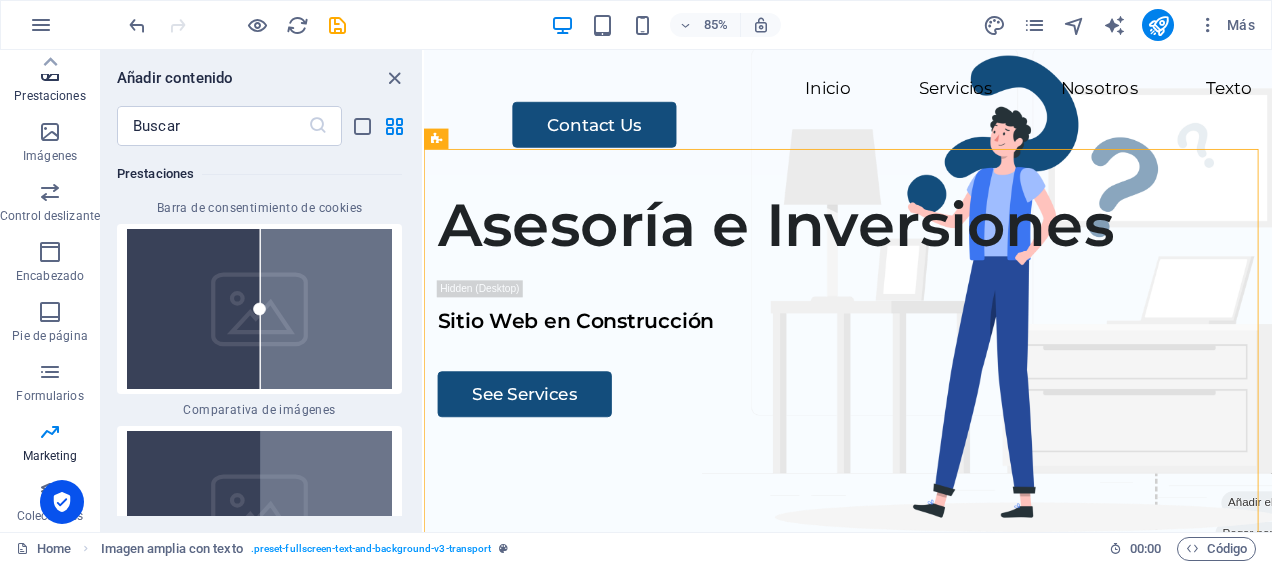 scroll, scrollTop: 15064, scrollLeft: 0, axis: vertical 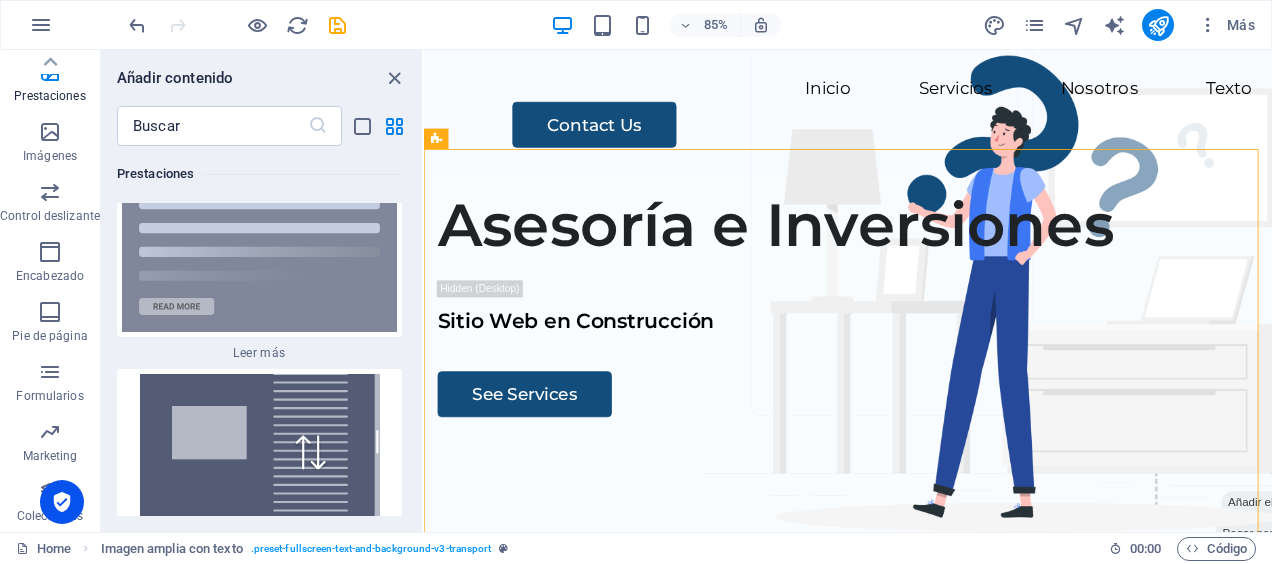 drag, startPoint x: 417, startPoint y: 295, endPoint x: 415, endPoint y: 350, distance: 55.03635 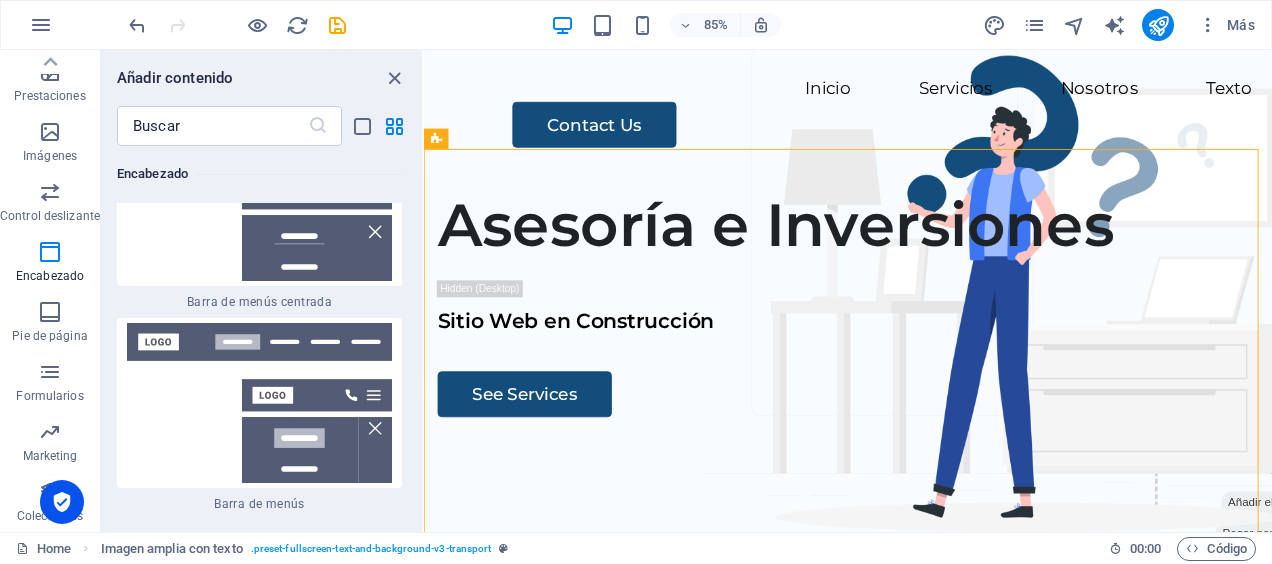 scroll, scrollTop: 24302, scrollLeft: 0, axis: vertical 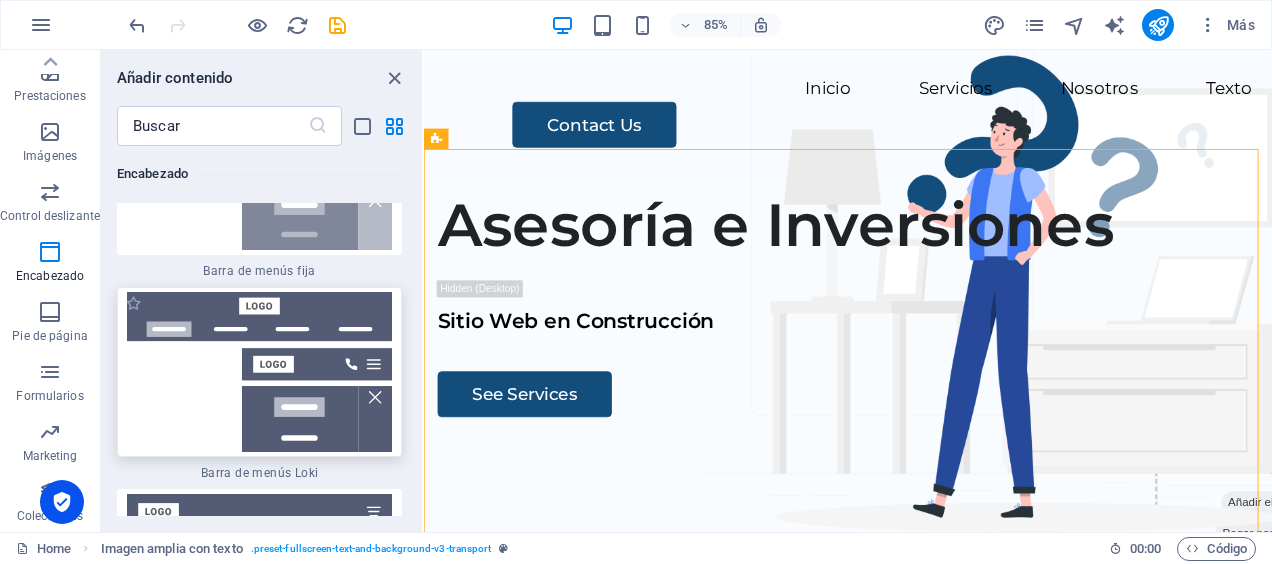 click at bounding box center [259, 372] 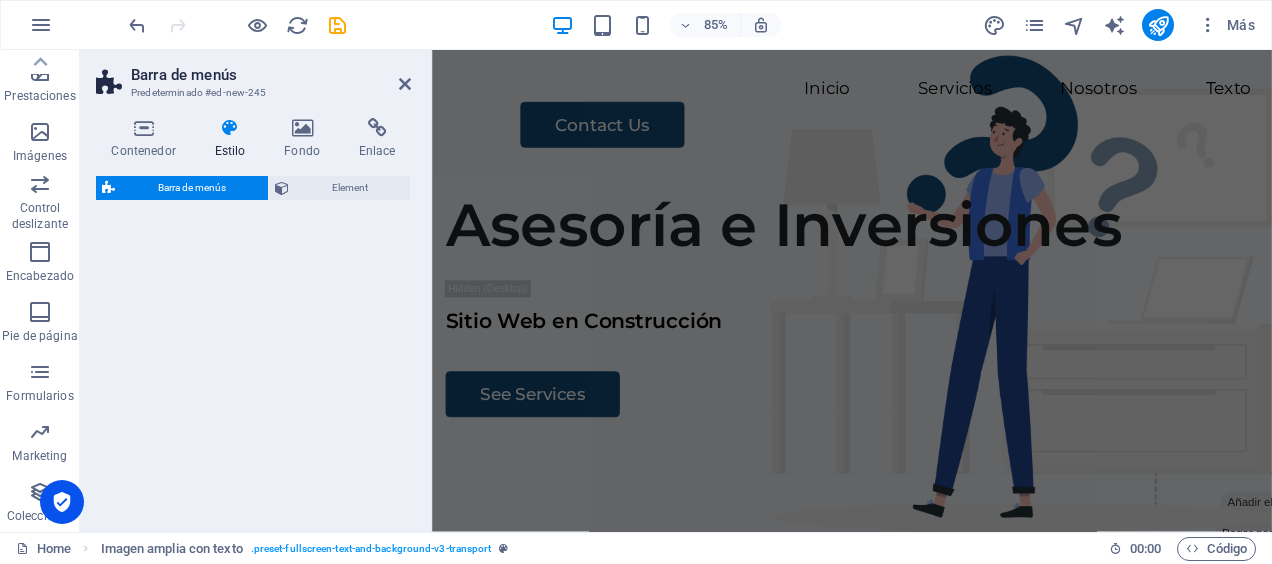 scroll, scrollTop: 834, scrollLeft: 0, axis: vertical 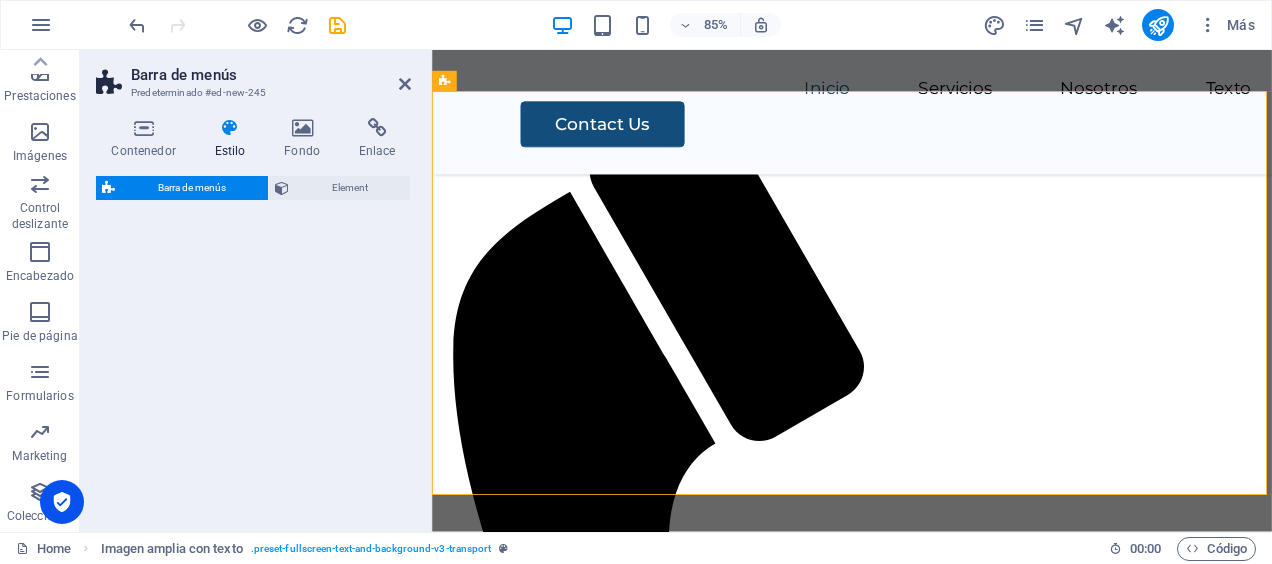 select on "rem" 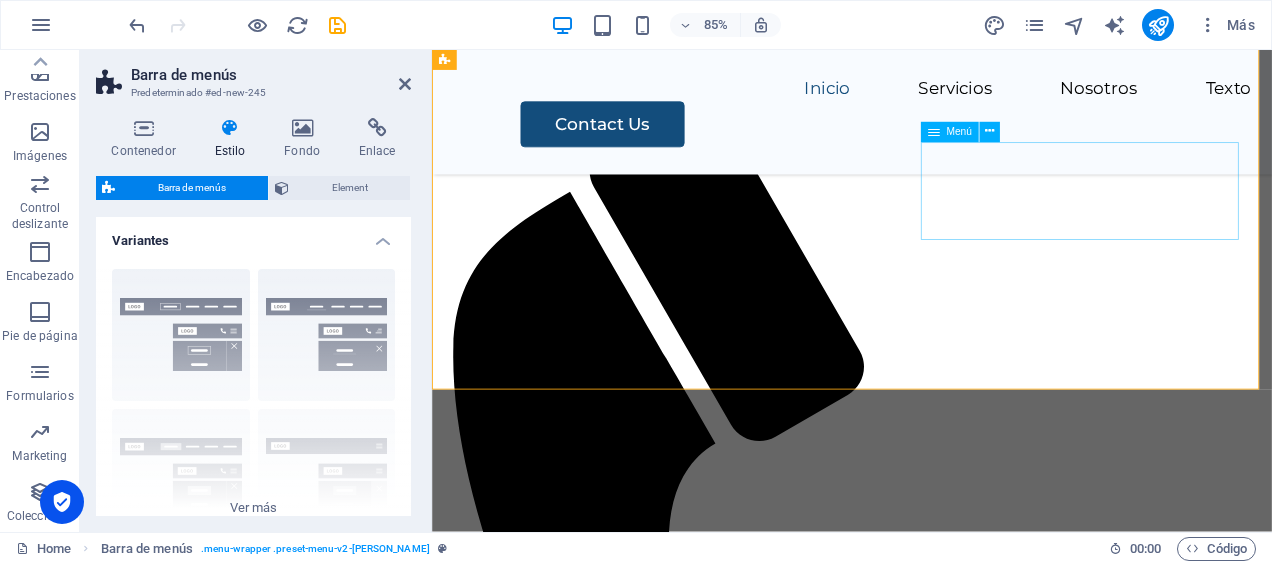 click on "Home About Service Contact" at bounding box center (926, 1427) 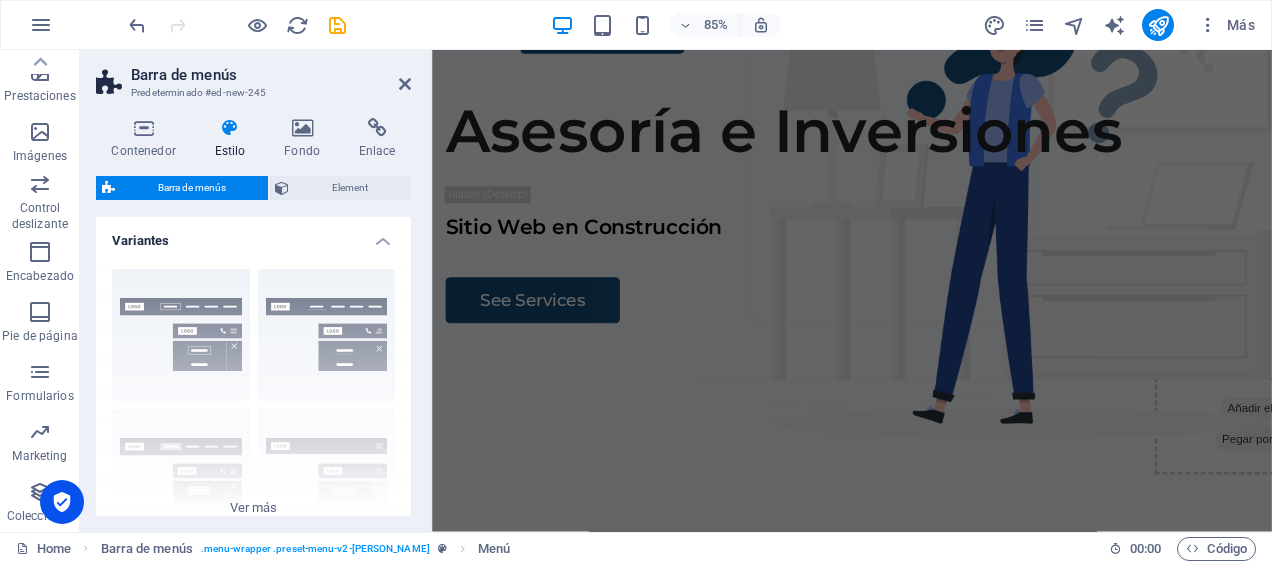 scroll, scrollTop: 0, scrollLeft: 0, axis: both 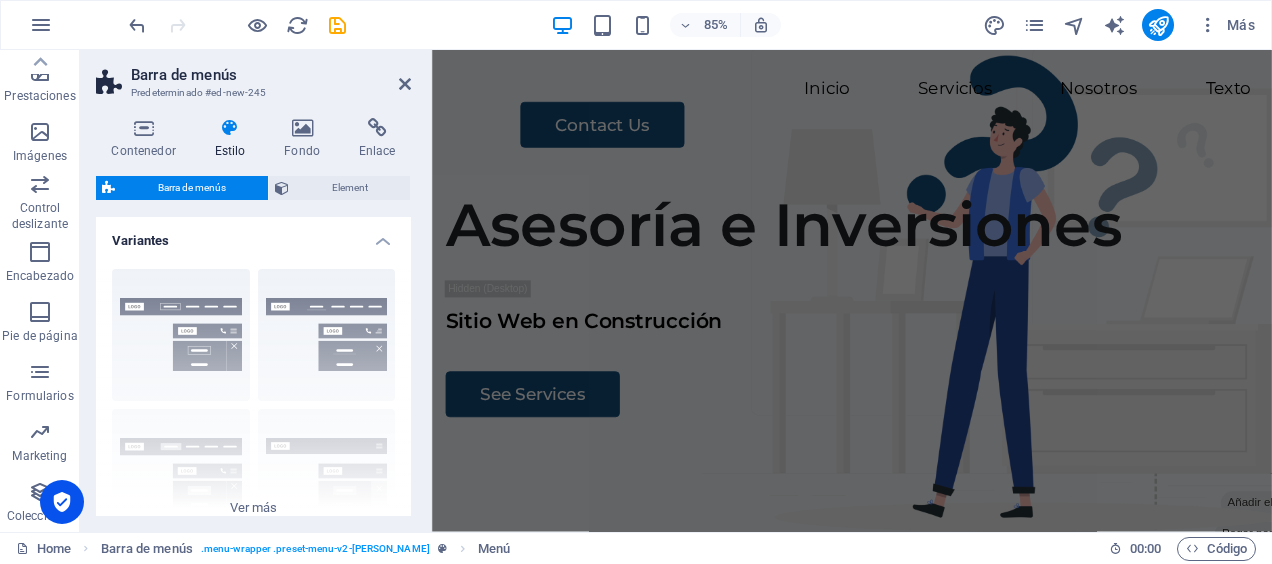 drag, startPoint x: 1413, startPoint y: 227, endPoint x: 1684, endPoint y: 58, distance: 319.37753 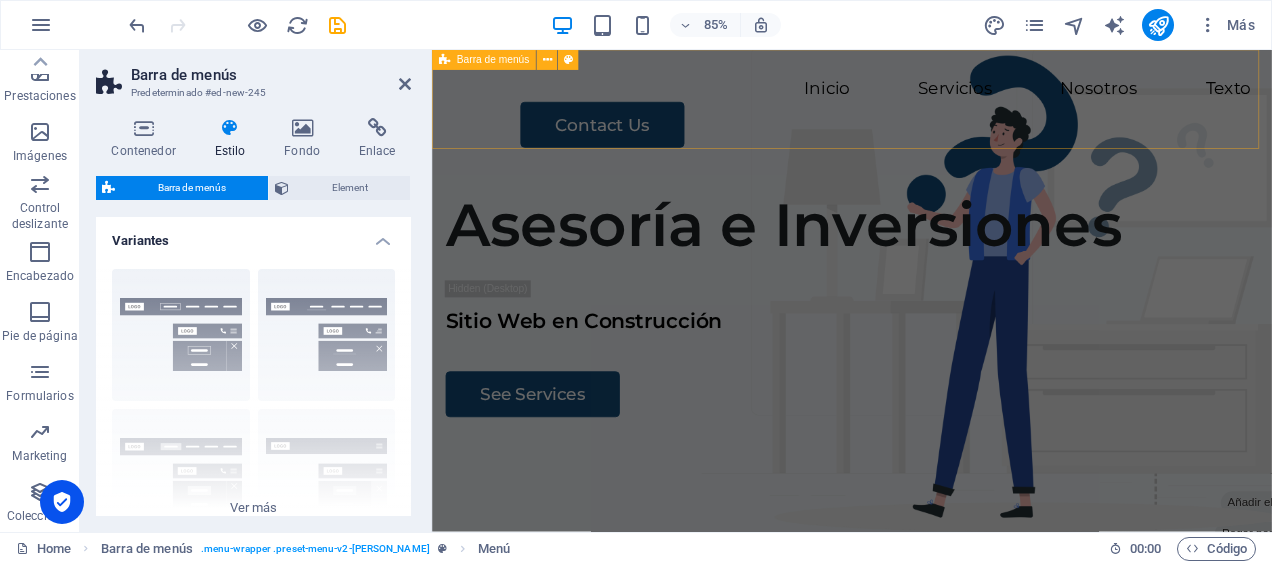 click on "Inicio Servicios Nosotros Texto Contact Us" at bounding box center (926, 123) 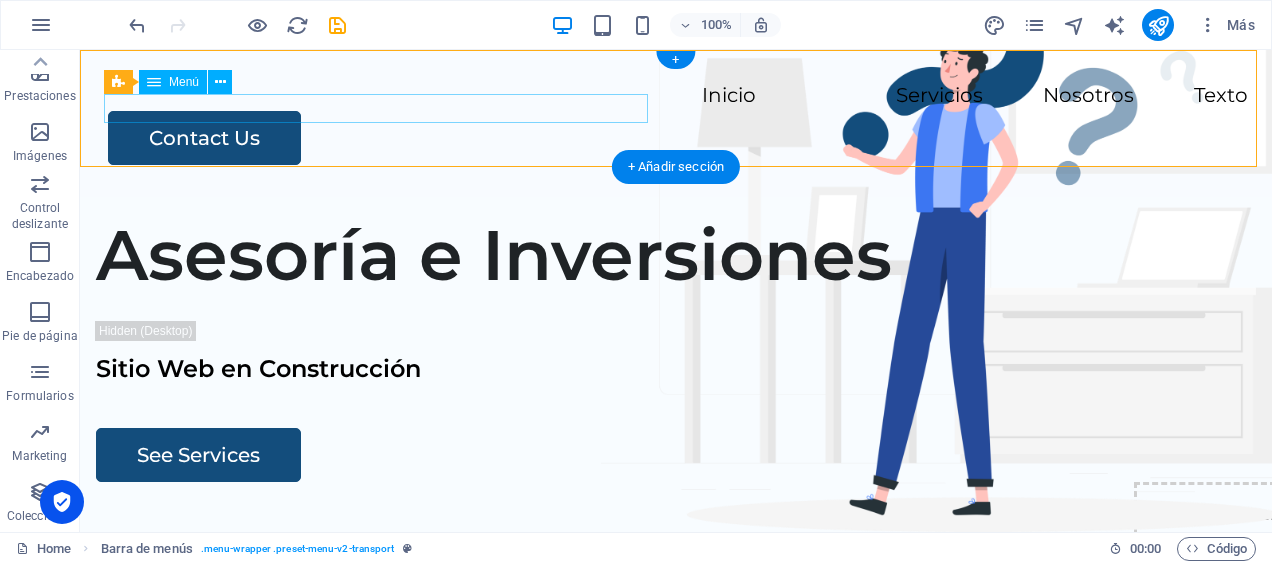 click on "Inicio Servicios Nosotros Texto" at bounding box center [676, 96] 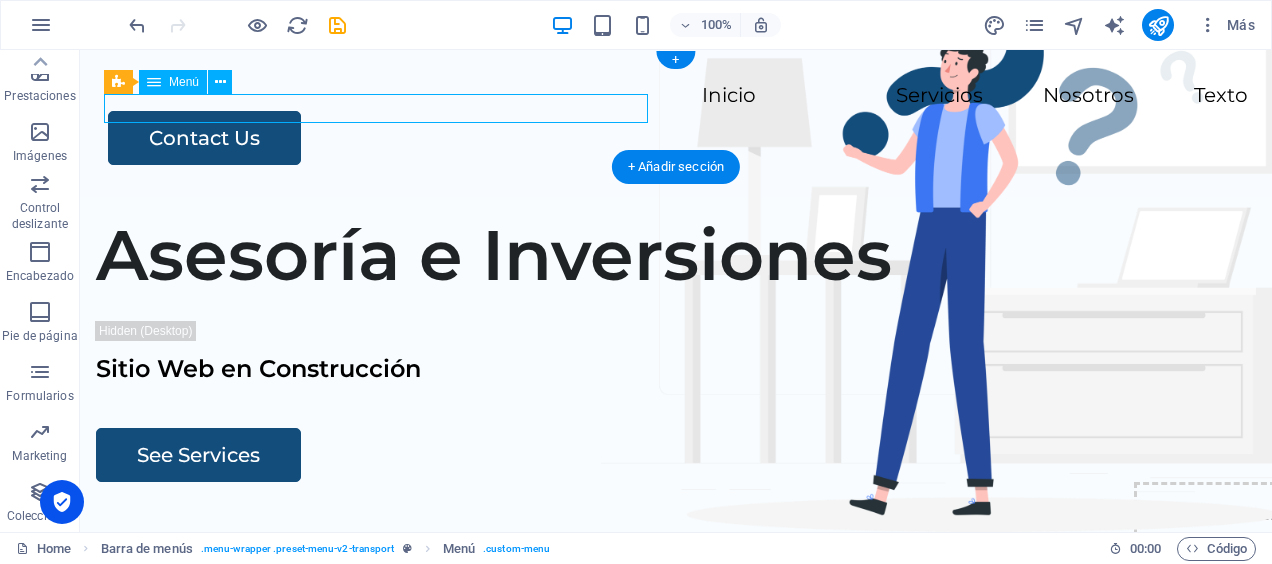 click on "Inicio Servicios Nosotros Texto" at bounding box center (676, 96) 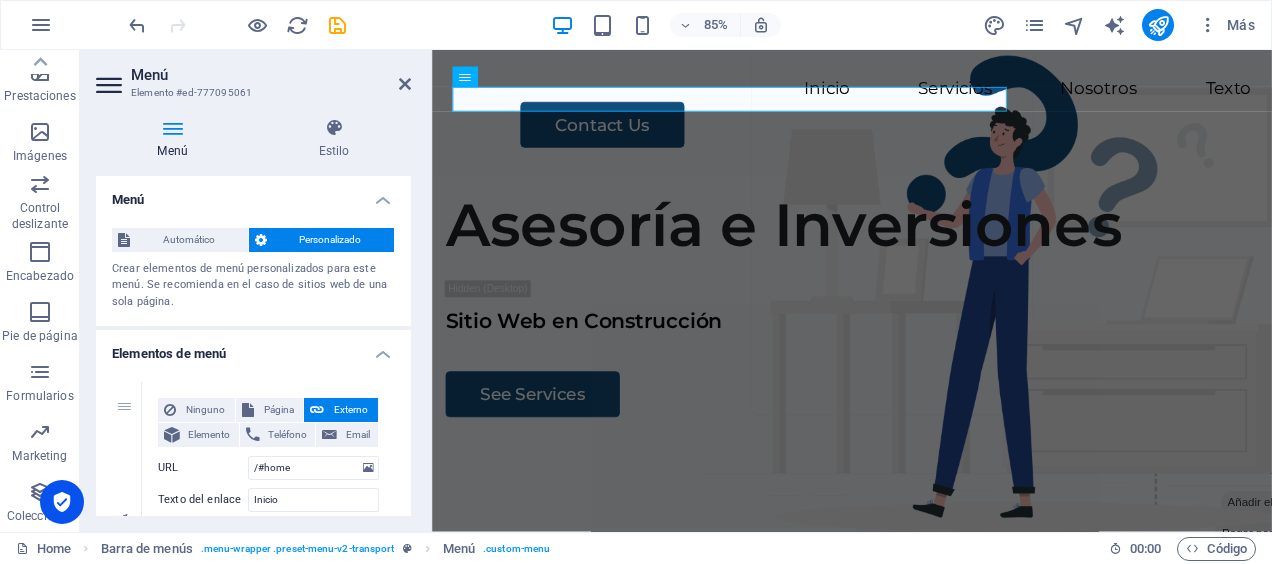 click on "Crear elementos de menú personalizados para este menú. Se recomienda en el caso de sitios web de una sola página." at bounding box center (253, 286) 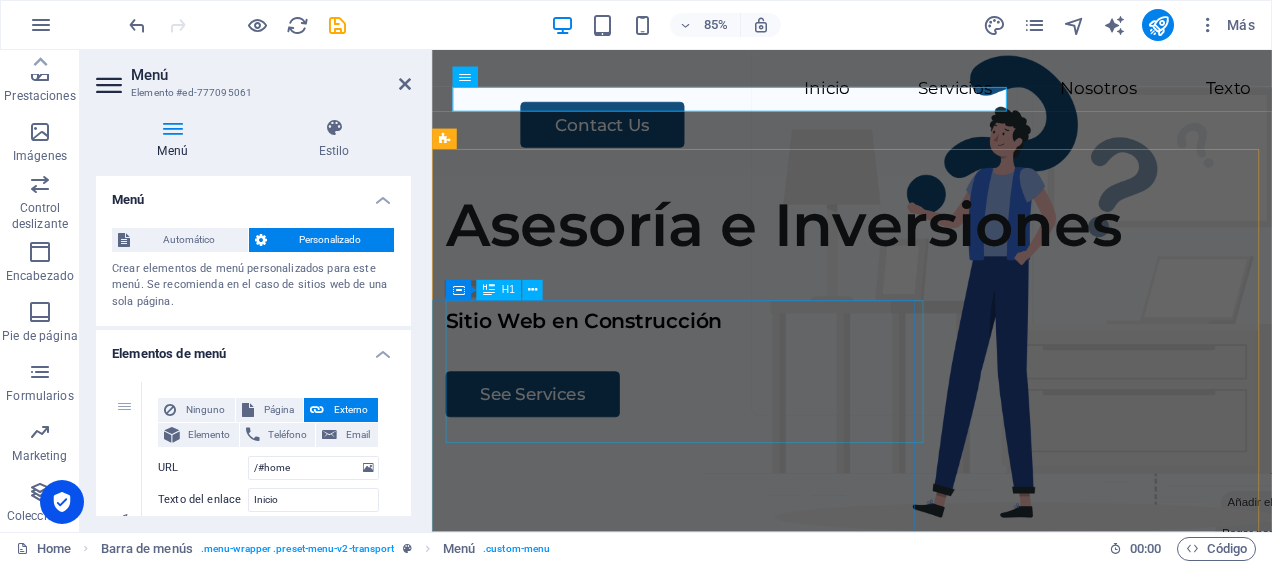 click on "Asesoría e Inversiones" at bounding box center (926, 255) 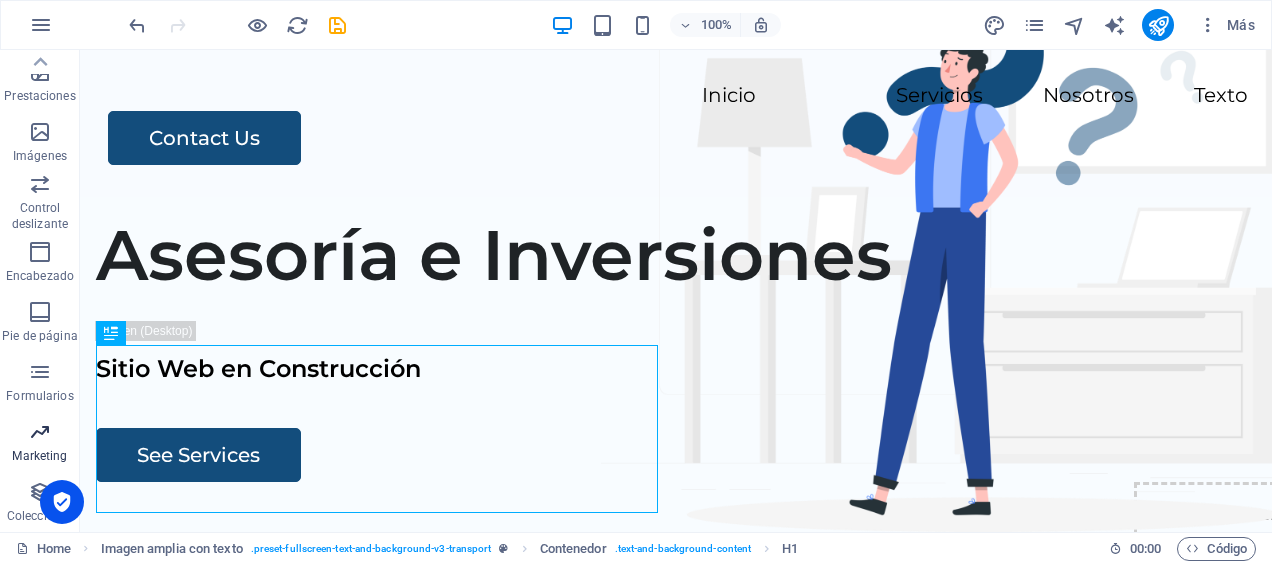 click on "Marketing" at bounding box center [40, 444] 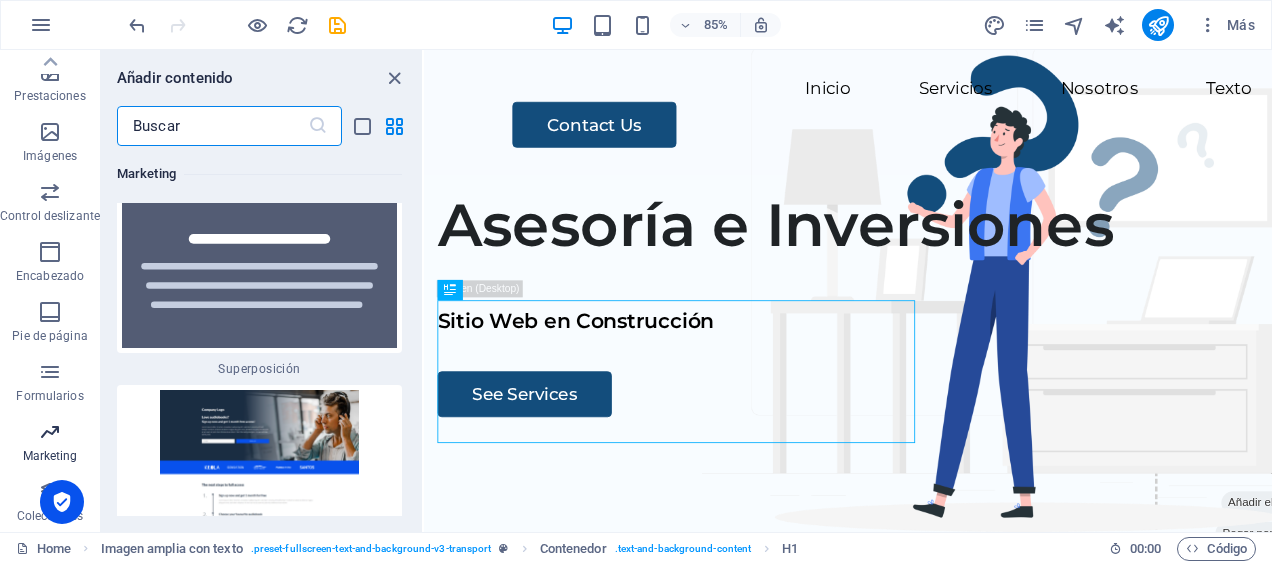 scroll, scrollTop: 32249, scrollLeft: 0, axis: vertical 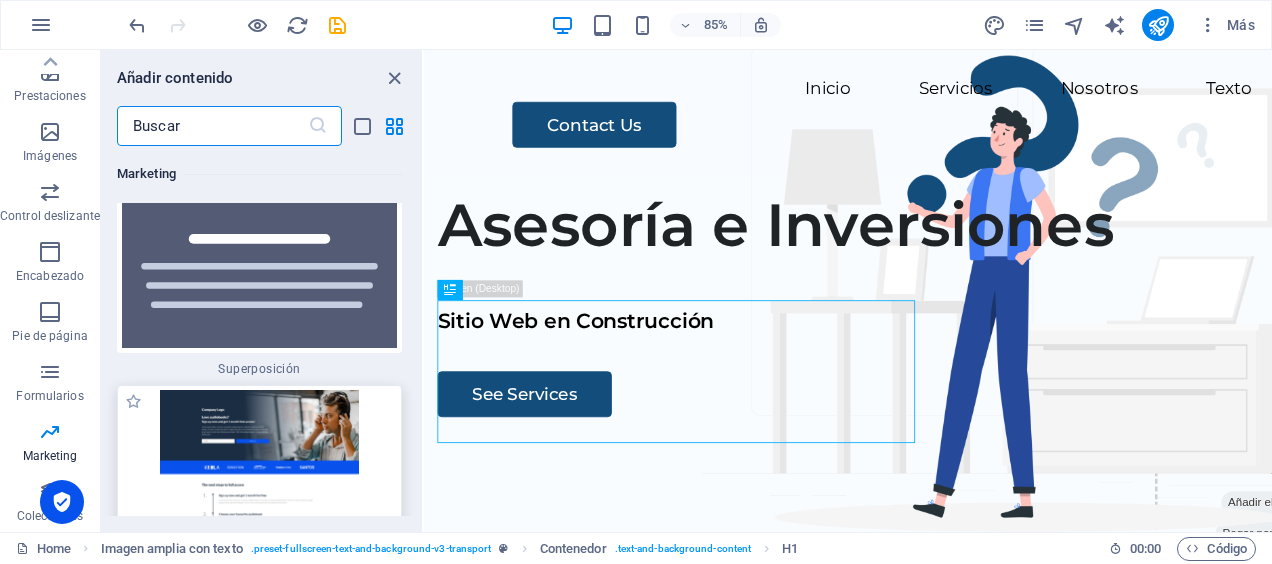 click at bounding box center [259, 470] 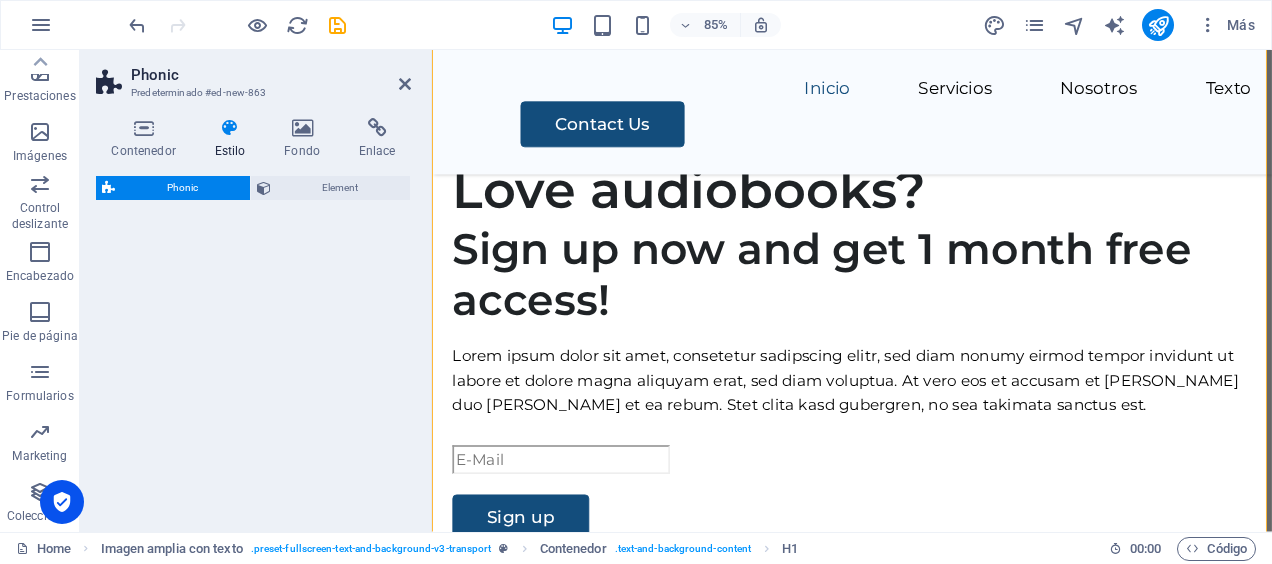 select on "%" 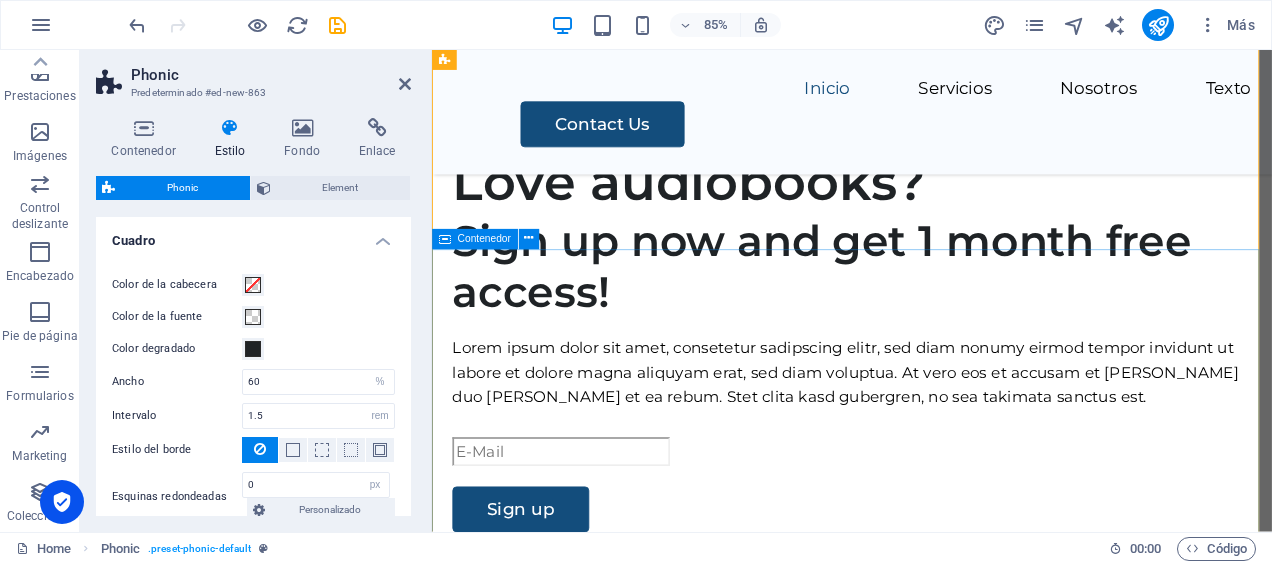 scroll, scrollTop: 1607, scrollLeft: 0, axis: vertical 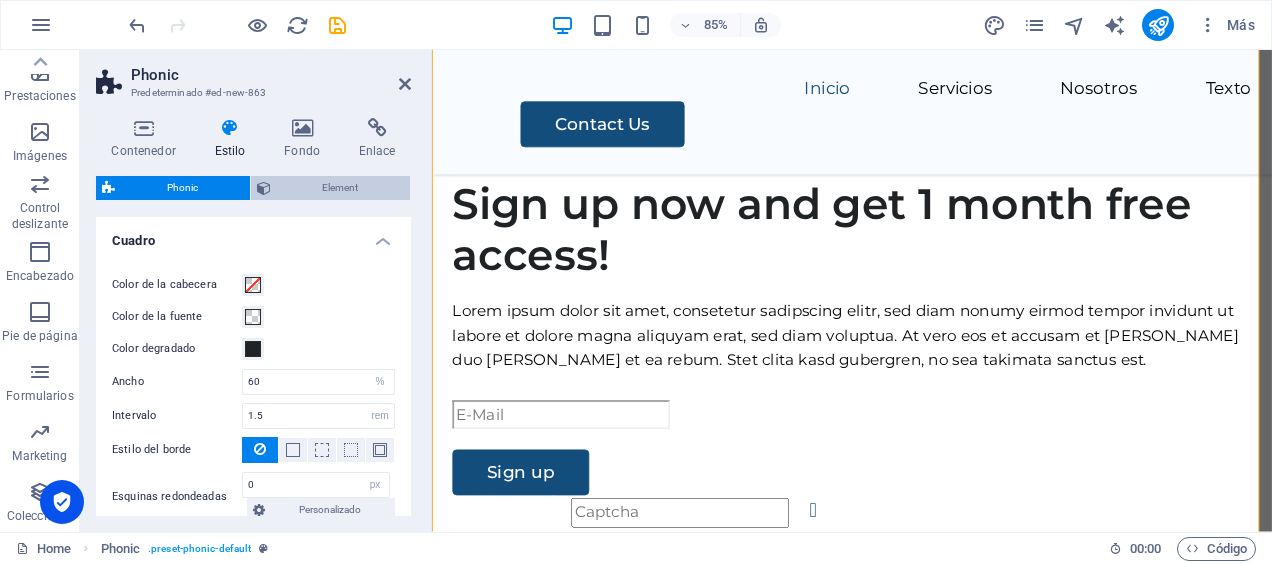 click on "Element" at bounding box center (341, 188) 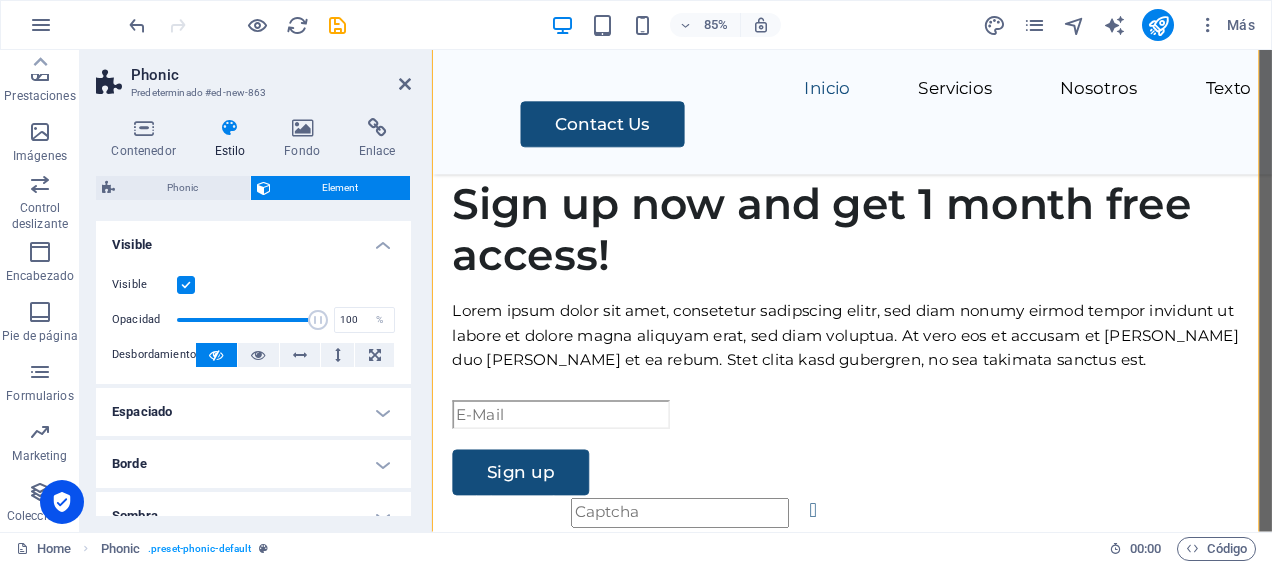 click on "Element" at bounding box center (341, 188) 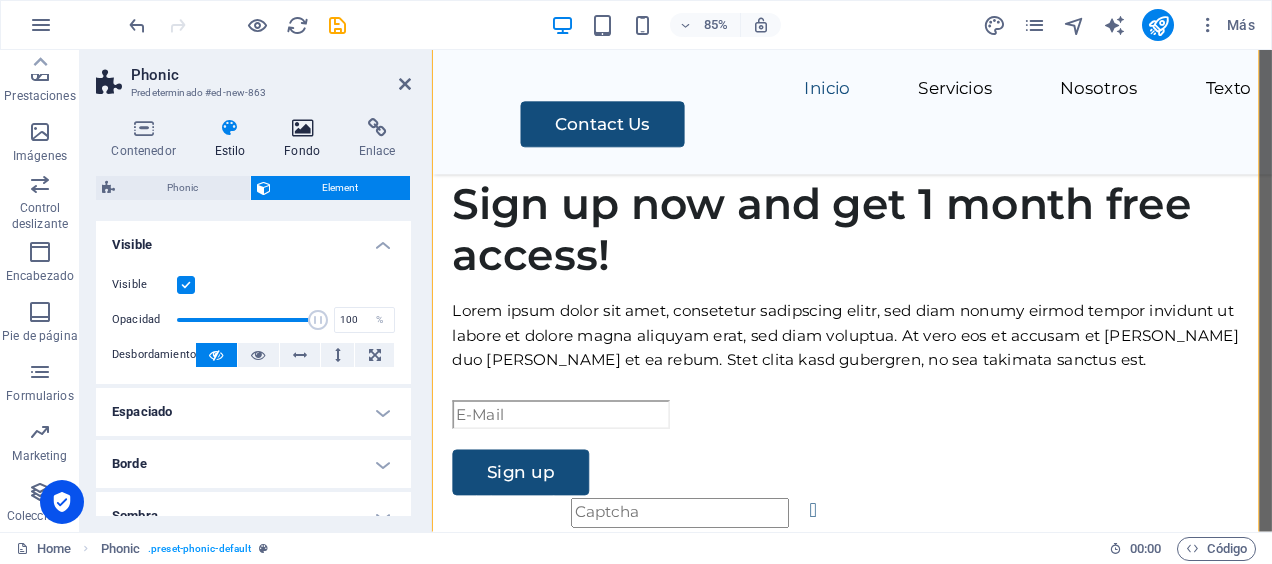 click at bounding box center [302, 128] 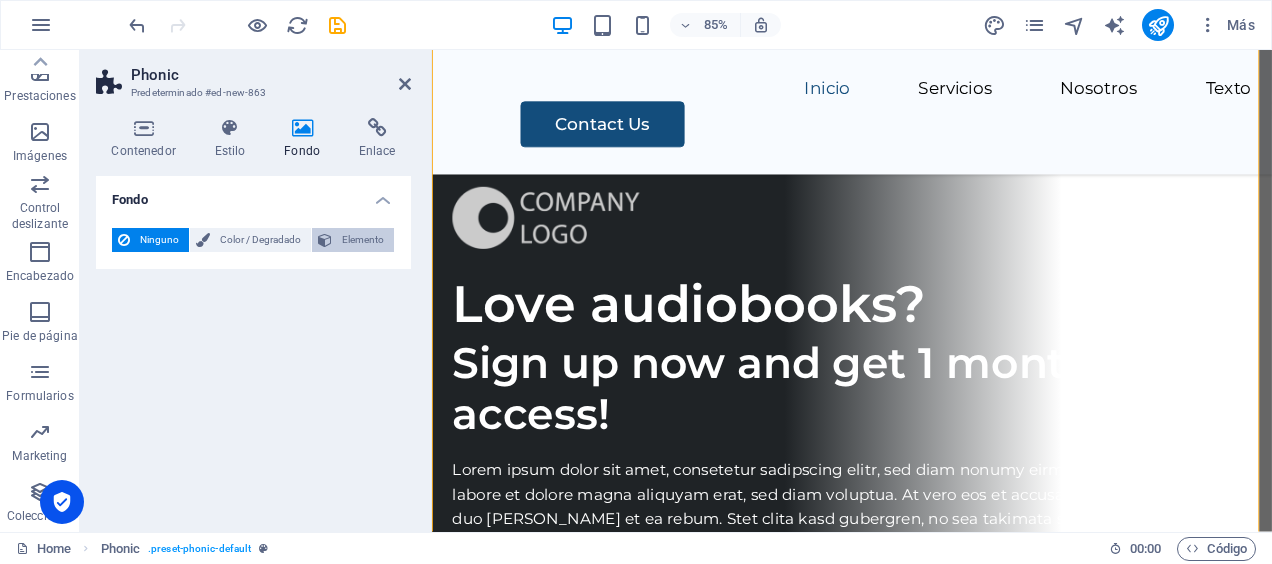 click on "Elemento" at bounding box center (363, 240) 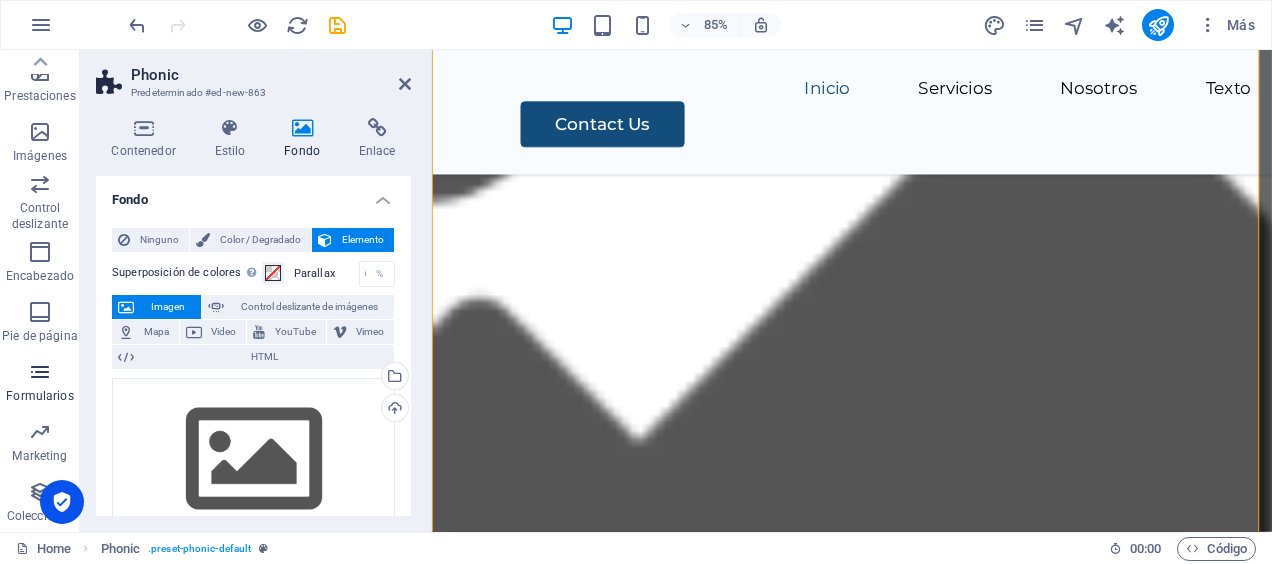 click at bounding box center (40, 372) 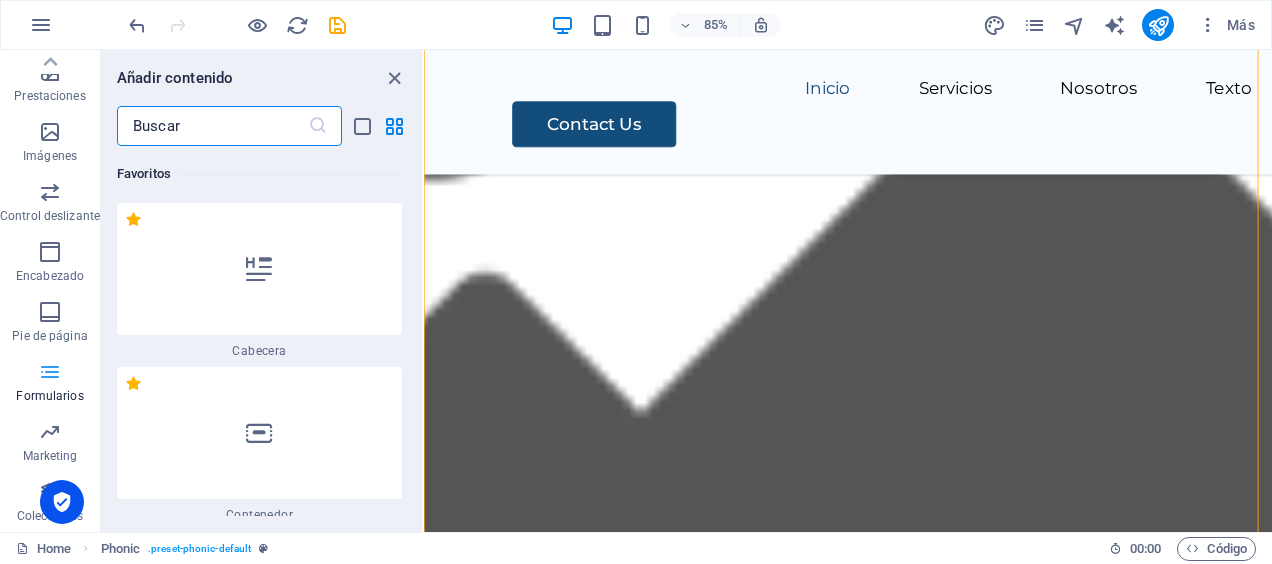 scroll, scrollTop: 1387, scrollLeft: 0, axis: vertical 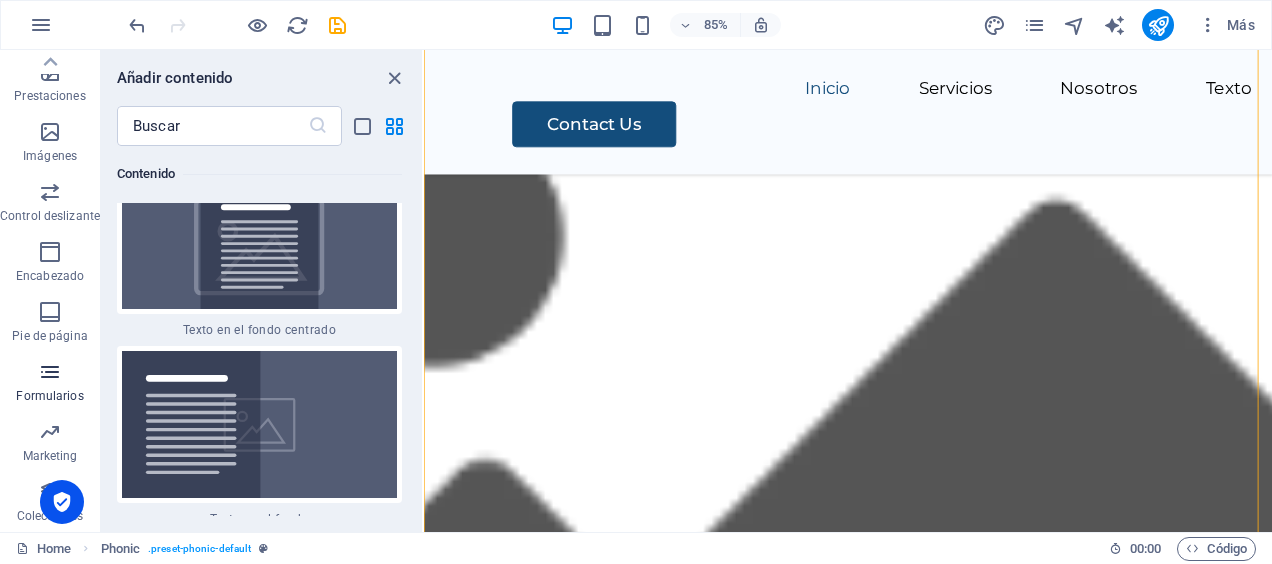click at bounding box center [50, 372] 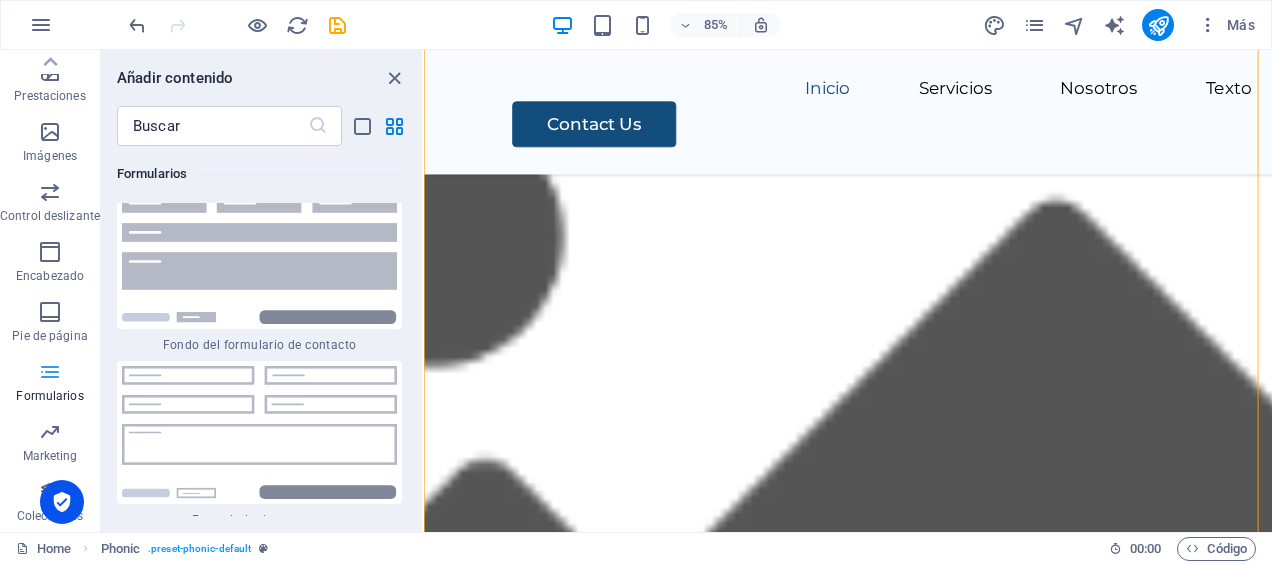 scroll, scrollTop: 28998, scrollLeft: 0, axis: vertical 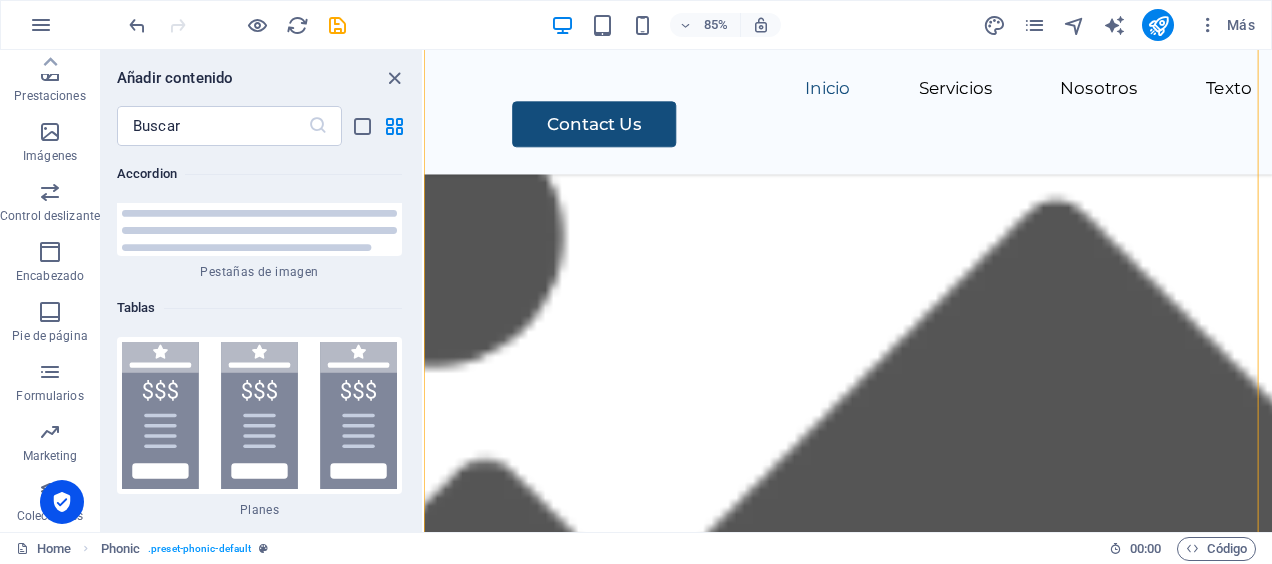 click on "Tablas" at bounding box center [259, 308] 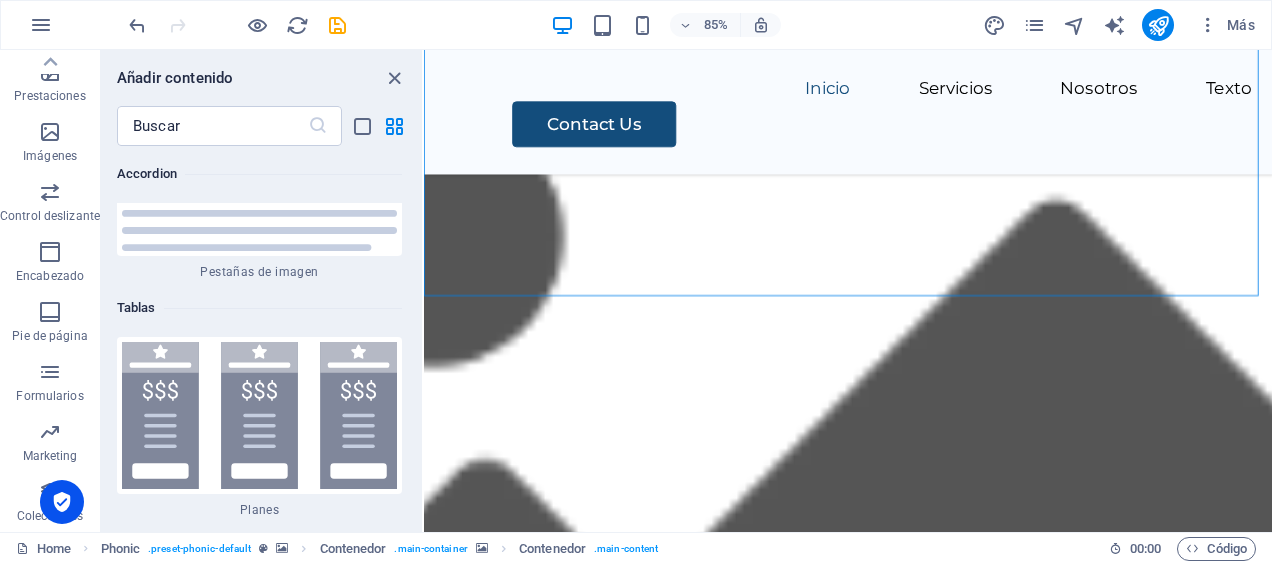 click on "Favoritos 1 Star Cabecera 1 Star Contenedor Elementos 1 Star Cabecera 1 Star Texto 1 Star Imagen 1 Star Contenedor 1 Star Separador 1 Star Separador 1 Star HTML 1 Star Icono 1 Star Botón 1 Star Logo 1 Star SVG 1 Star Control deslizante de imágenes 1 Star Control deslizante 1 Star Galería 1 Star Menú 1 Star Mapa 1 Star Facebook 1 Star Video 1 Star YouTube 1 Star Vimeo 1 Star Documento 1 Star Audio 1 Star Iframe 1 Star Privacidad 1 Star Idiomas Columnas 1 Star Contenedor 1 Star 2 columnas 1 Star 3 columnas 1 Star 4 columnas 1 Star 5 columnas 1 Star 6 columnas 1 Star 40-60 1 Star 20-80 1 Star 80-20 1 Star 30-70 1 Star 70-30 1 Star Columnas desiguales 1 Star 25-25-50 1 Star 25-50-25 1 Star 50-25-25 1 Star 20-60-20 1 Star 50-16-16-16 1 Star 16-16-16-50 1 Star Cuadrícula 2-1 1 Star Cuadrícula 1-2 1 Star Cuadrícula 3-1 1 Star Cuadrícula 1-3 1 Star Grid 4-1 1 Star Cuadrícula 1-4 1 Star Cuadrícula 1-2-1 1 Star Cuadrícula 1-1-2 1 Star Cuadrícula 2h-2v 1 Star Cuadrícula 2v-2h 1 Star Cuadrícula 2-1-2 1 Star" at bounding box center [261, 331] 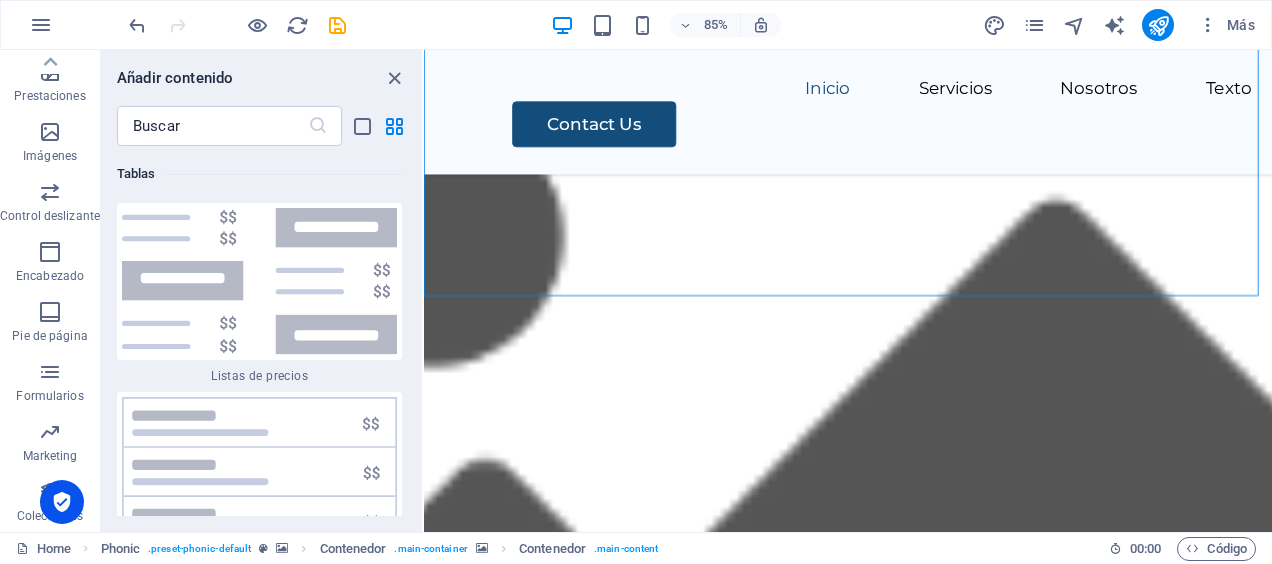 scroll, scrollTop: 13850, scrollLeft: 0, axis: vertical 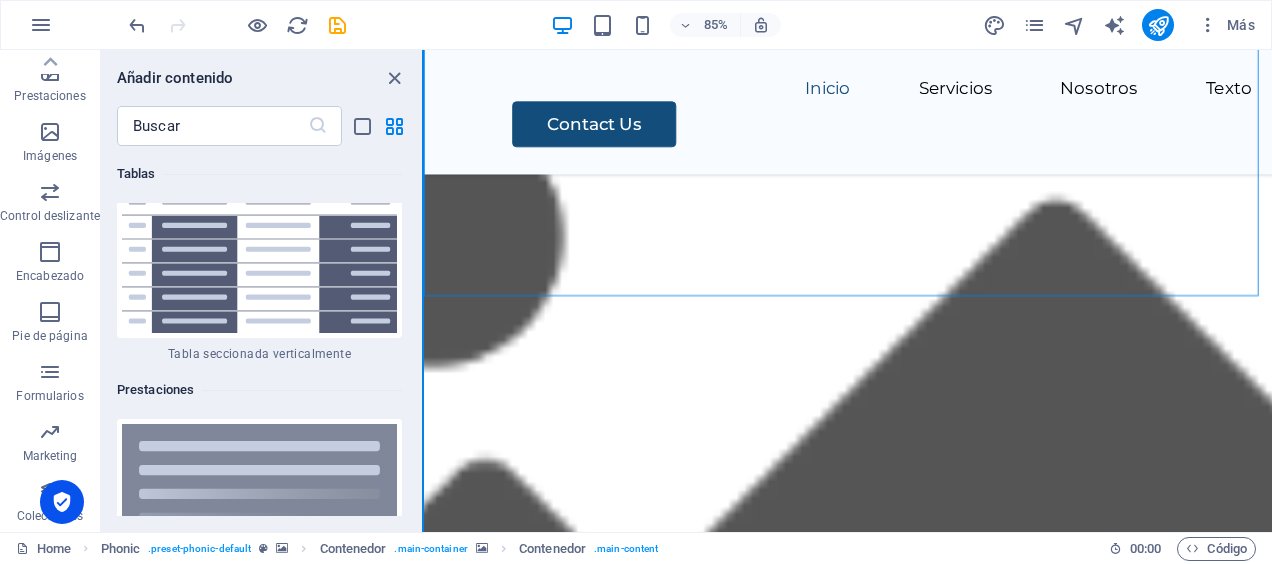 click at bounding box center (423, 291) 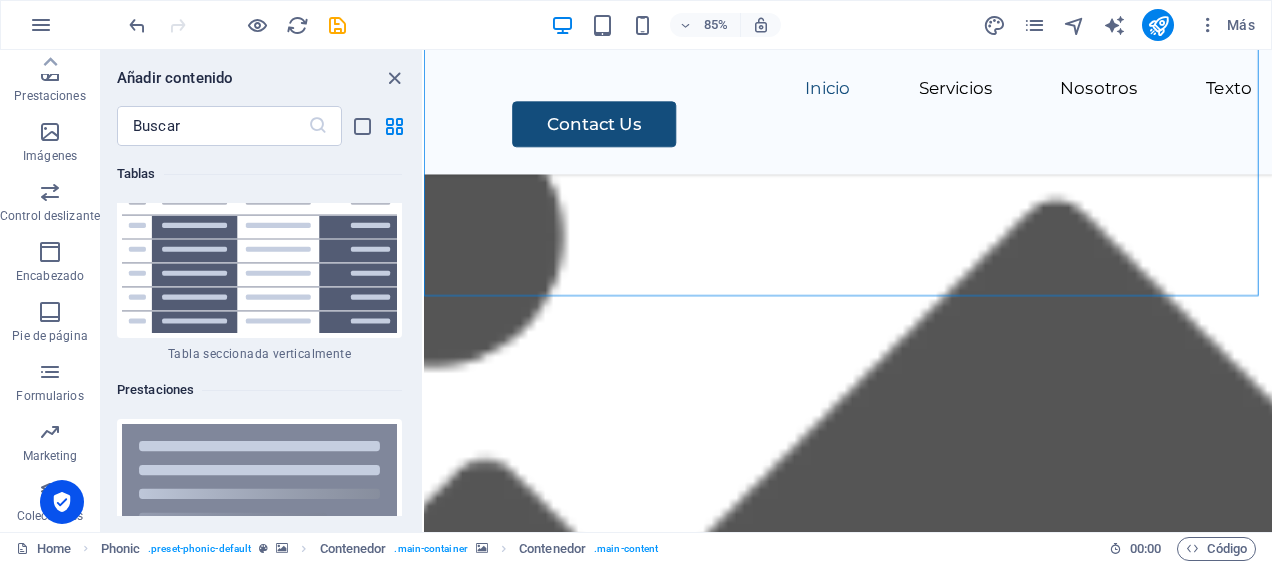 scroll, scrollTop: 14498, scrollLeft: 0, axis: vertical 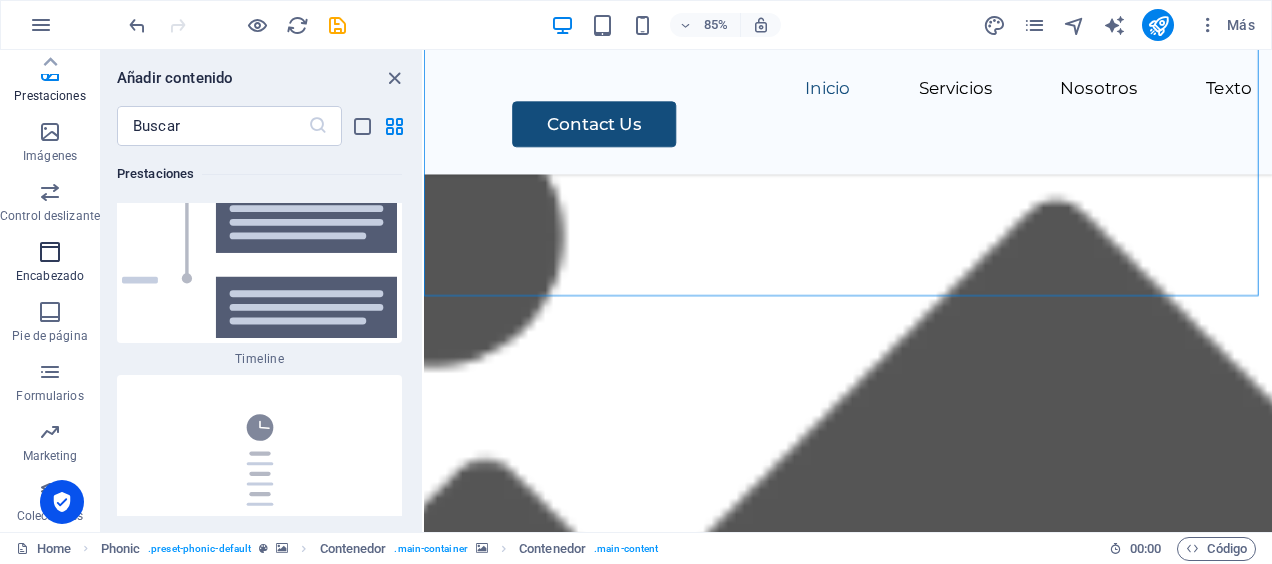 click on "Encabezado" at bounding box center [50, 264] 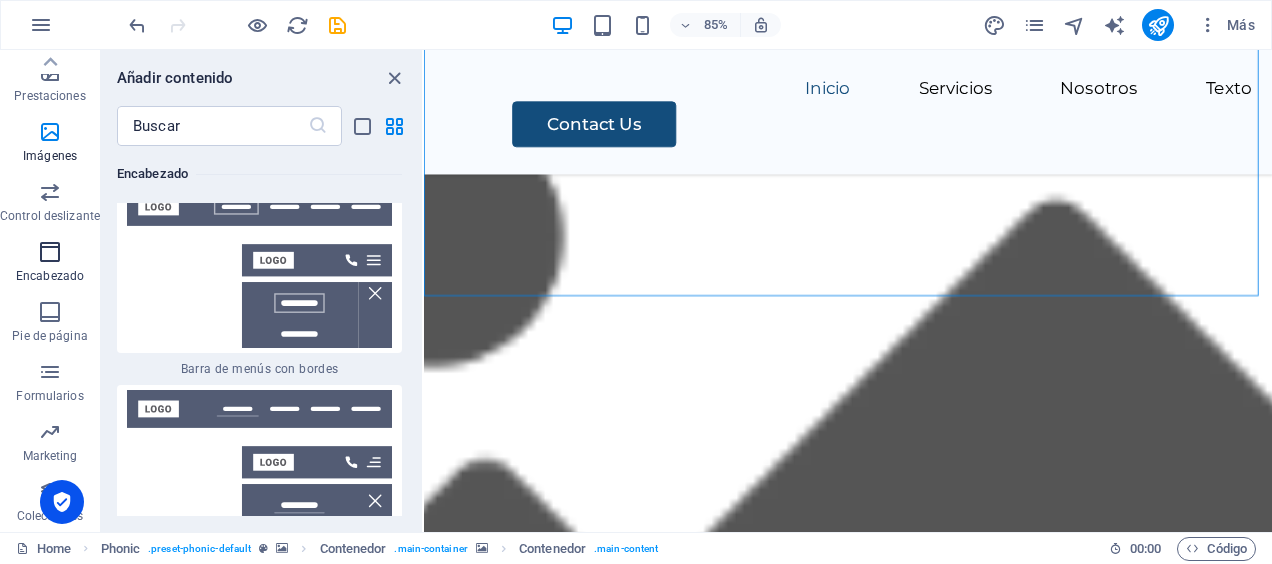scroll, scrollTop: 23598, scrollLeft: 0, axis: vertical 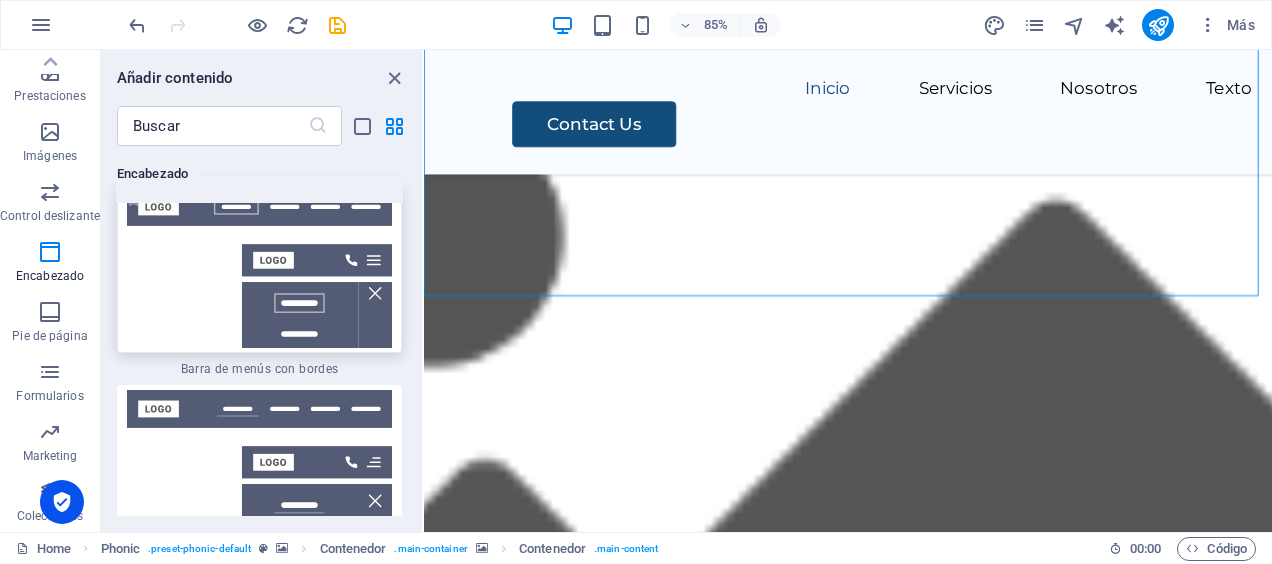 click at bounding box center [259, 268] 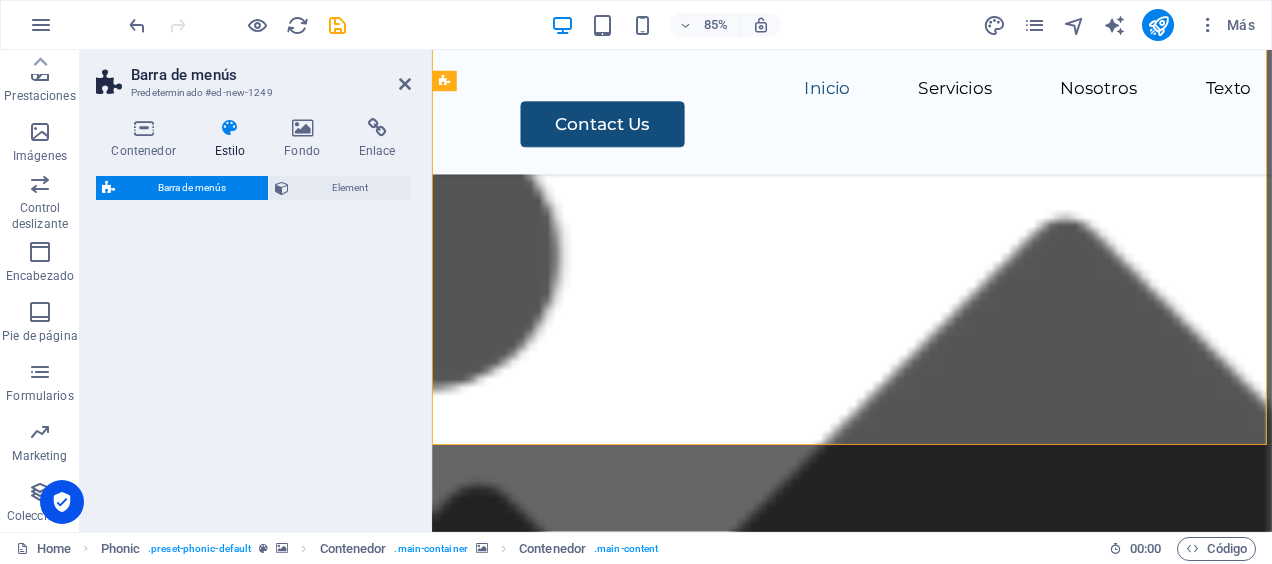 select on "rem" 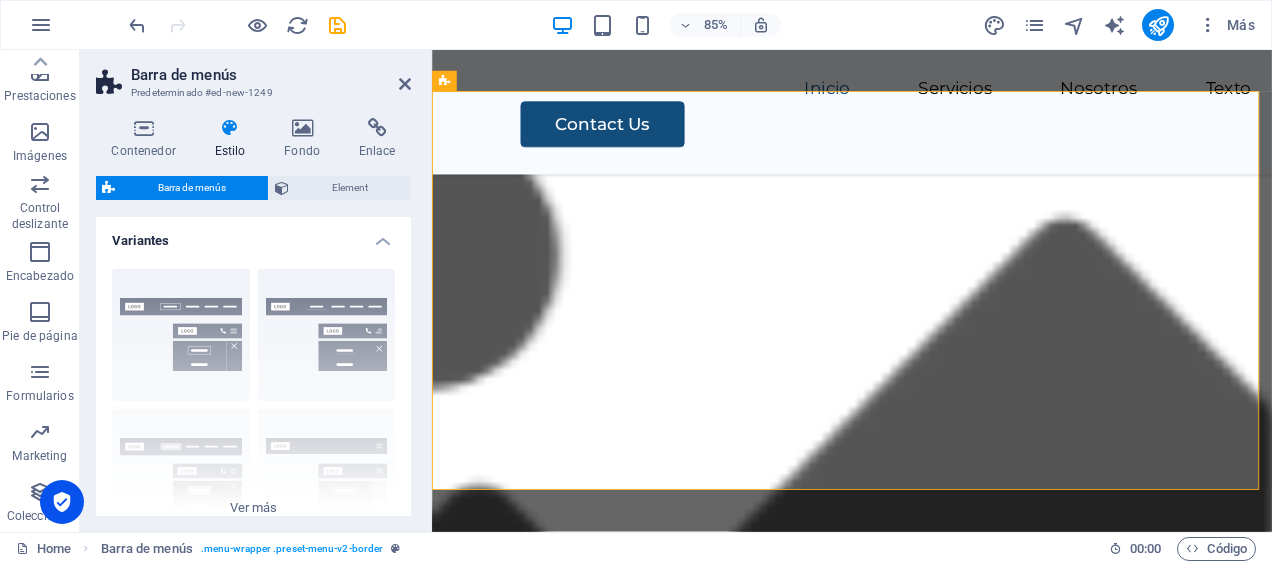 scroll, scrollTop: 2972, scrollLeft: 0, axis: vertical 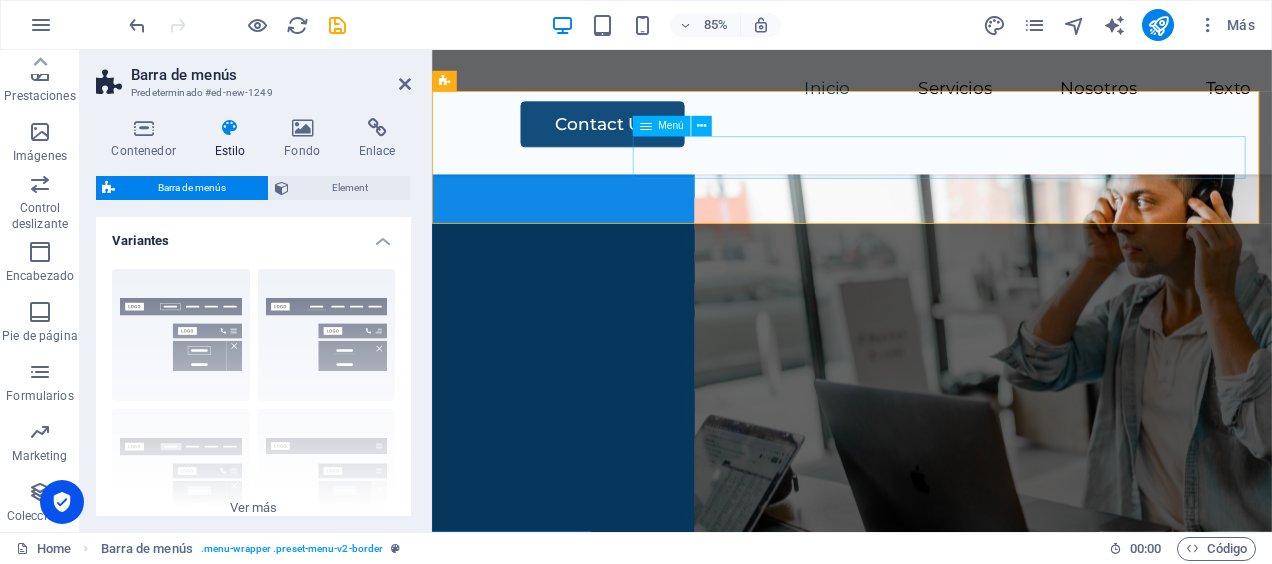 click on "Home About Service Contact" at bounding box center [926, 3814] 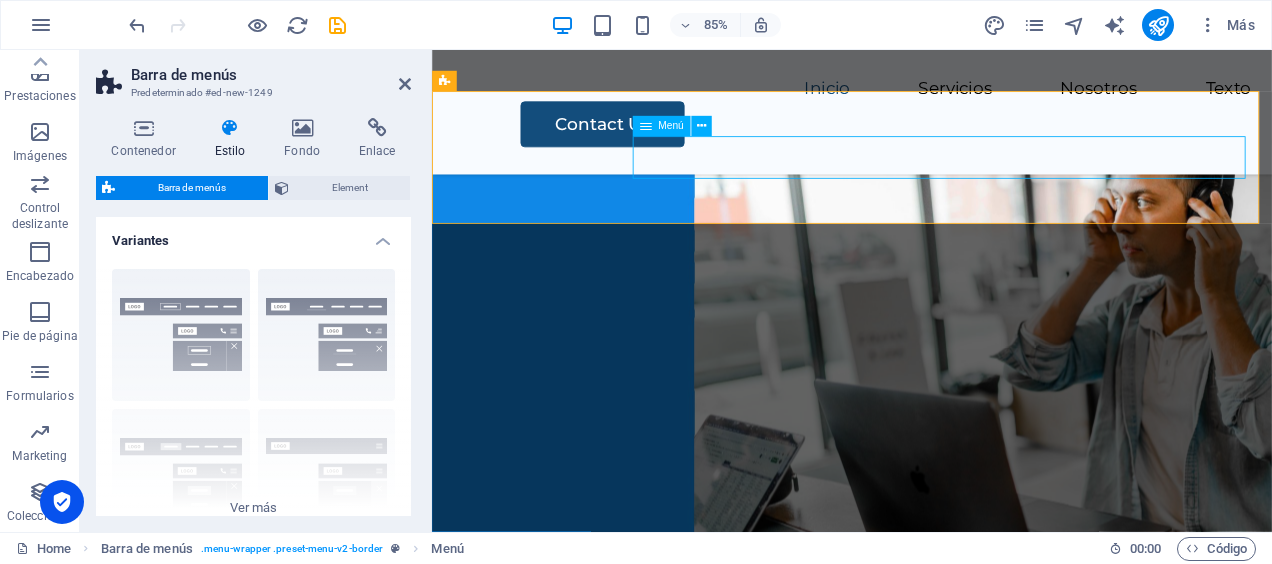 click on "Home About Service Contact" at bounding box center [926, 3814] 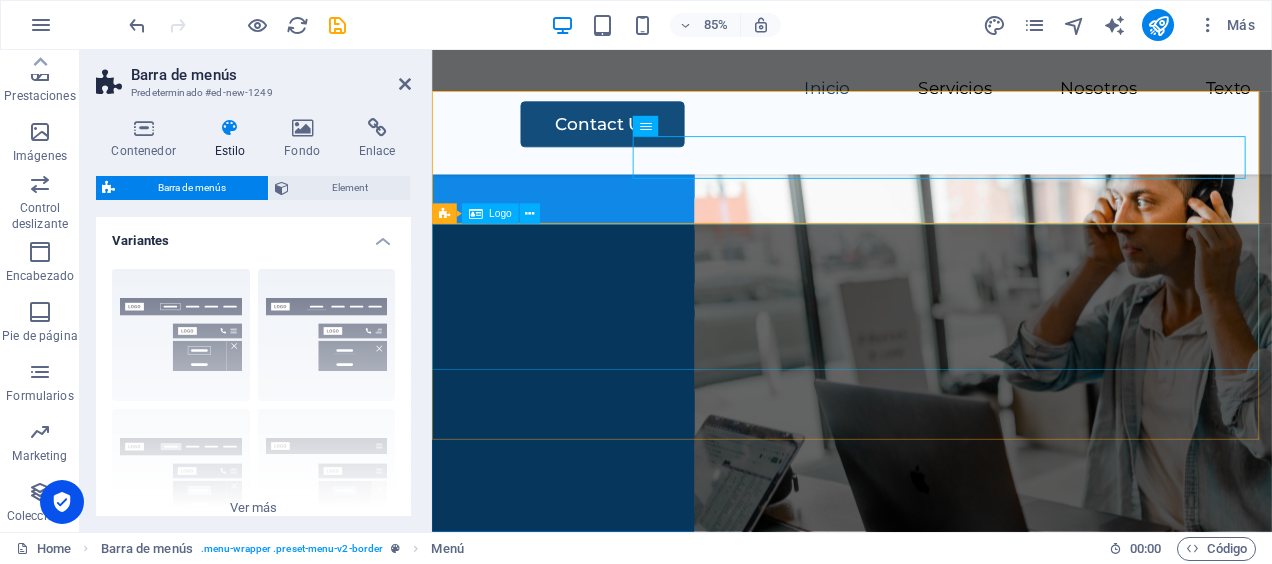 click at bounding box center (926, 3940) 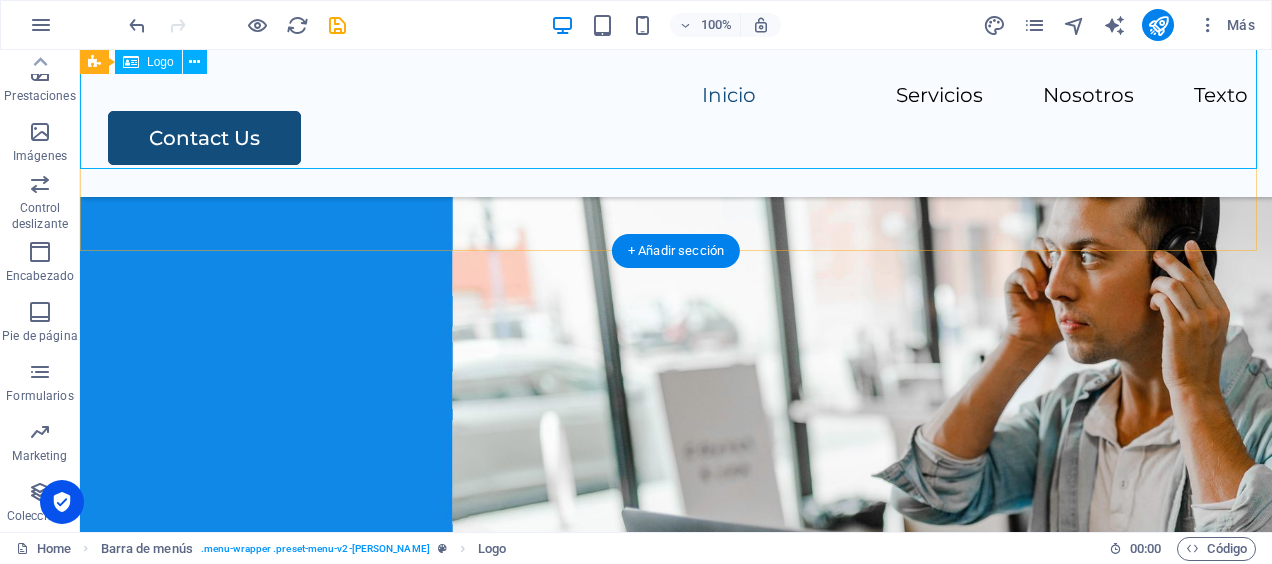 click at bounding box center (676, 3935) 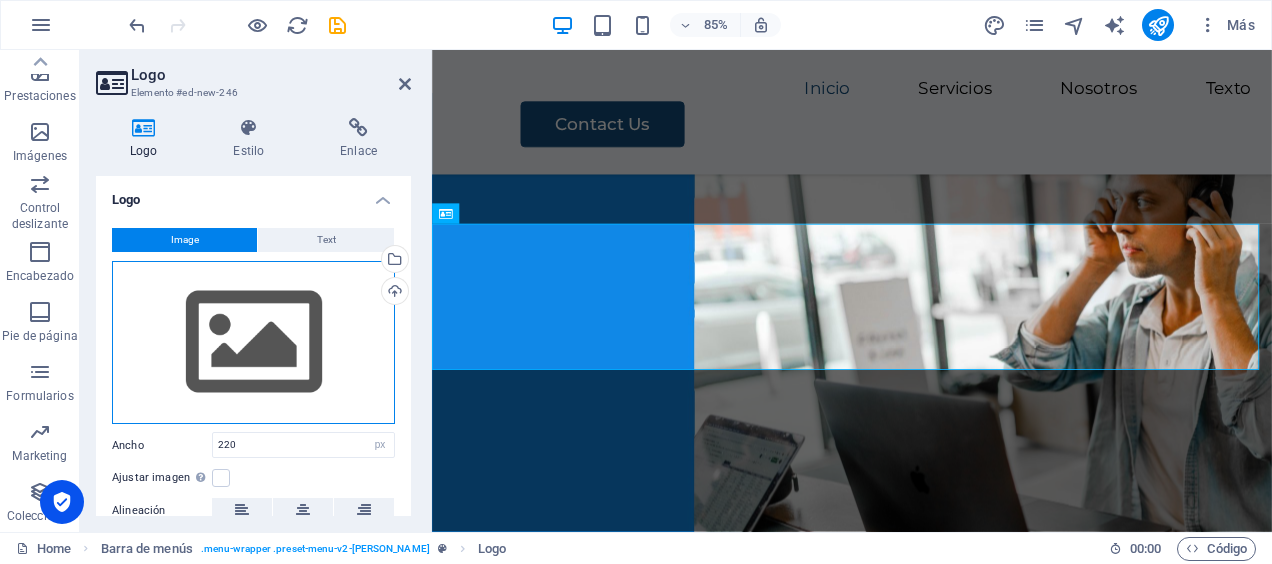 click on "Arrastra archivos aquí, haz clic para escoger archivos o  selecciona archivos de Archivos o de nuestra galería gratuita de fotos y vídeos" at bounding box center [253, 343] 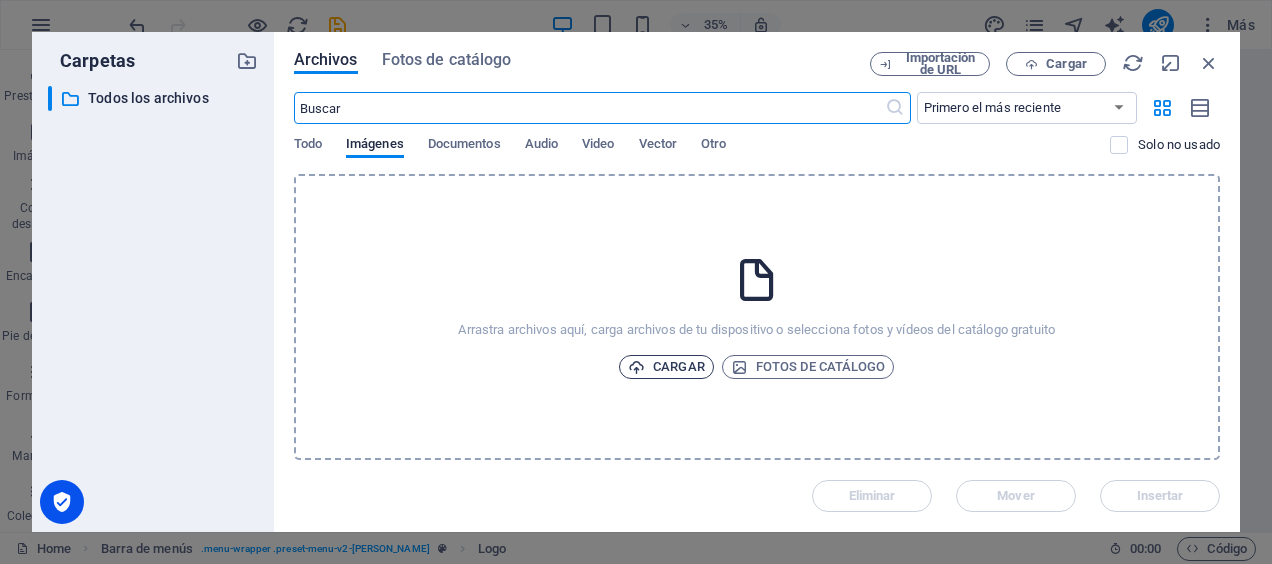 click on "Cargar" at bounding box center [666, 367] 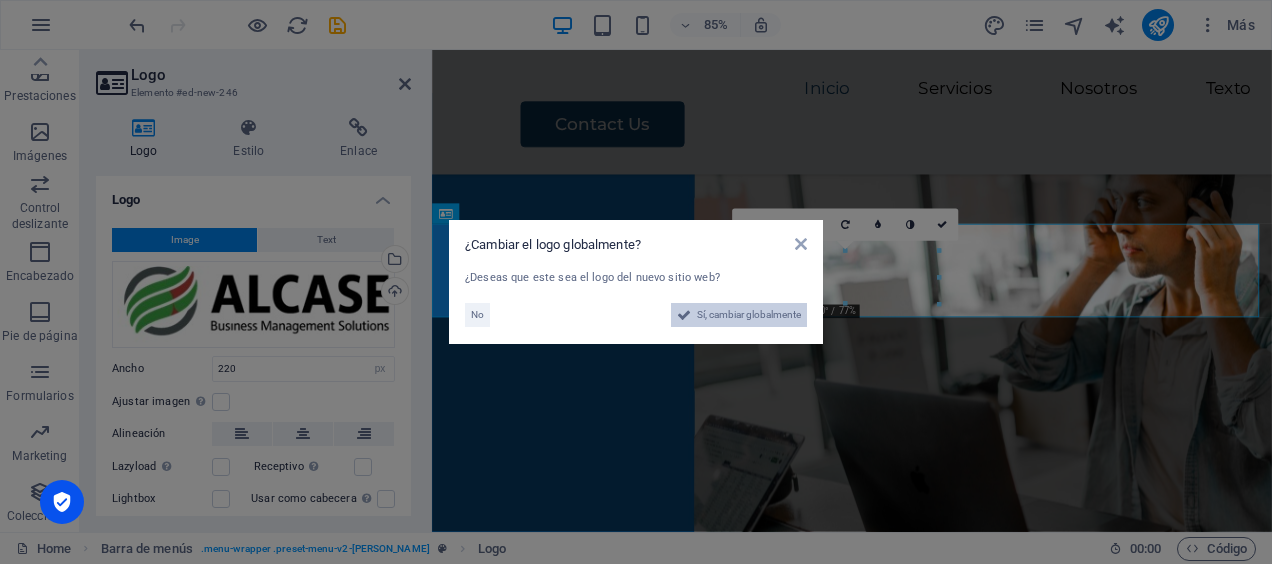 click on "Sí, cambiar globalmente" at bounding box center (749, 315) 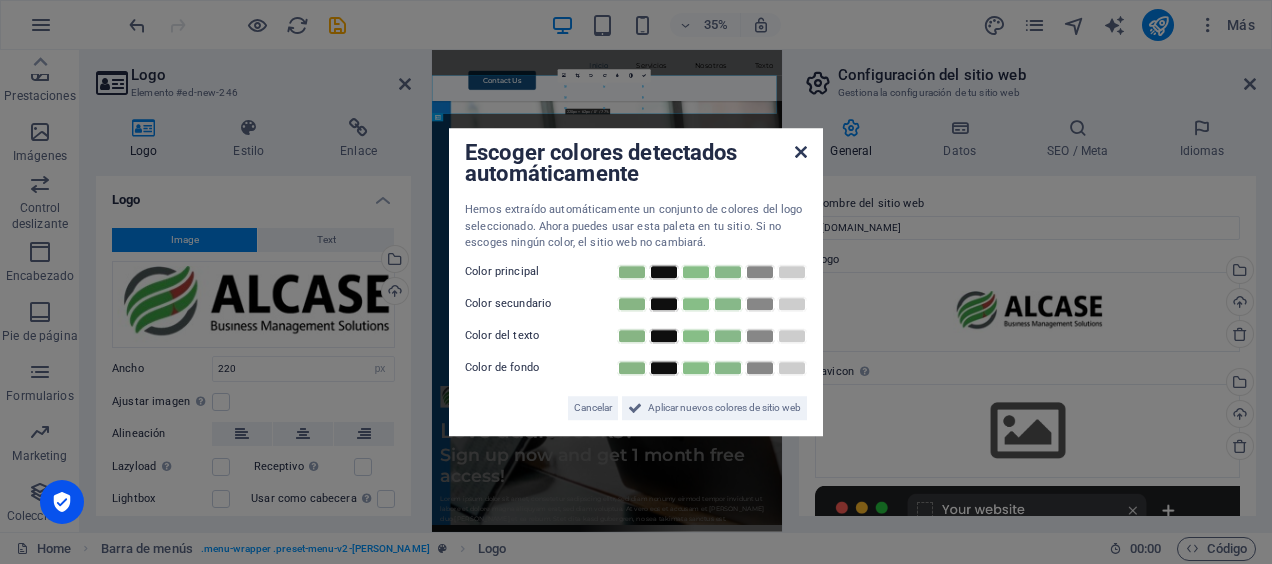 click at bounding box center (801, 152) 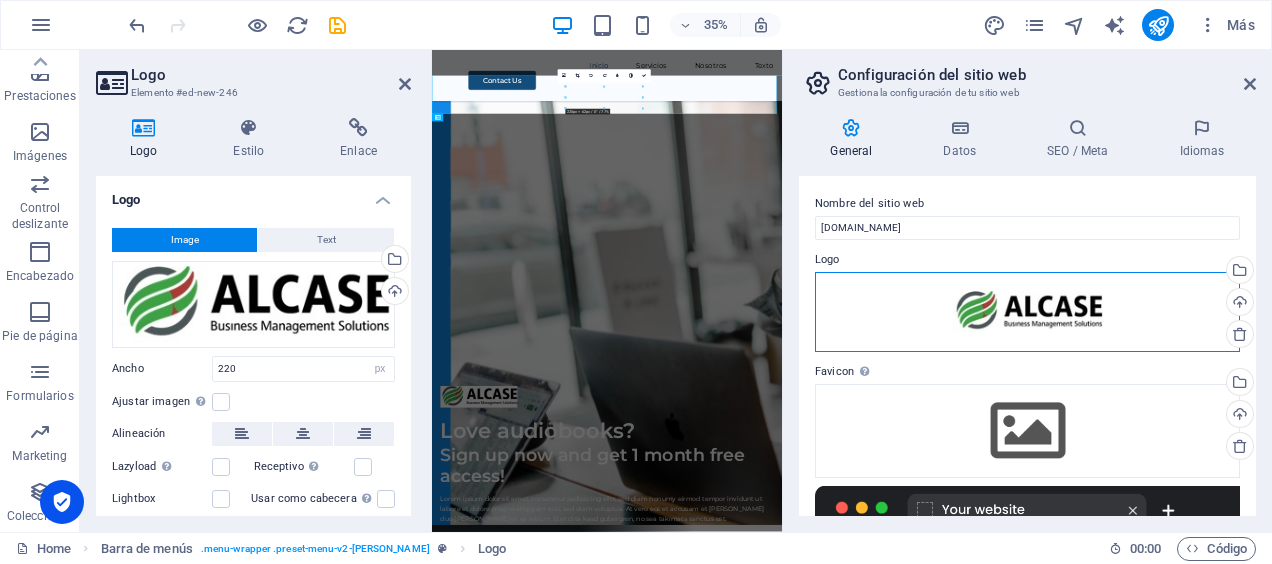 click on "Arrastra archivos aquí, haz clic para escoger archivos o  selecciona archivos de Archivos o de nuestra galería gratuita de fotos y vídeos" at bounding box center [1027, 312] 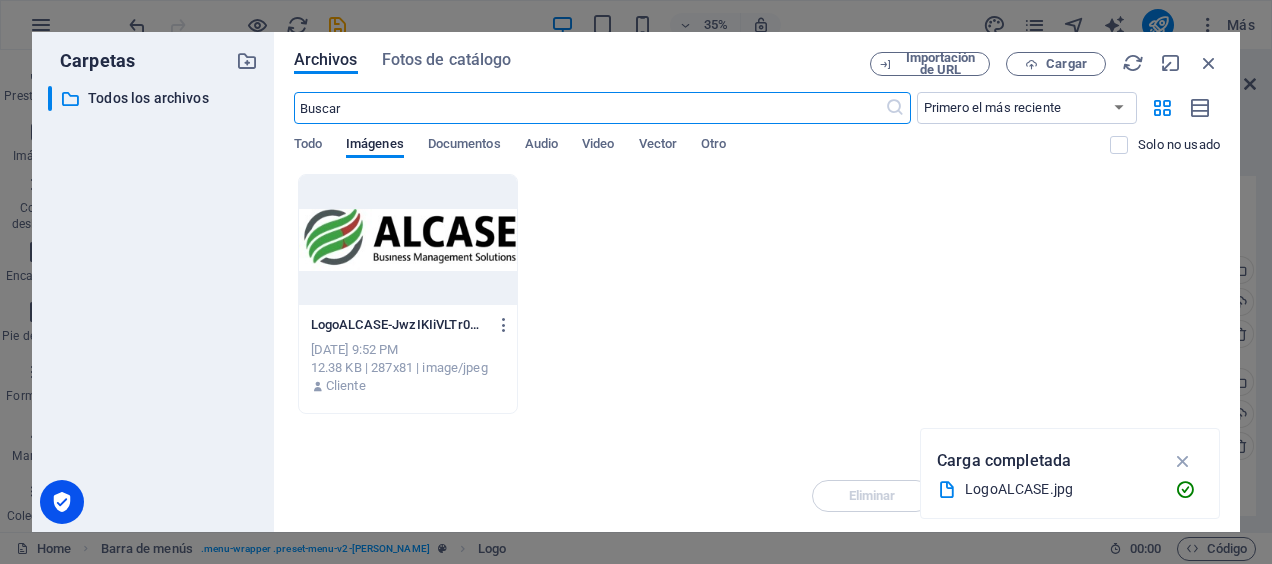 scroll, scrollTop: 2062, scrollLeft: 0, axis: vertical 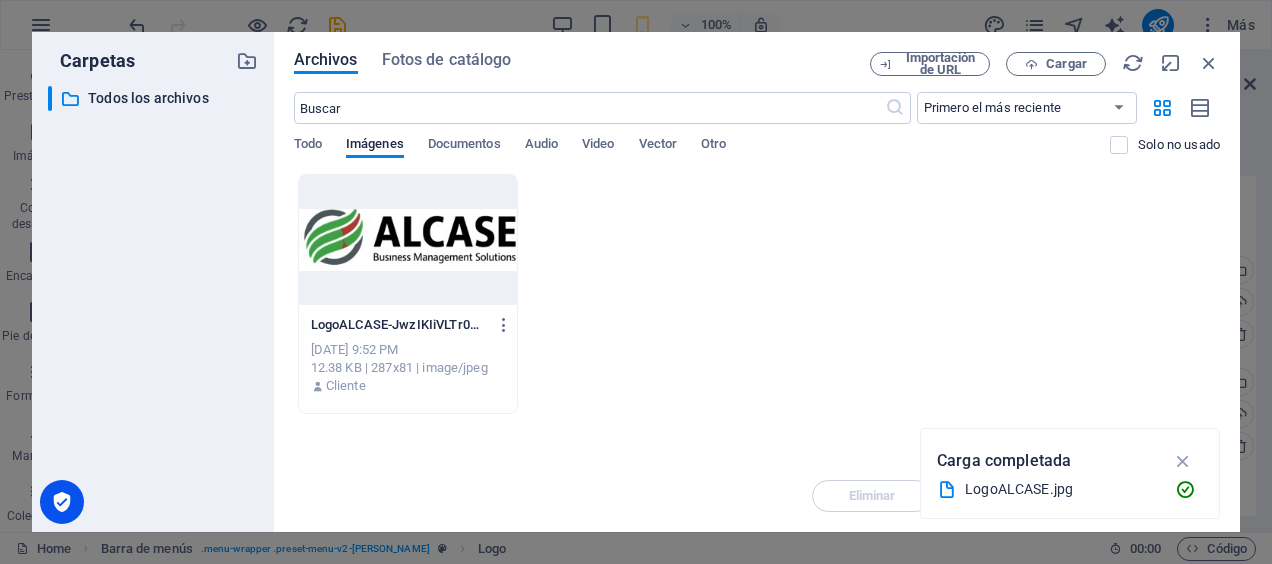 click on "LogoALCASE-JwzIKIiVLTr0BqxcVFkDvg.jpg LogoALCASE-JwzIKIiVLTr0BqxcVFkDvg.jpg Jul 12, 2025 9:52 PM 12.38 KB | 287x81 | image/jpeg Cliente" at bounding box center (757, 294) 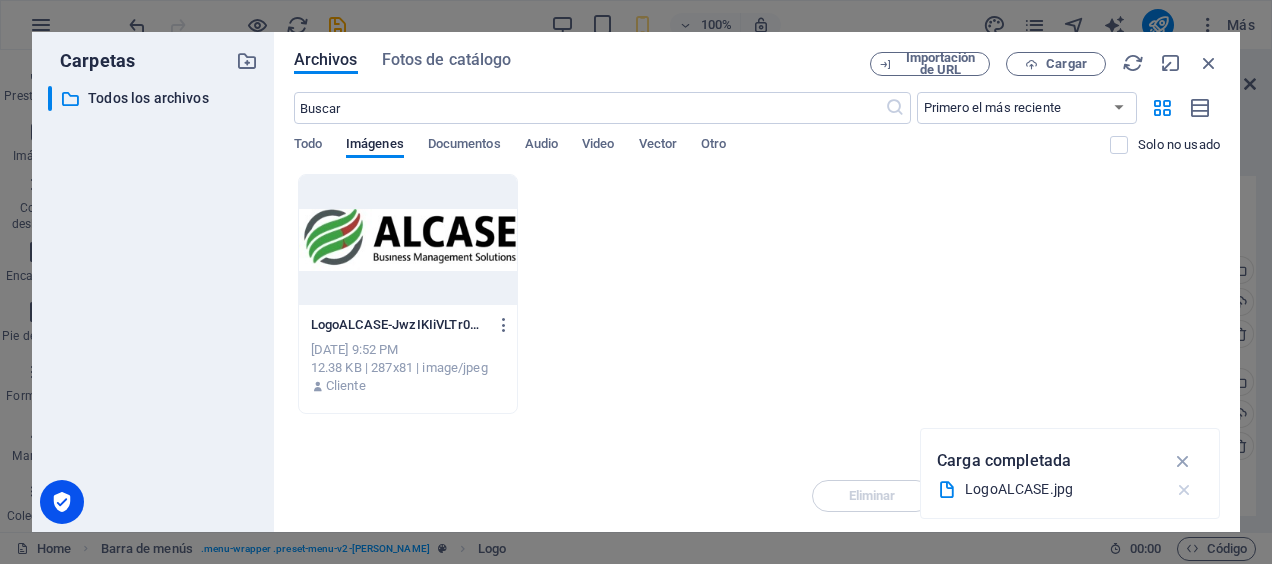 click at bounding box center (1184, 490) 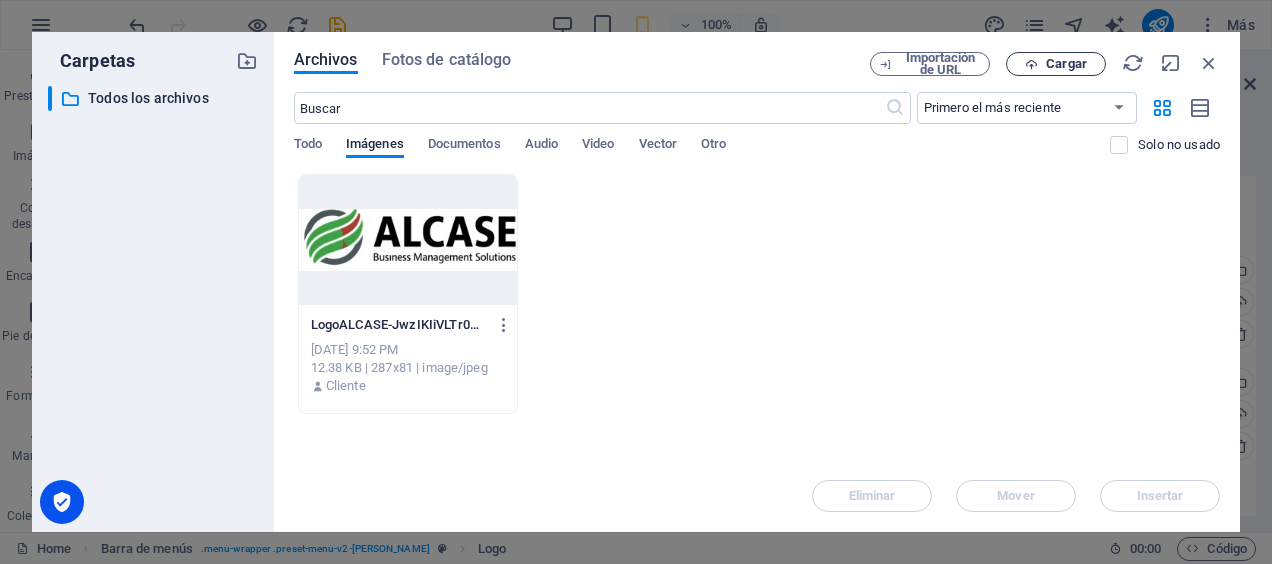 click on "Cargar" at bounding box center [1066, 64] 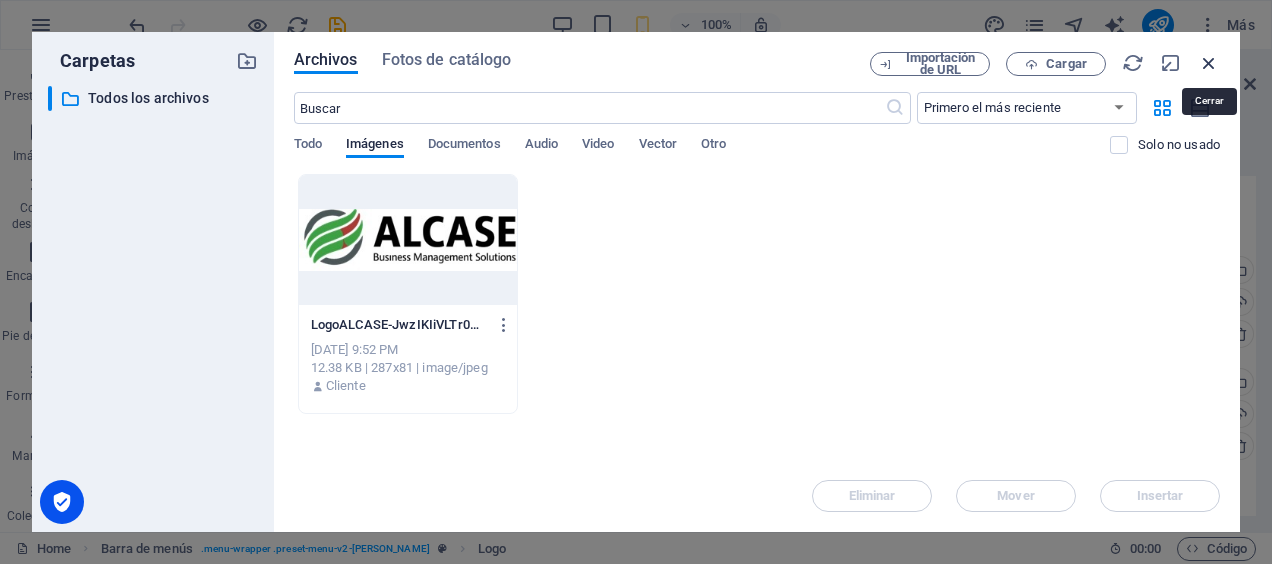 click at bounding box center [1209, 63] 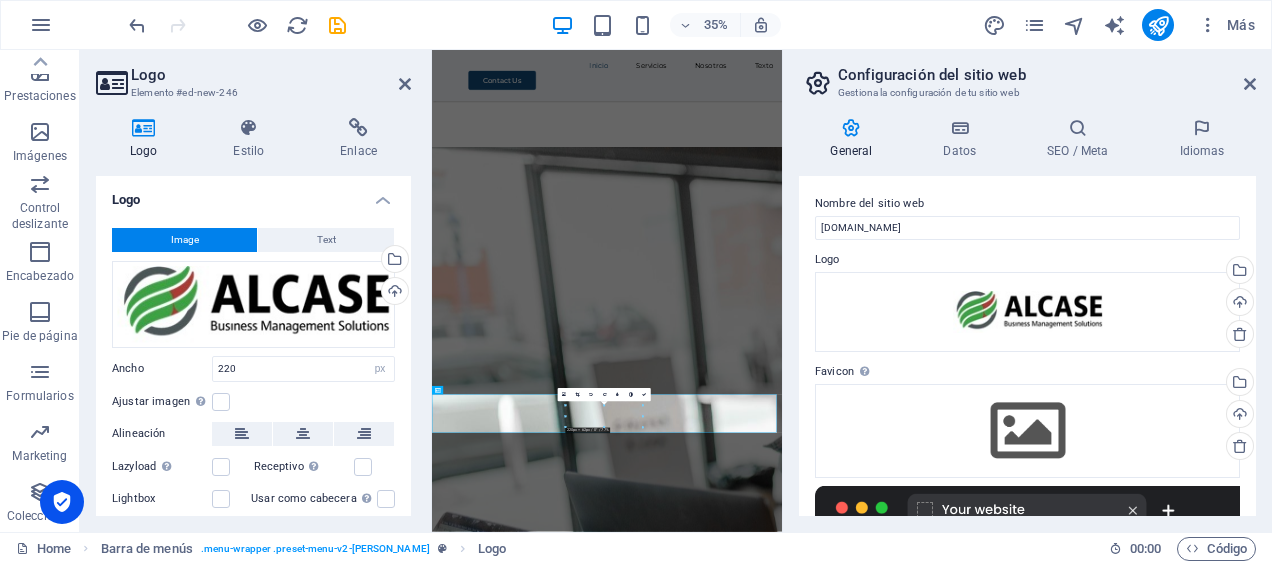 drag, startPoint x: 406, startPoint y: 381, endPoint x: 419, endPoint y: 496, distance: 115.73245 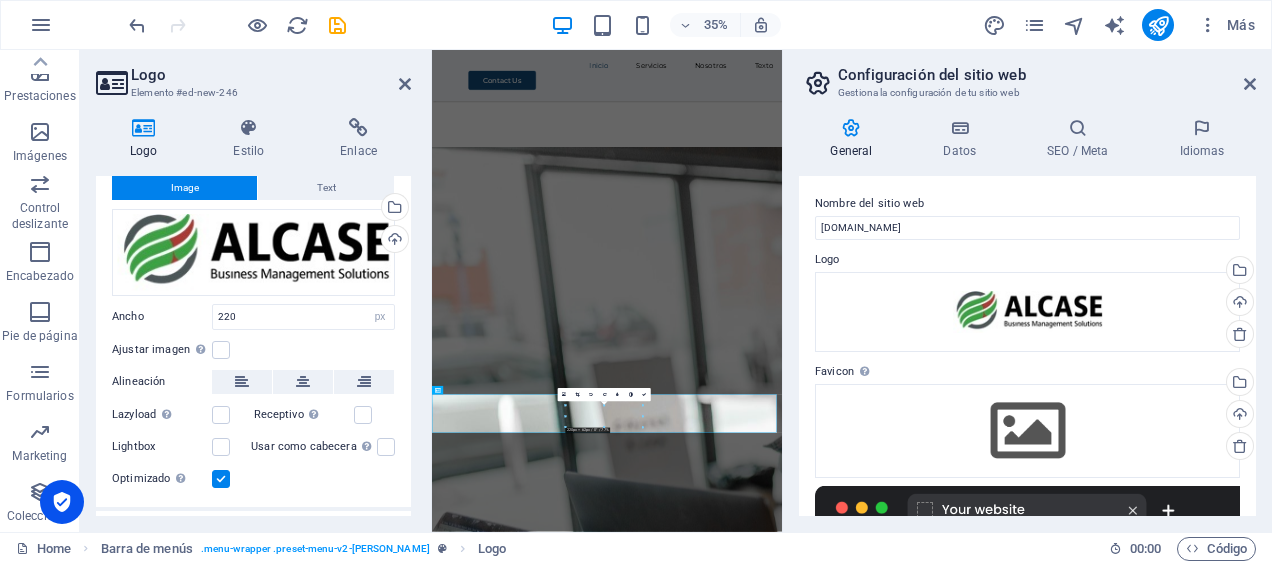 scroll, scrollTop: 92, scrollLeft: 0, axis: vertical 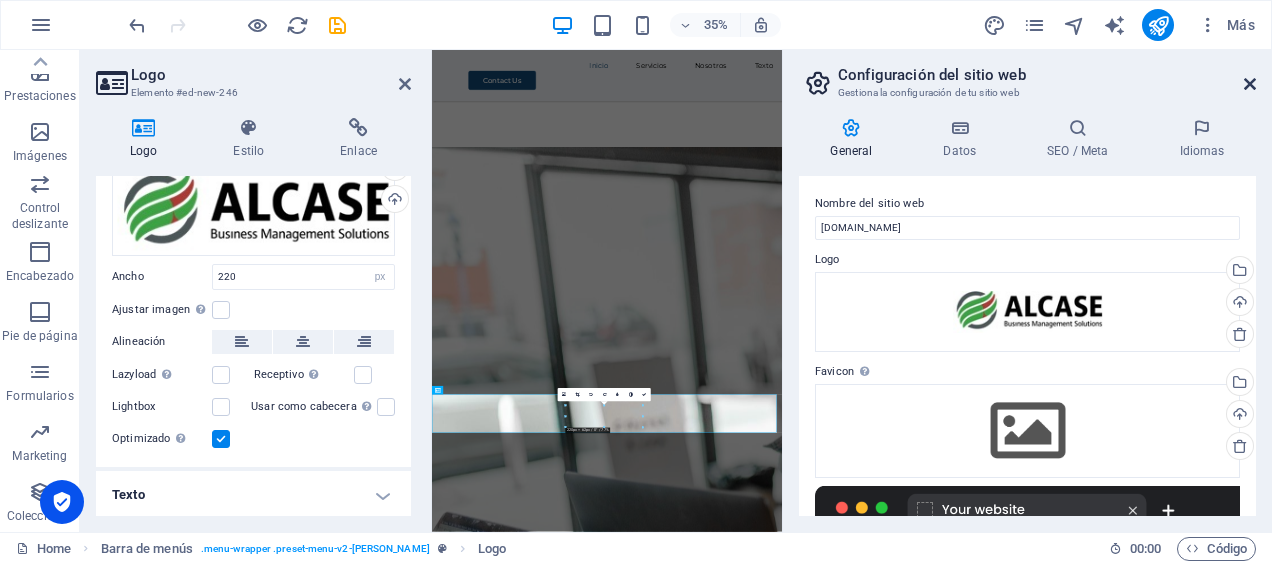 click at bounding box center [1250, 84] 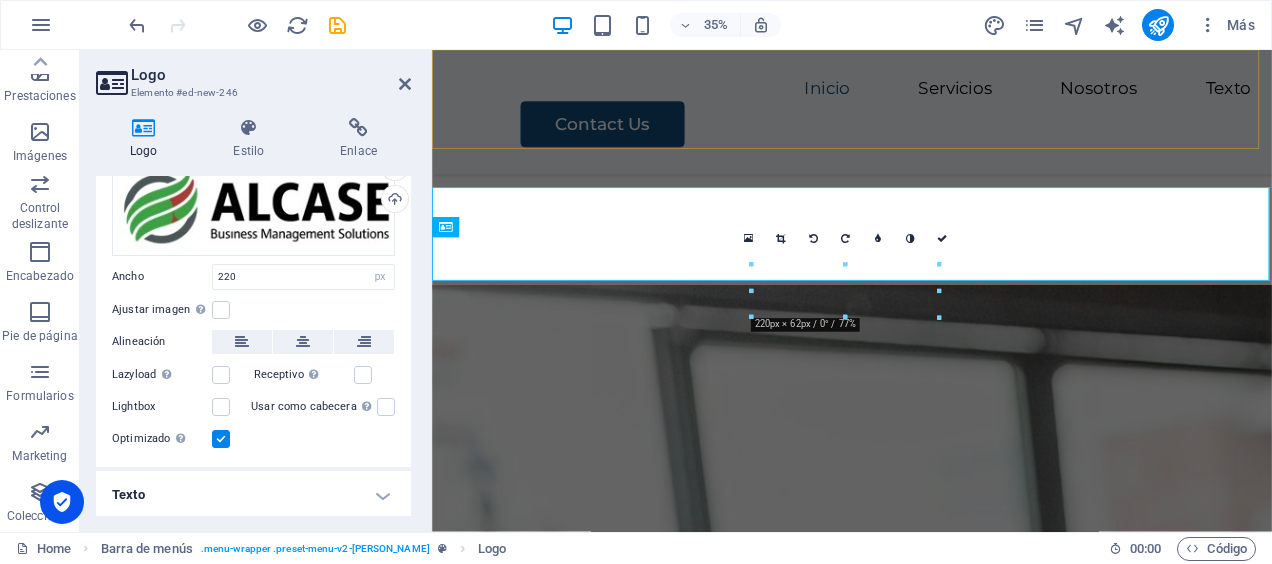 scroll, scrollTop: 2884, scrollLeft: 0, axis: vertical 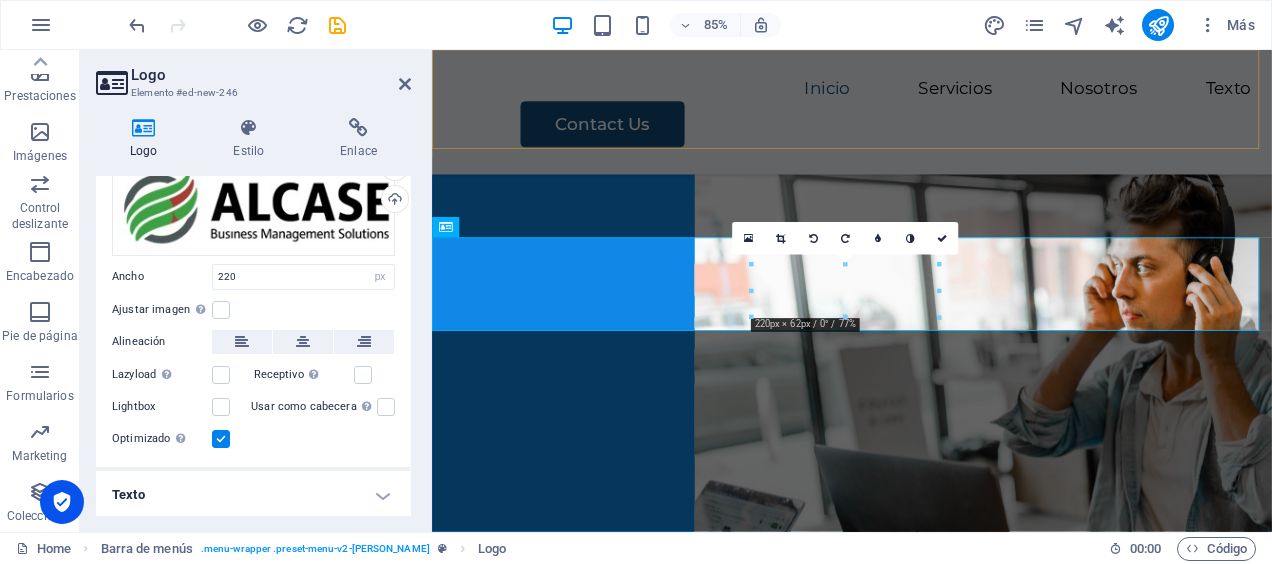 click on "Inicio Servicios Nosotros Texto Contact Us" at bounding box center (926, 123) 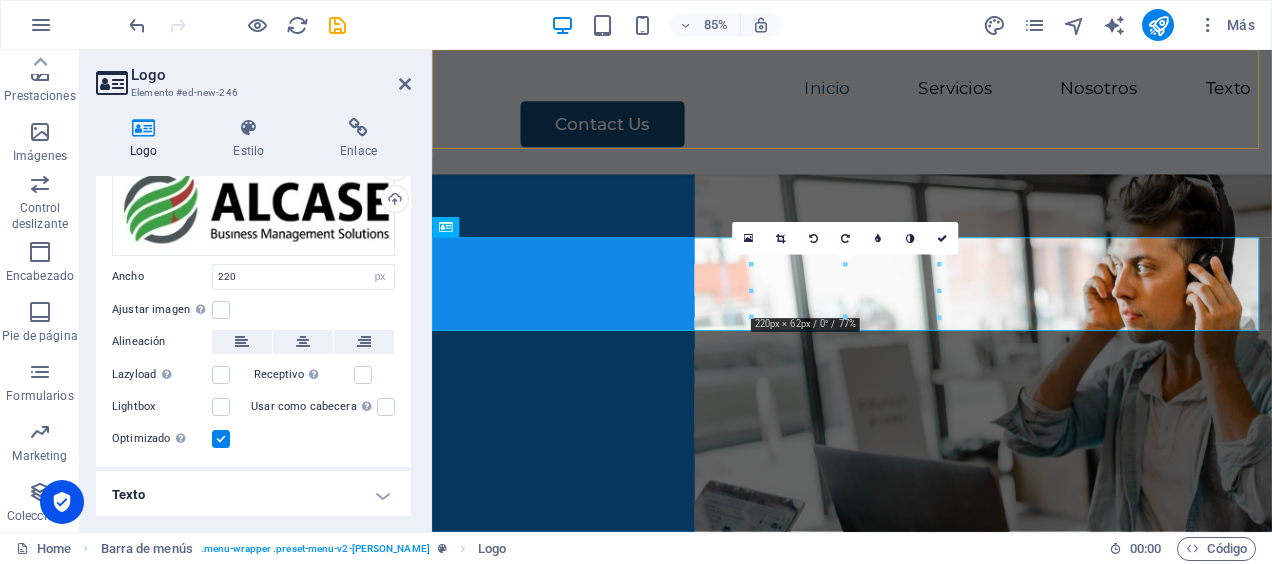 select on "header" 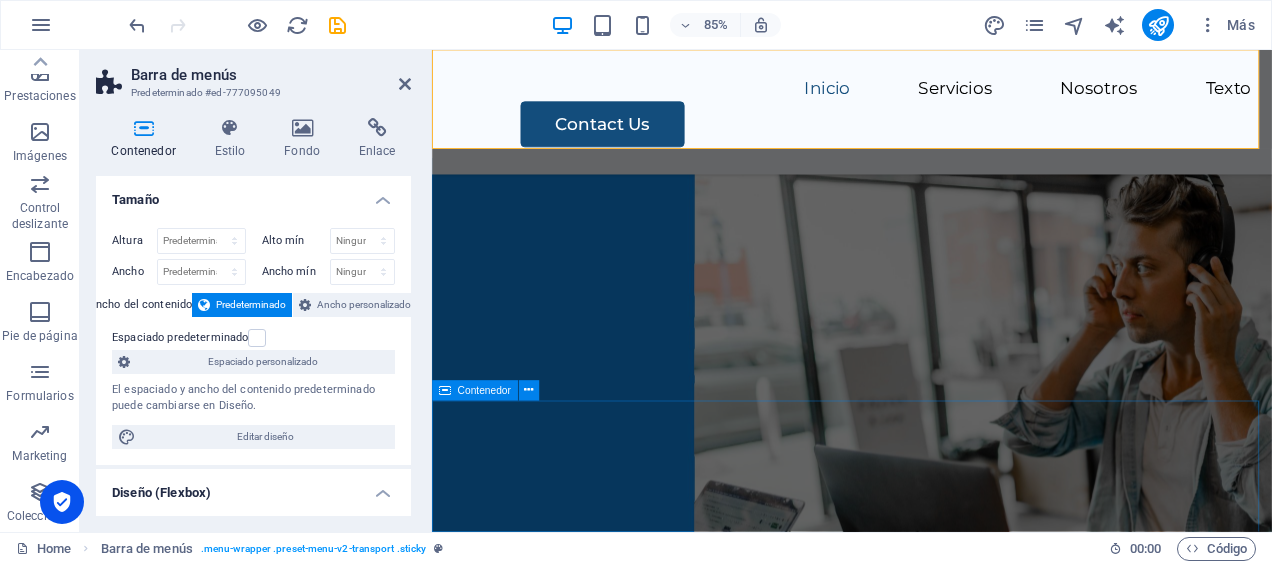 click on "Servicios Texto por completar." at bounding box center [926, 4242] 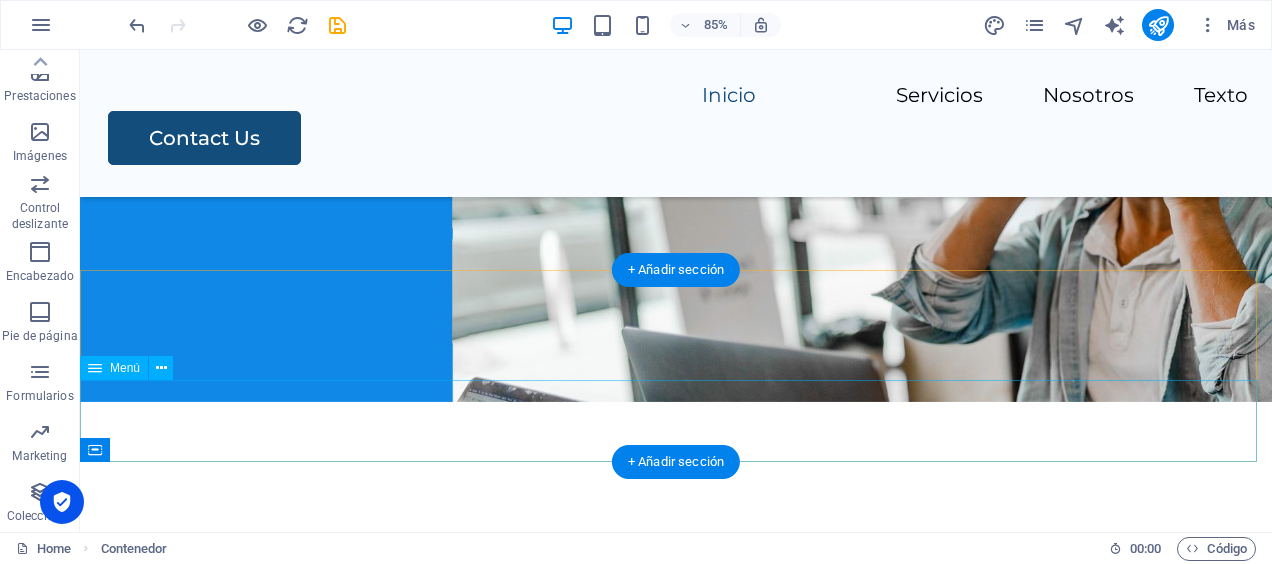 scroll, scrollTop: 2627, scrollLeft: 0, axis: vertical 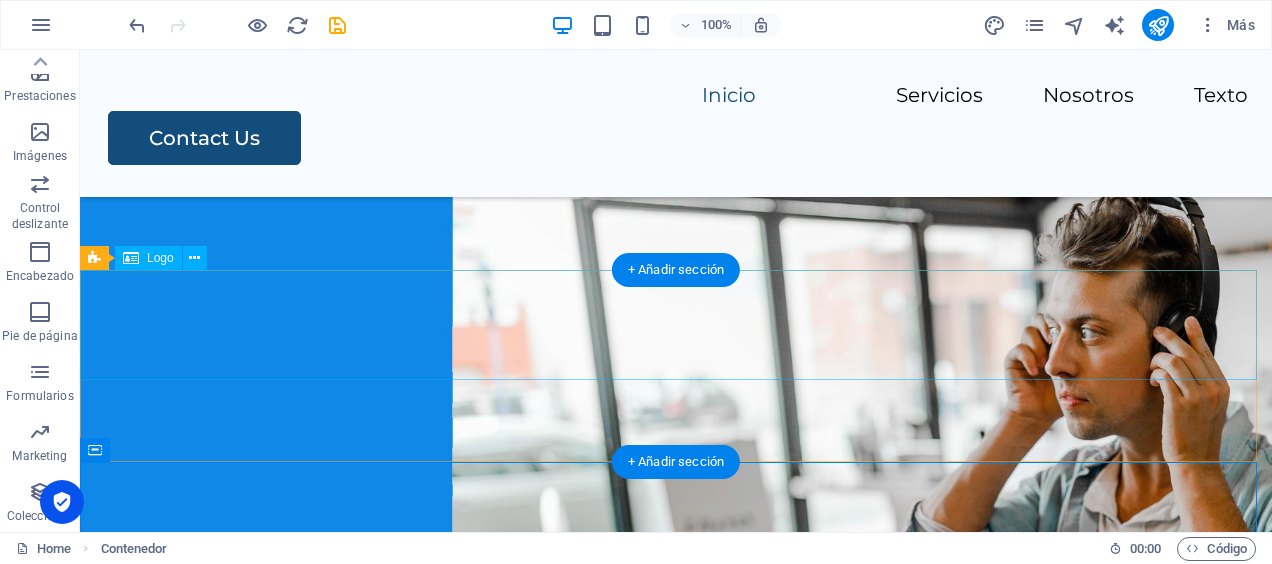 click at bounding box center (676, 3736) 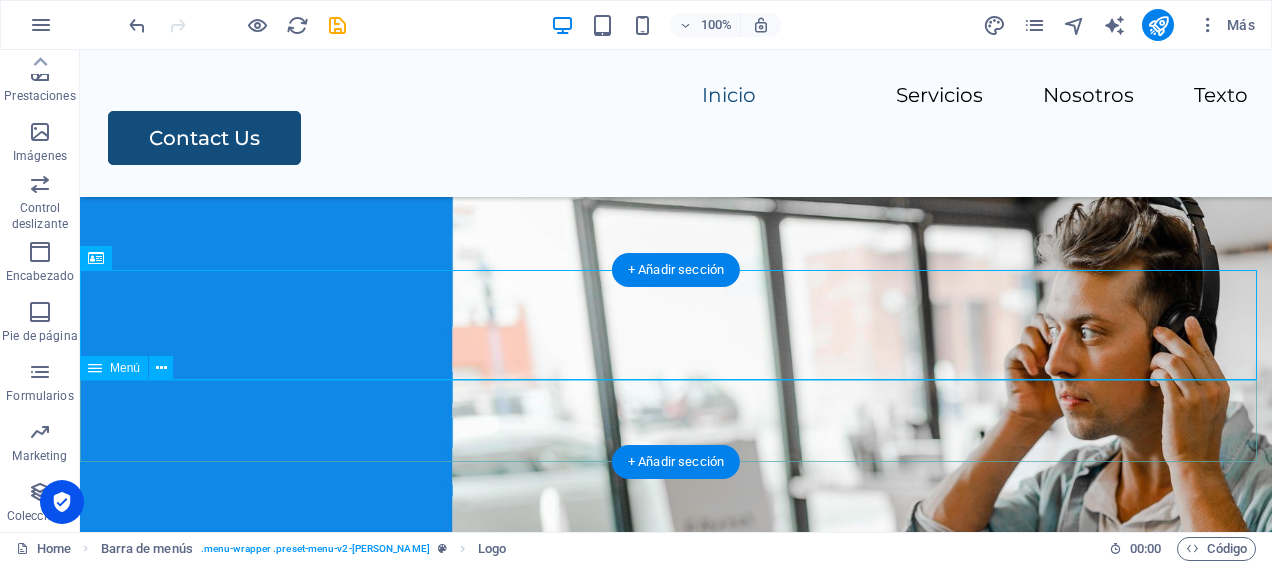 click on "Home About Service Contact" at bounding box center (676, 3832) 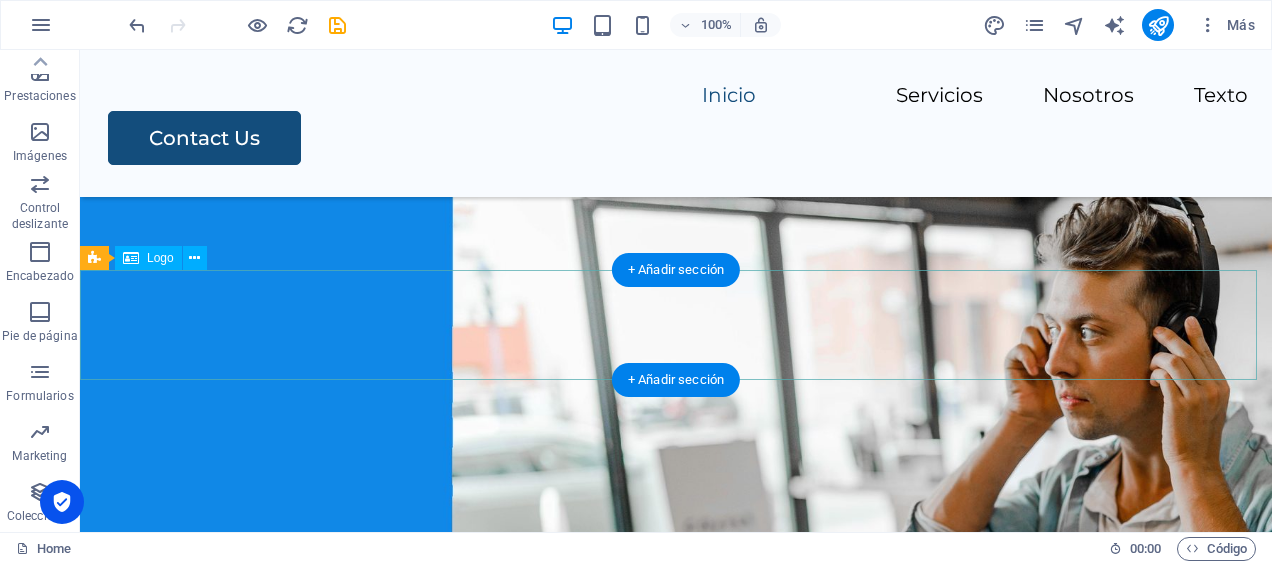 click at bounding box center (676, 3736) 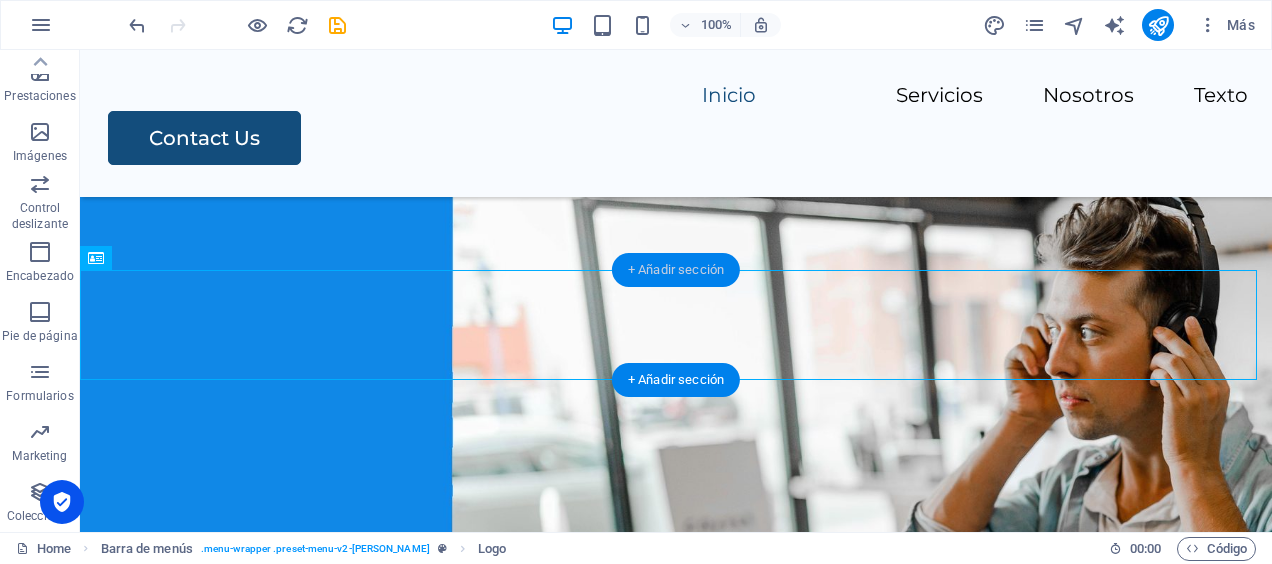 click on "+ Añadir sección" at bounding box center (676, 270) 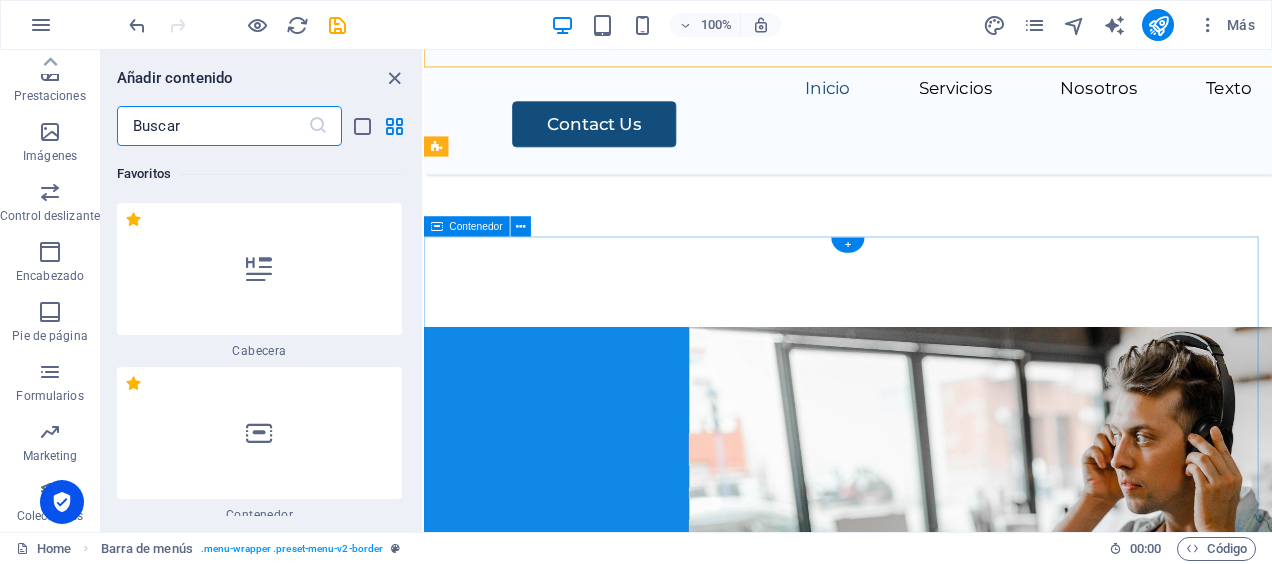 scroll, scrollTop: 2826, scrollLeft: 0, axis: vertical 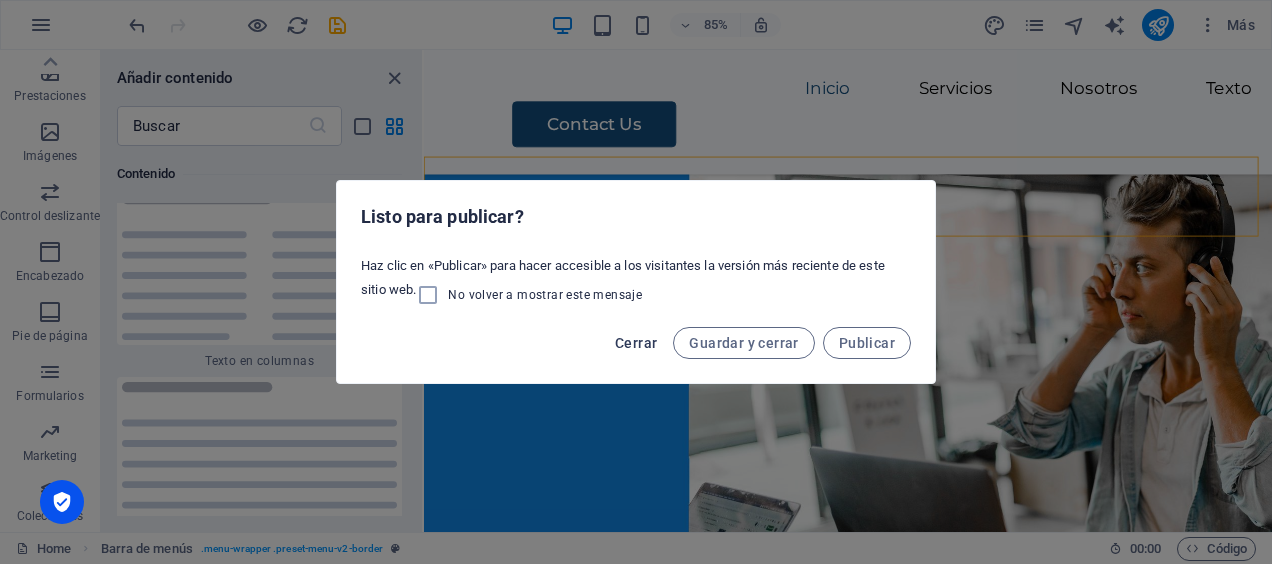 click on "Cerrar" at bounding box center [636, 343] 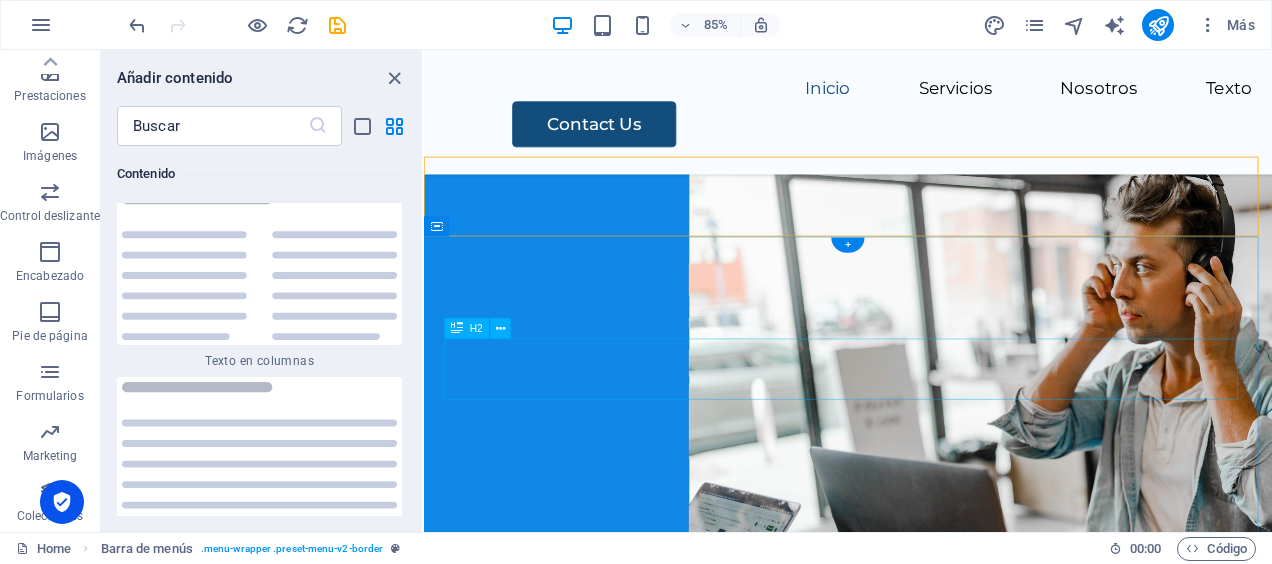 drag, startPoint x: 1268, startPoint y: 299, endPoint x: 929, endPoint y: 423, distance: 360.96677 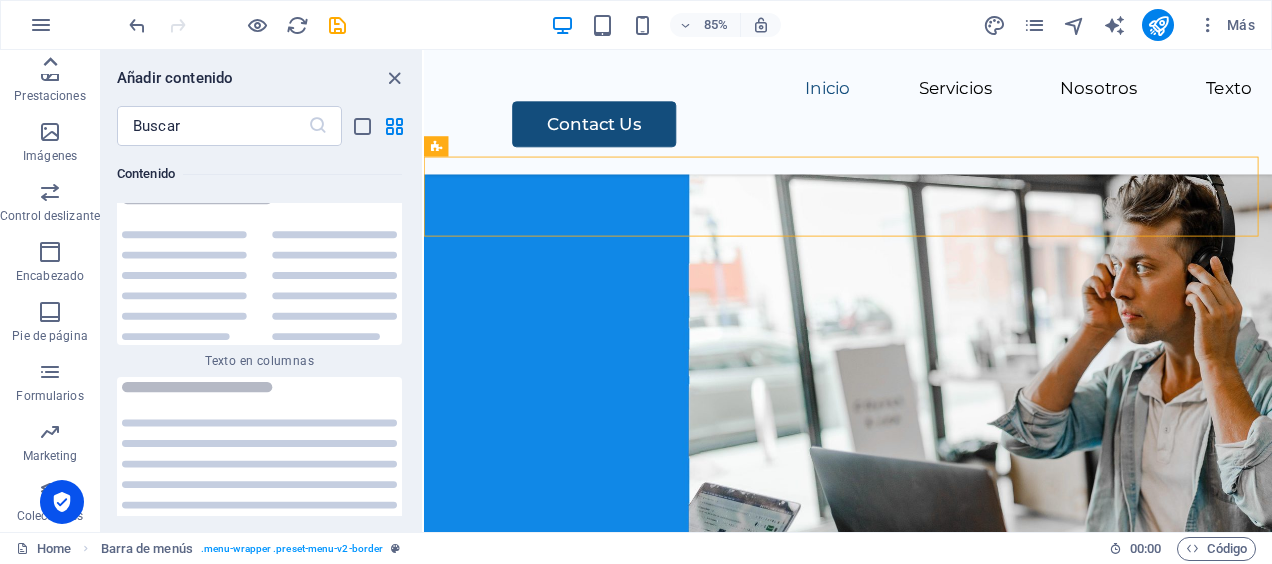 click at bounding box center [50, 62] 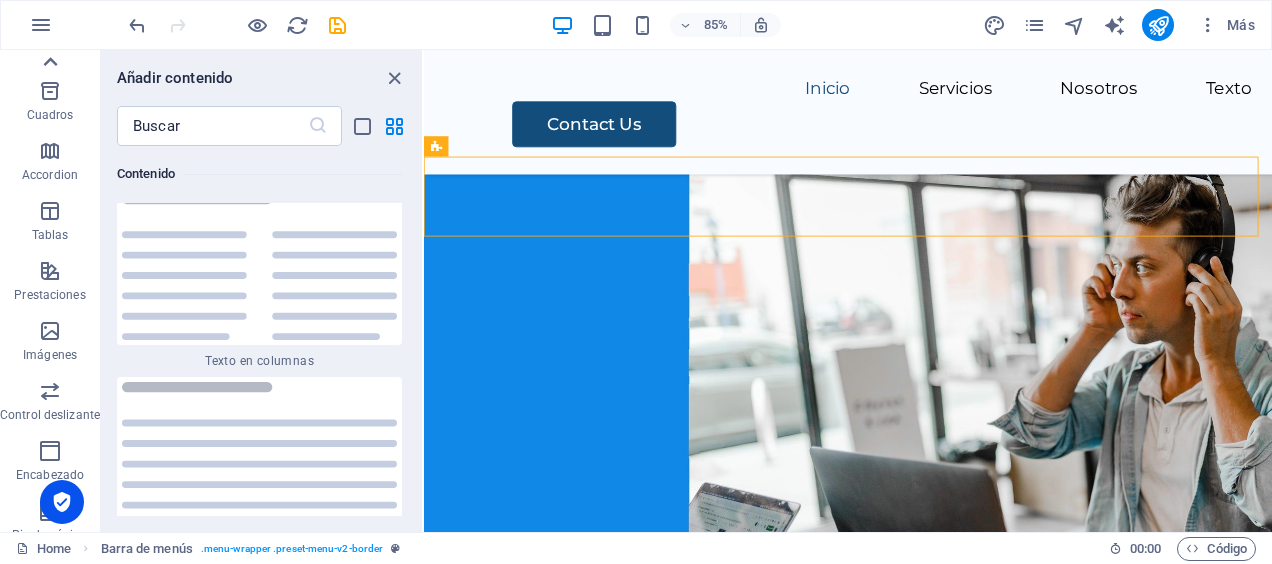 click at bounding box center [50, 62] 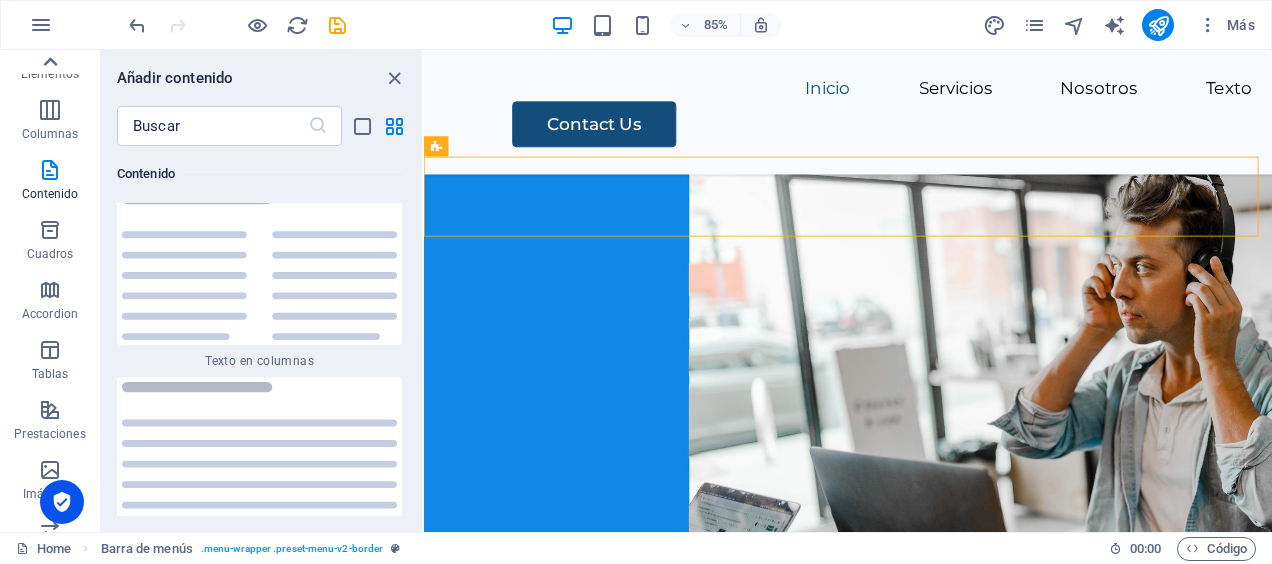 scroll, scrollTop: 0, scrollLeft: 0, axis: both 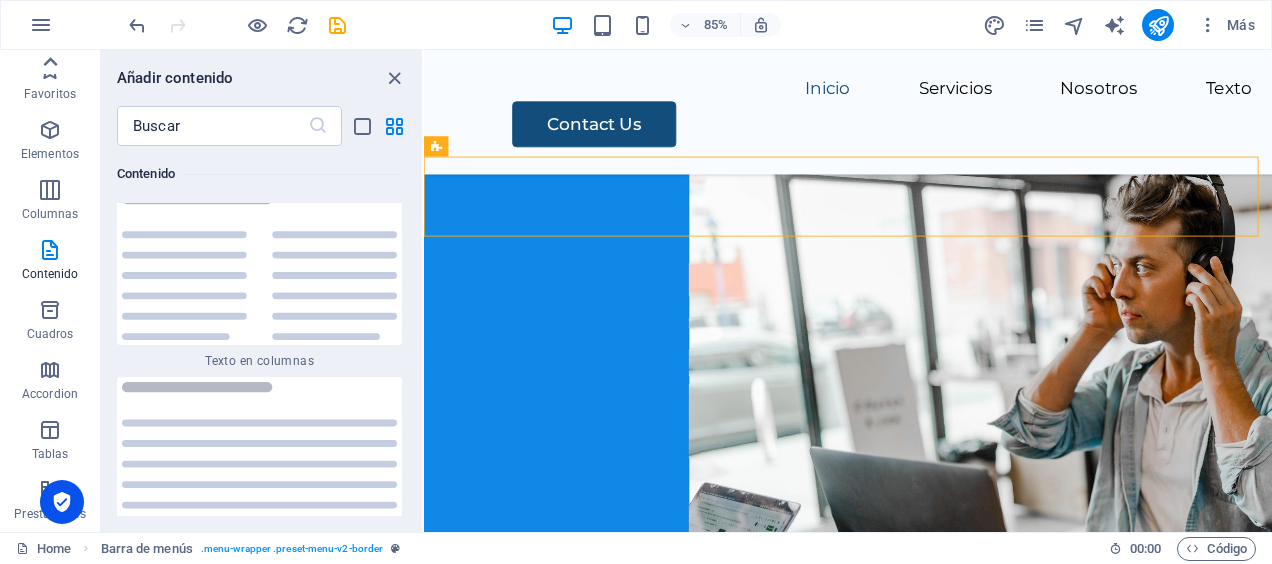 click at bounding box center (50, 62) 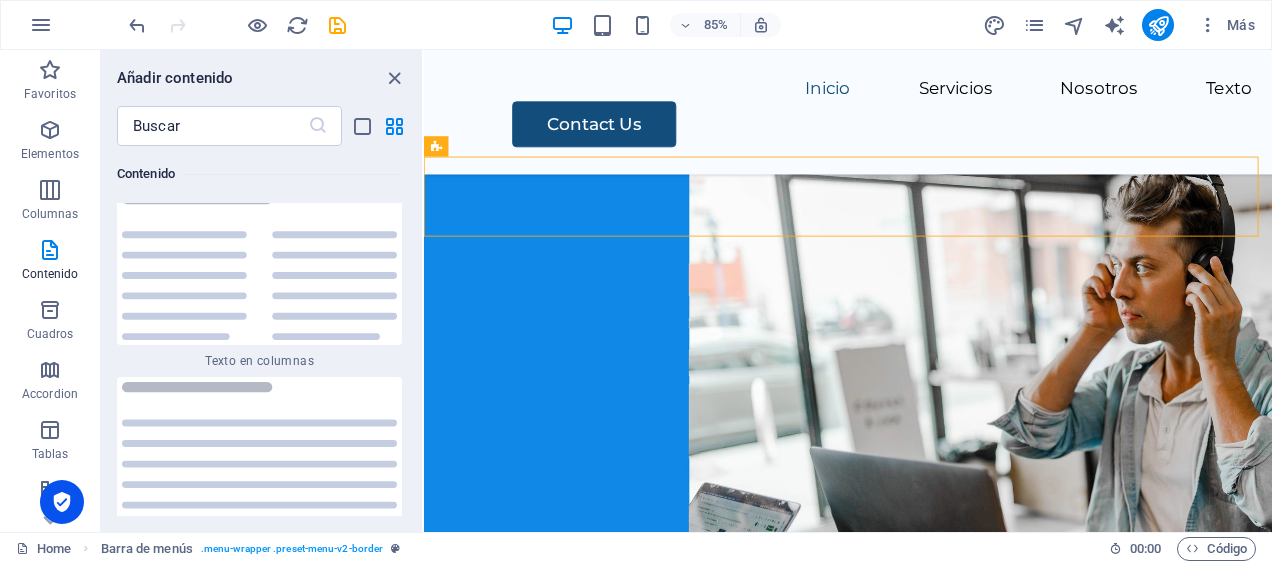 click on "Favoritos" at bounding box center (50, 82) 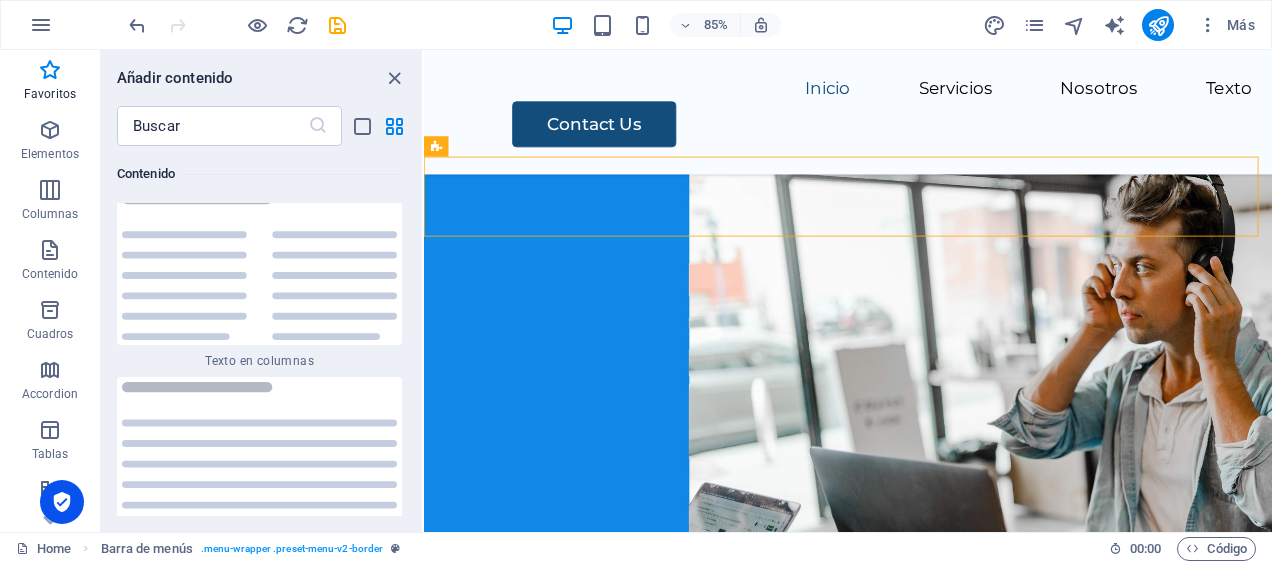 click on "Favoritos" at bounding box center (50, 82) 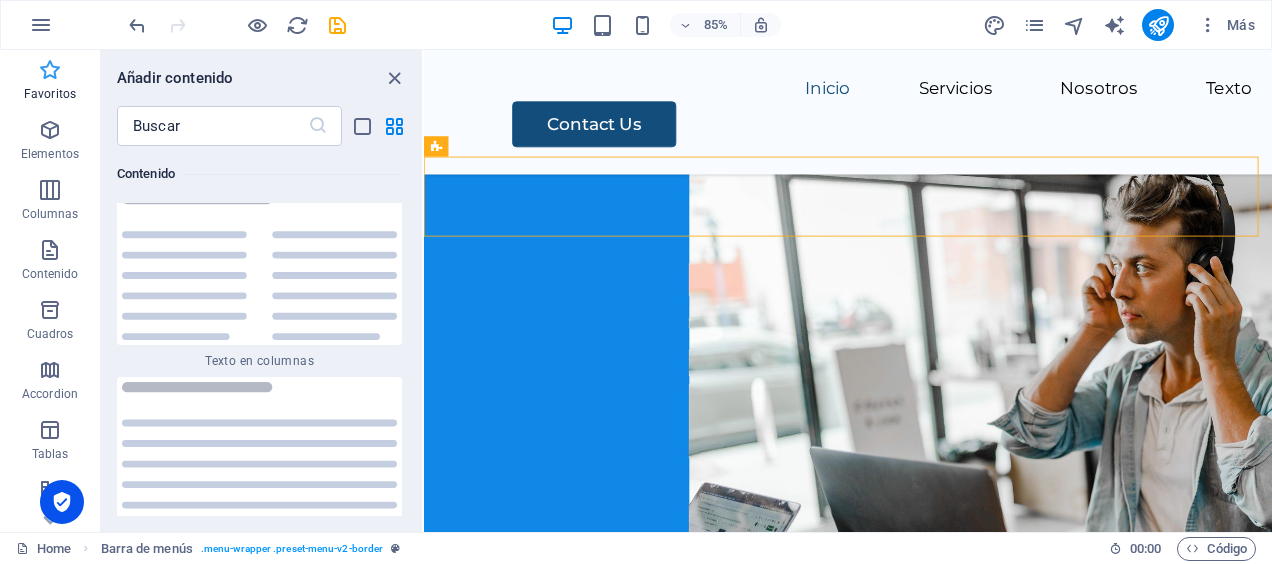 drag, startPoint x: 86, startPoint y: 60, endPoint x: 48, endPoint y: 79, distance: 42.48529 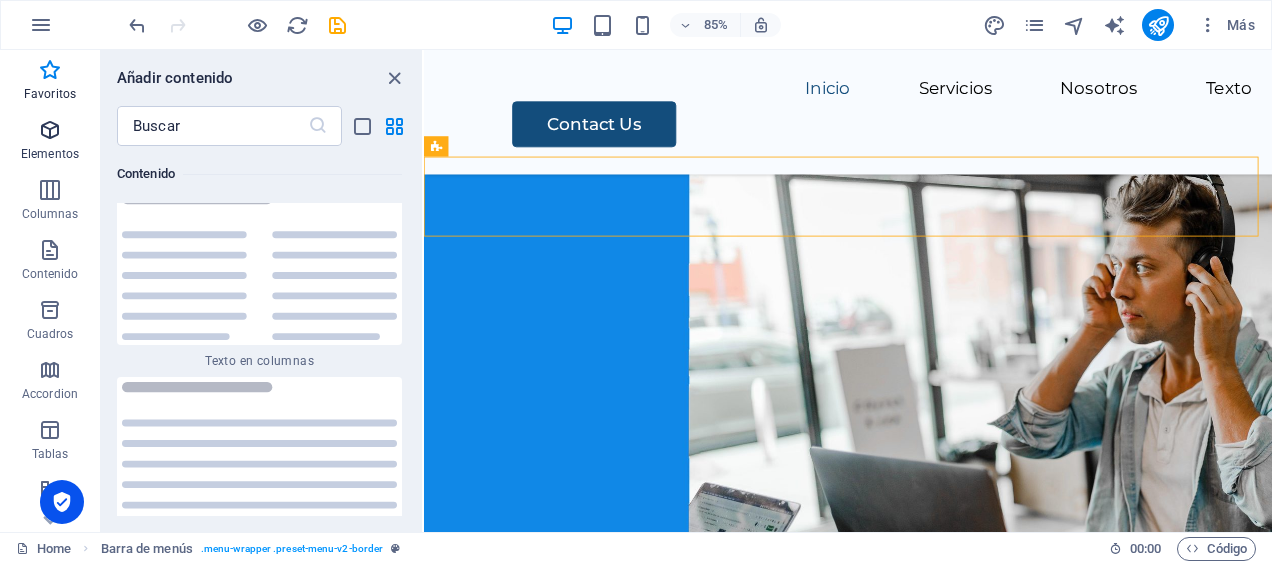 click on "Elementos" at bounding box center (50, 154) 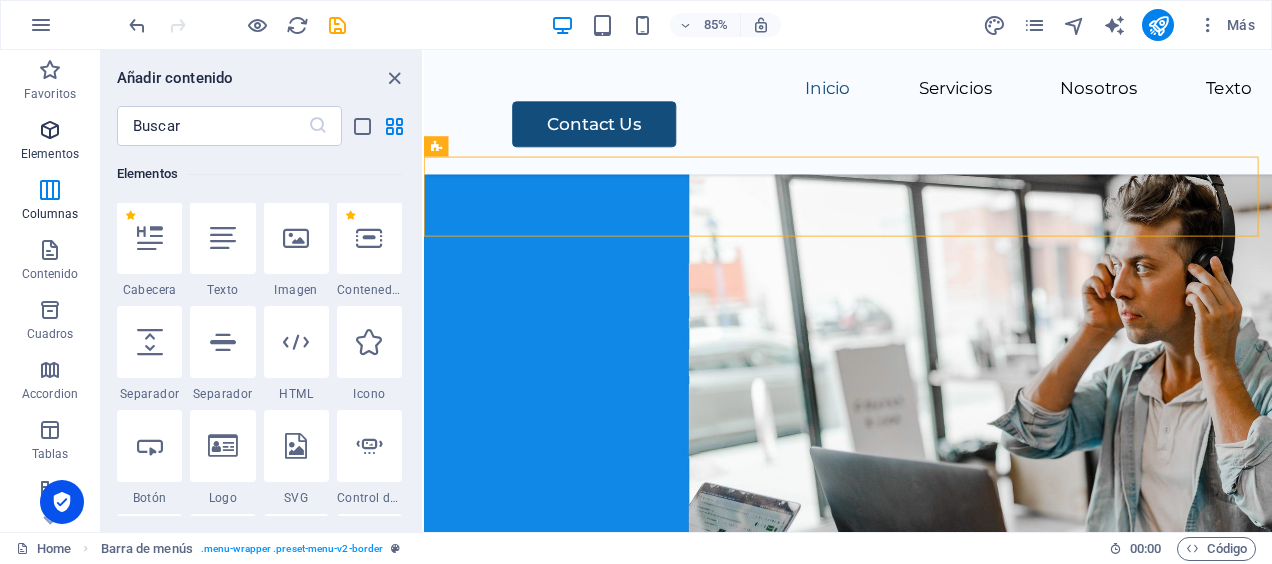scroll, scrollTop: 377, scrollLeft: 0, axis: vertical 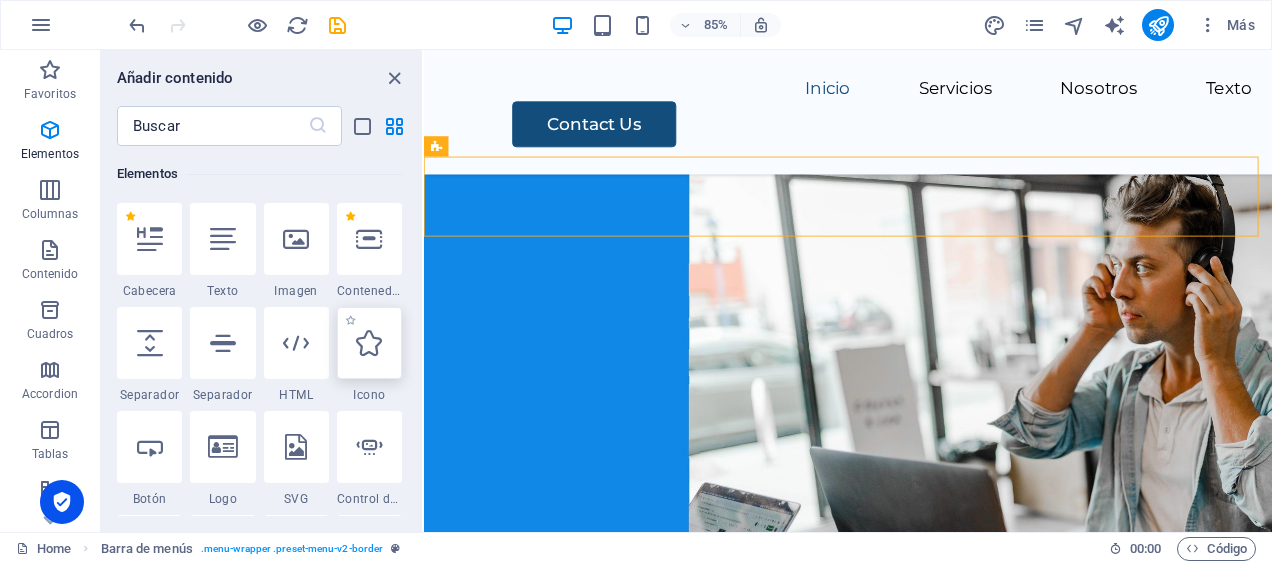 click at bounding box center (369, 343) 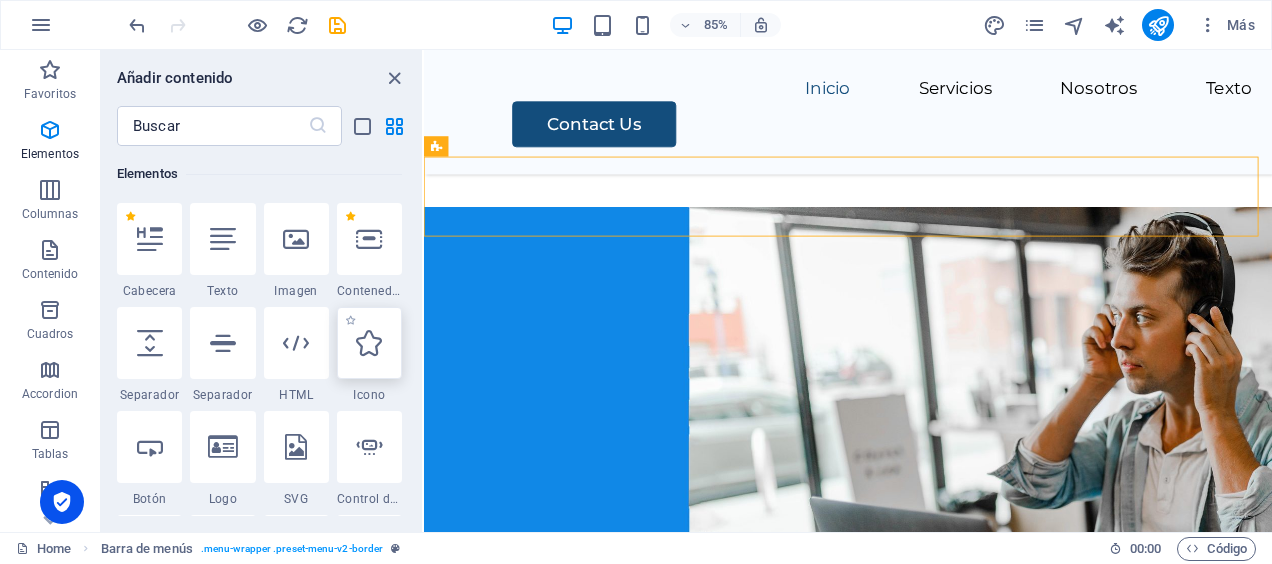 select on "xMidYMid" 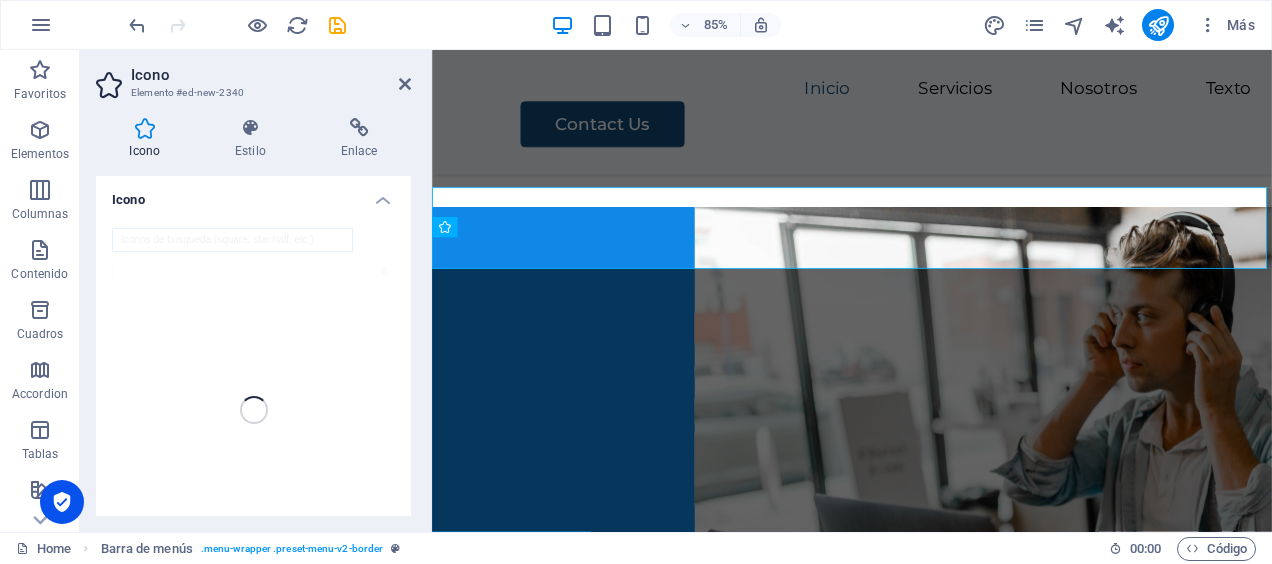 scroll, scrollTop: 2884, scrollLeft: 0, axis: vertical 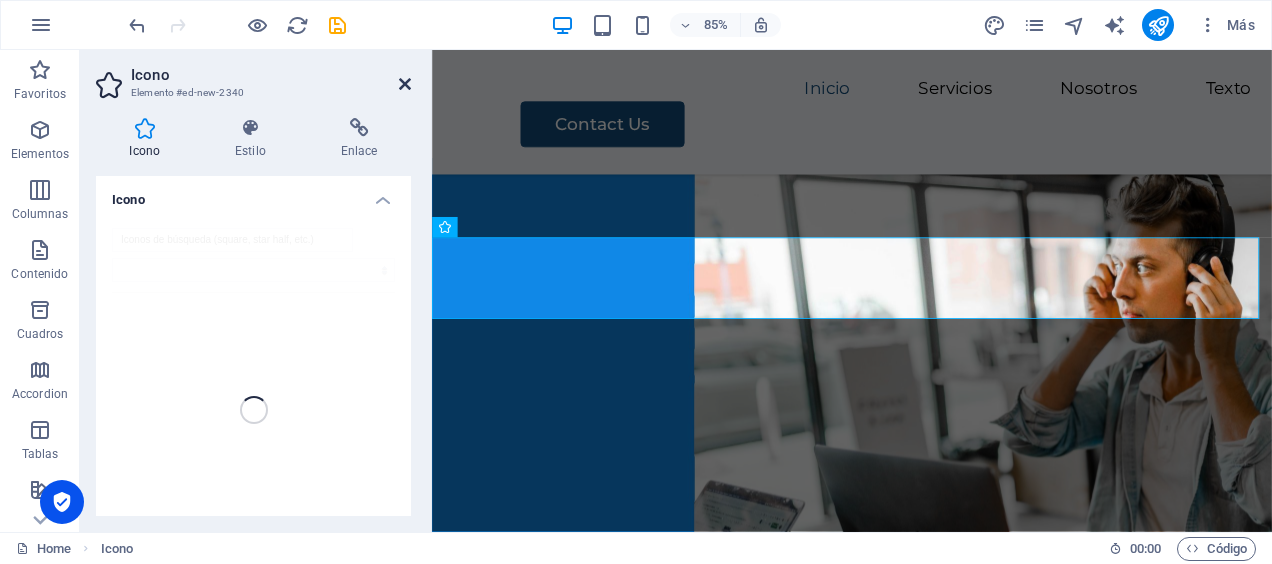 click at bounding box center [405, 84] 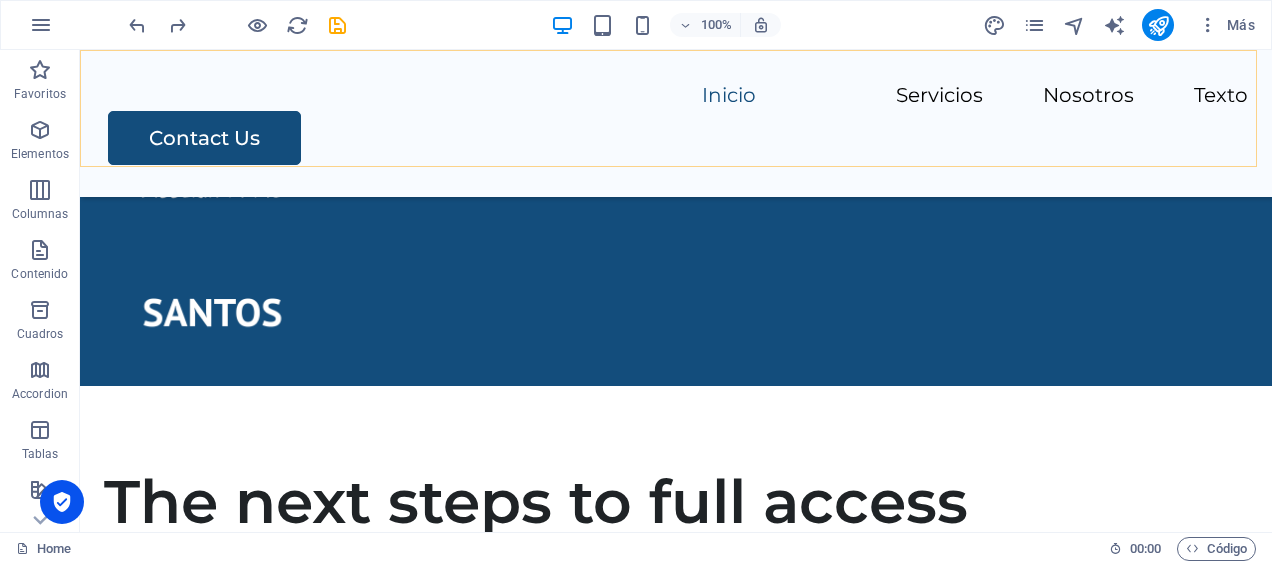 scroll, scrollTop: 640, scrollLeft: 0, axis: vertical 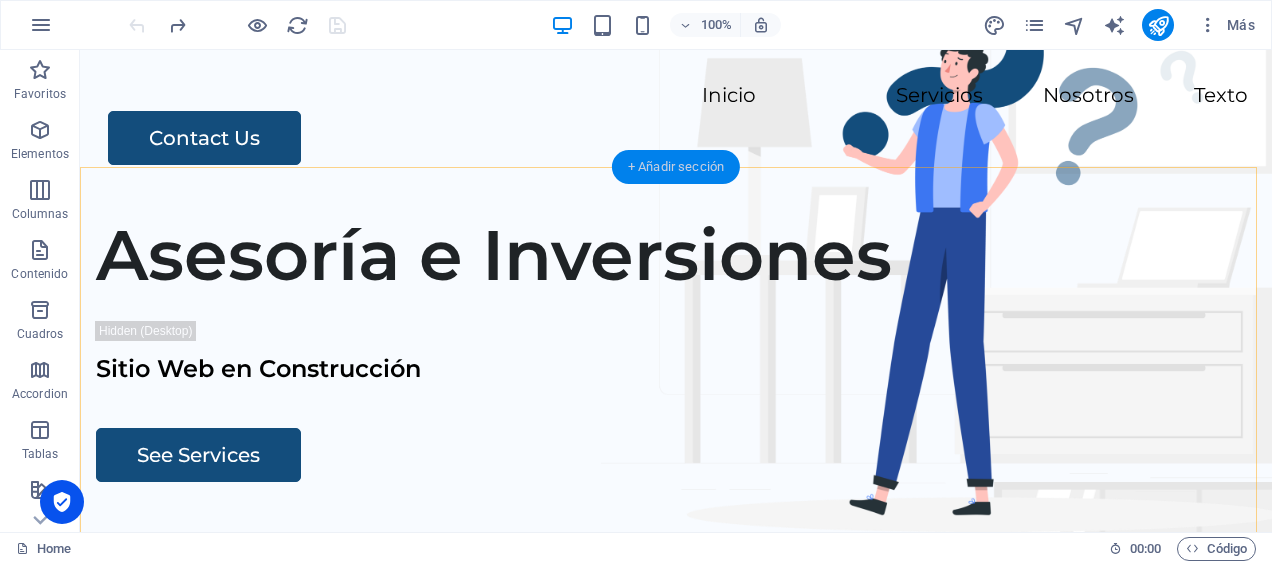 click on "+ Añadir sección" at bounding box center [676, 167] 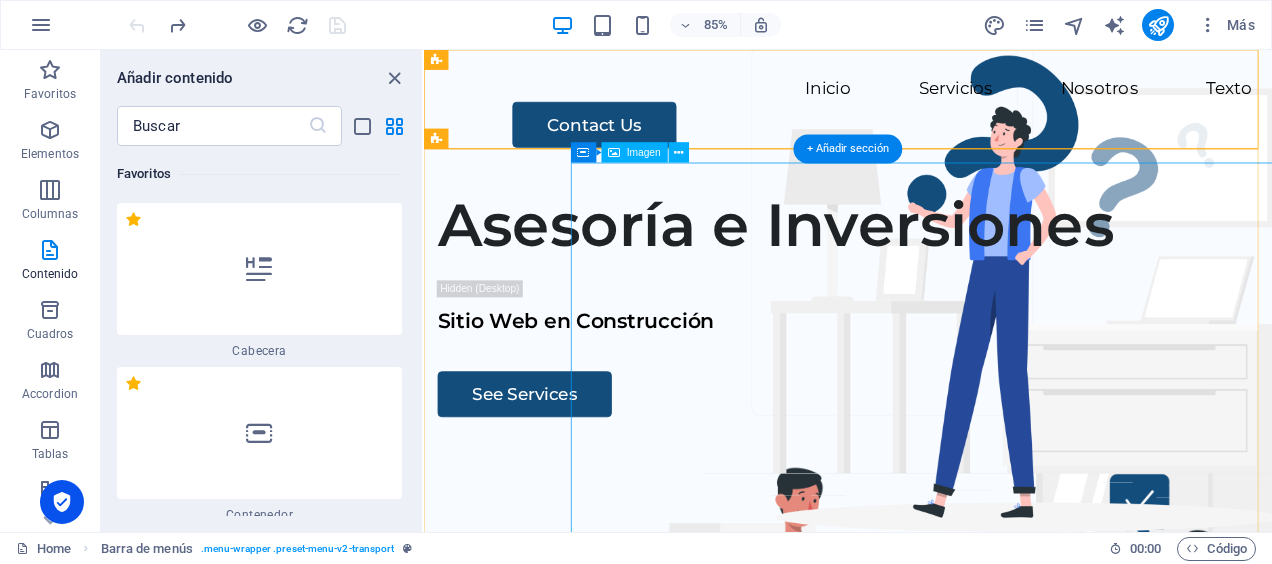click at bounding box center (1087, 817) 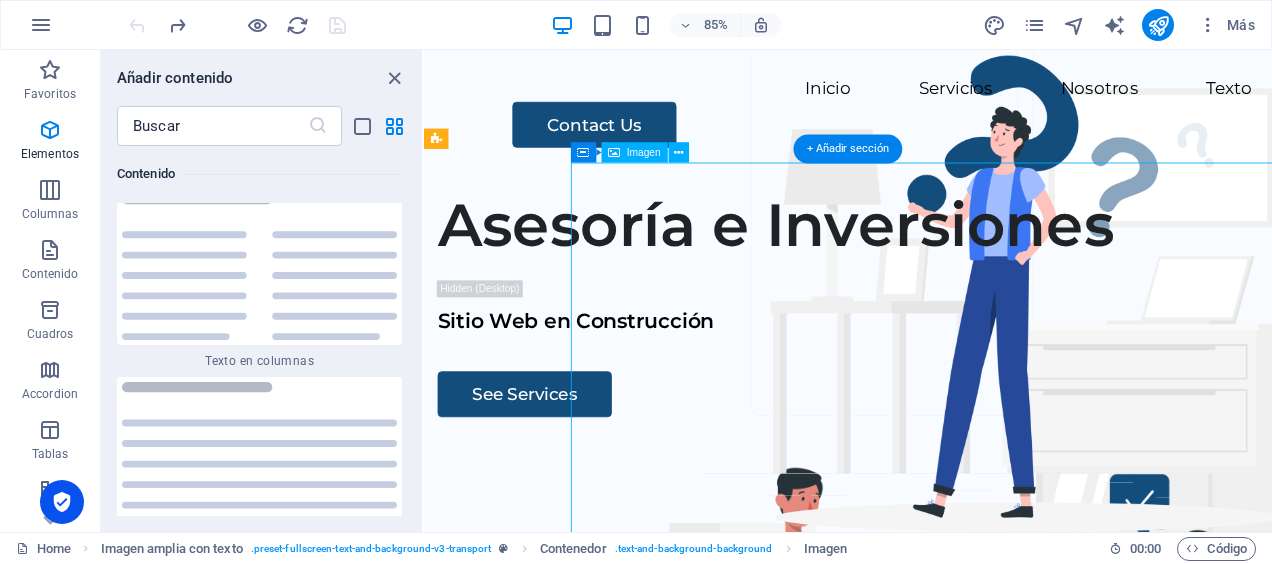scroll, scrollTop: 6799, scrollLeft: 0, axis: vertical 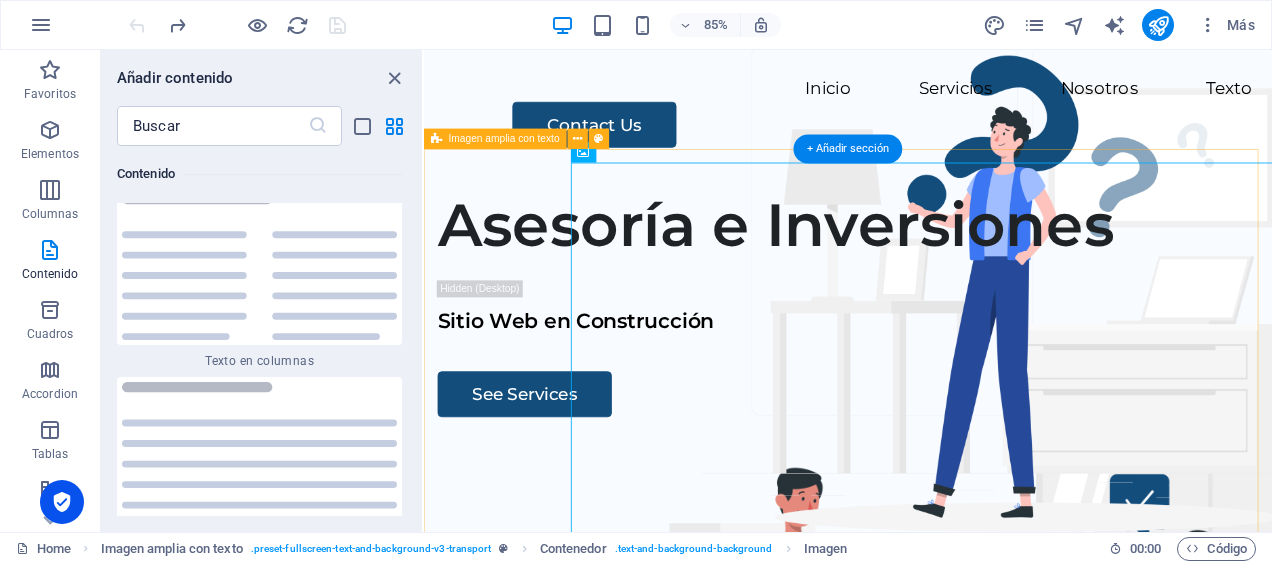 click on "Asesoría e Inversiones Texto Sitio Web en Construcción See Services" at bounding box center [923, 580] 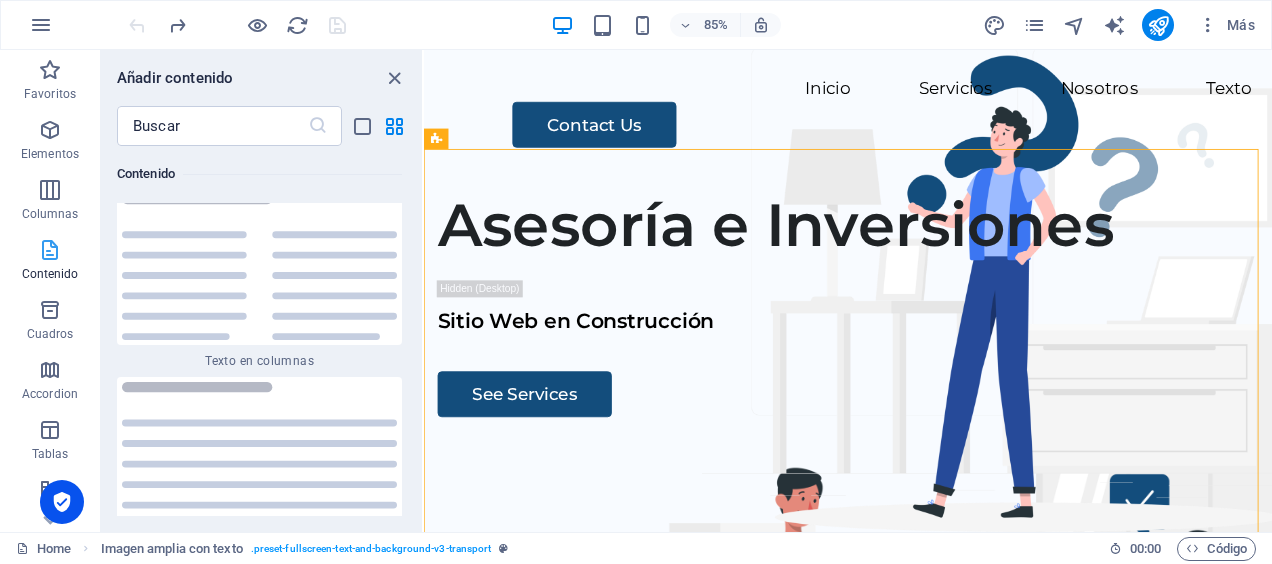 click on "Contenido" at bounding box center (50, 262) 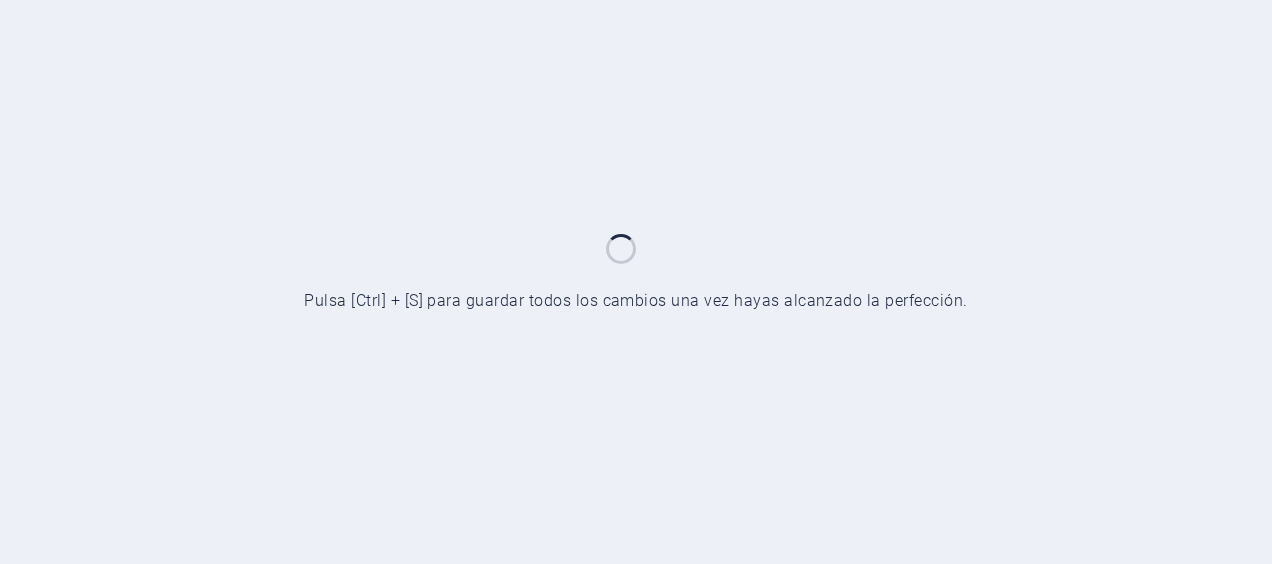 scroll, scrollTop: 0, scrollLeft: 0, axis: both 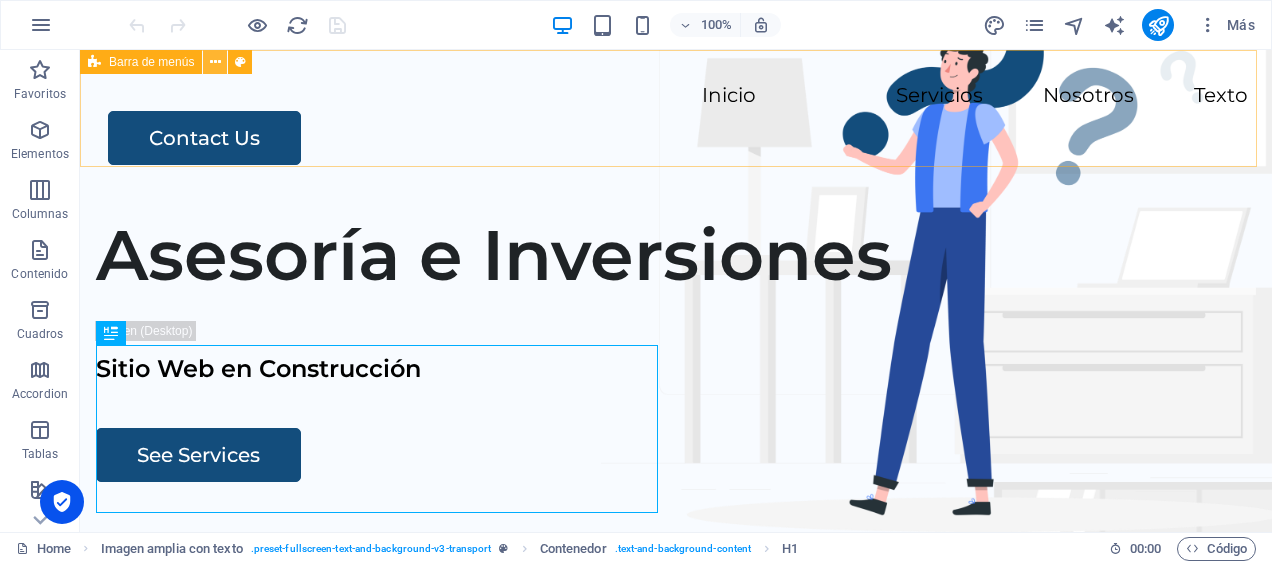 click at bounding box center [215, 62] 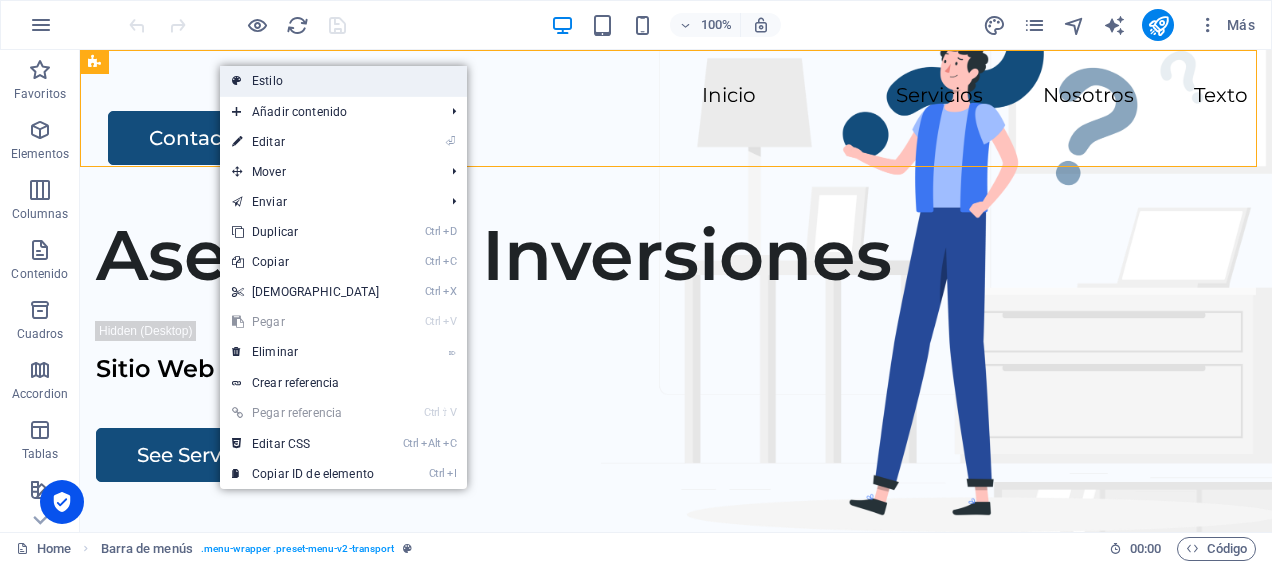 click on "Estilo" at bounding box center [343, 81] 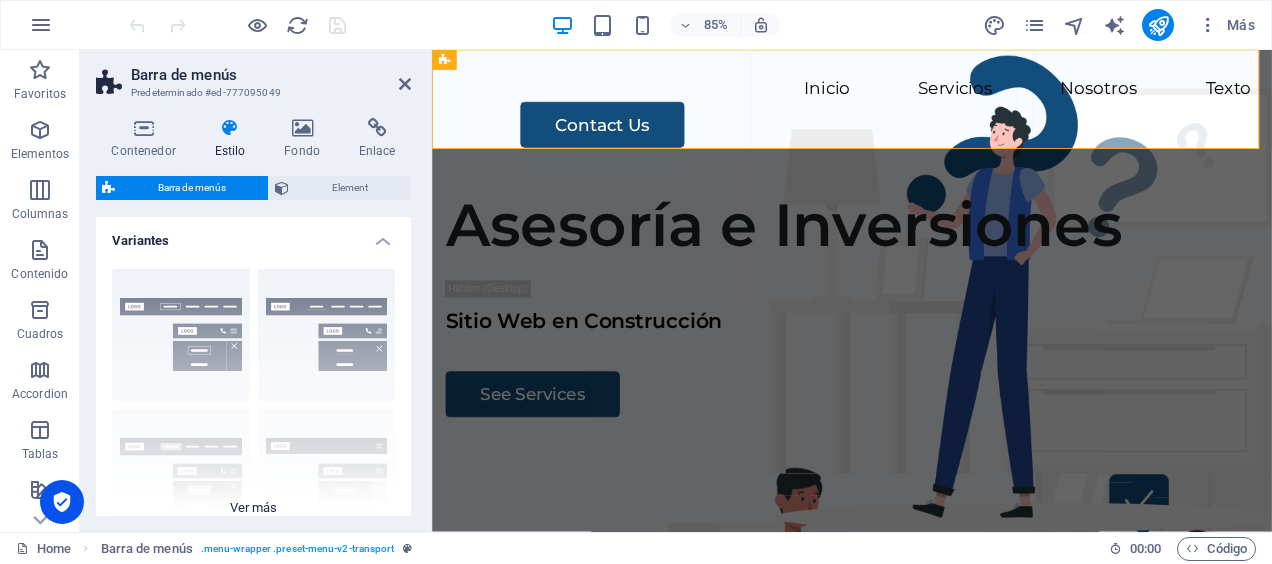 click on "Borde Centrado Predeterminado Fijo Loki Desencadenador Ancho XXL" at bounding box center [253, 403] 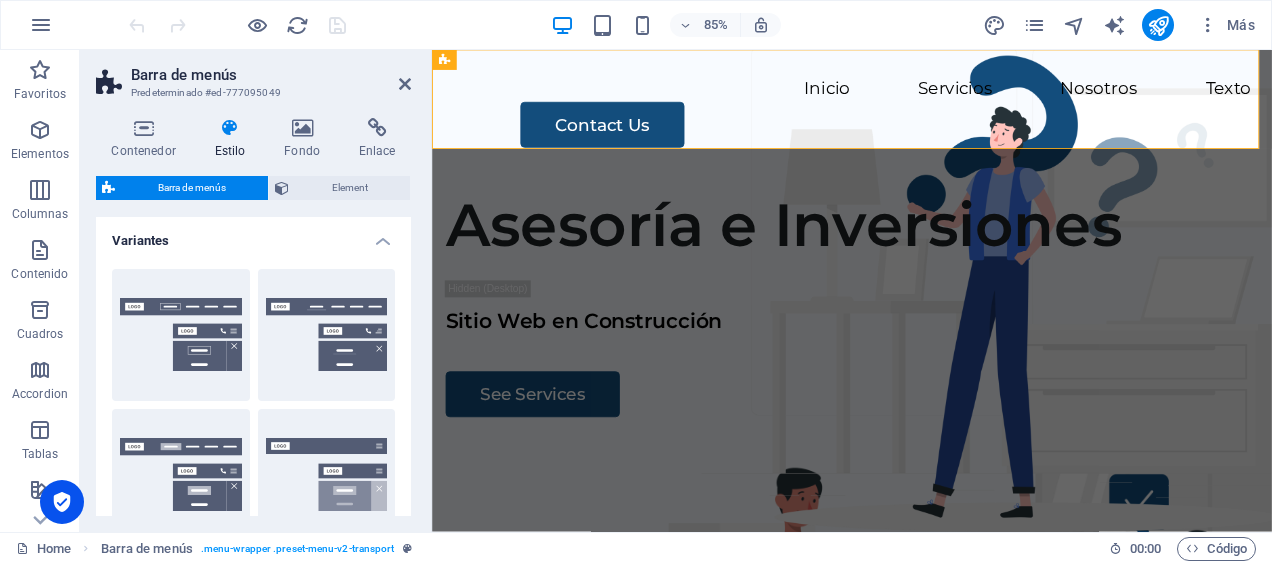 click on "Borde" at bounding box center [181, 335] 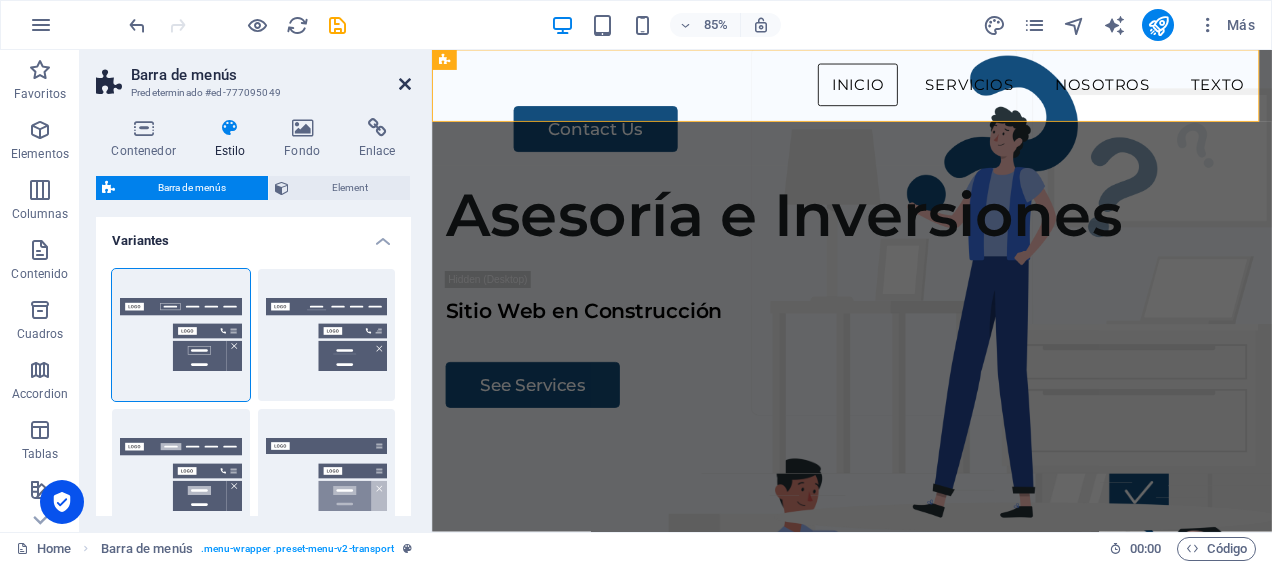 click at bounding box center [405, 84] 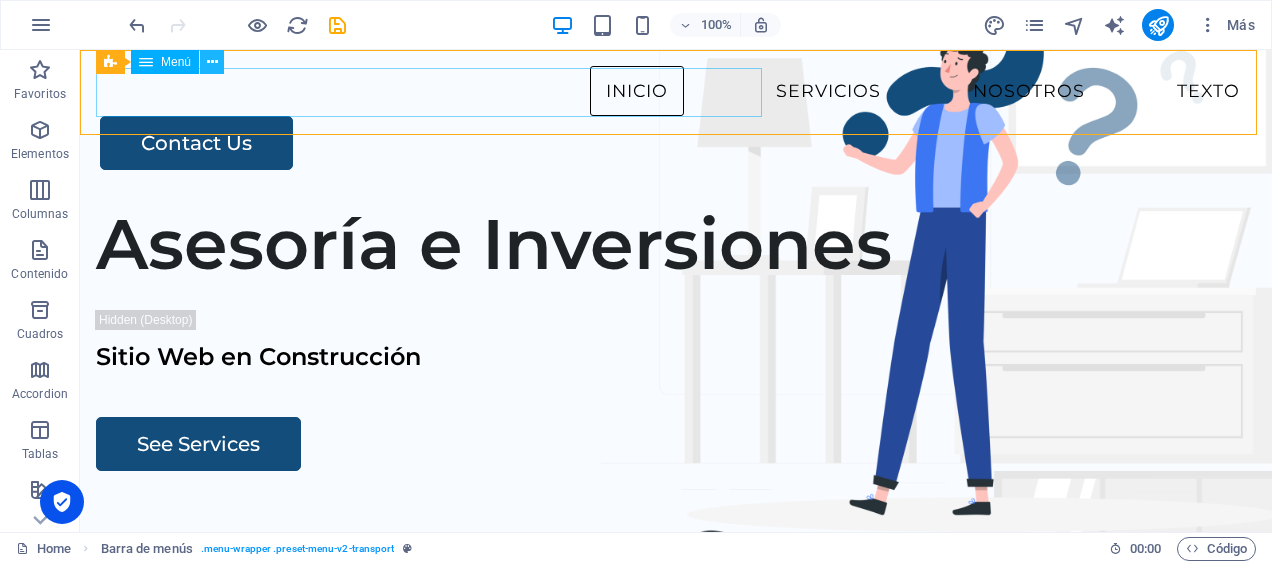 click at bounding box center [212, 62] 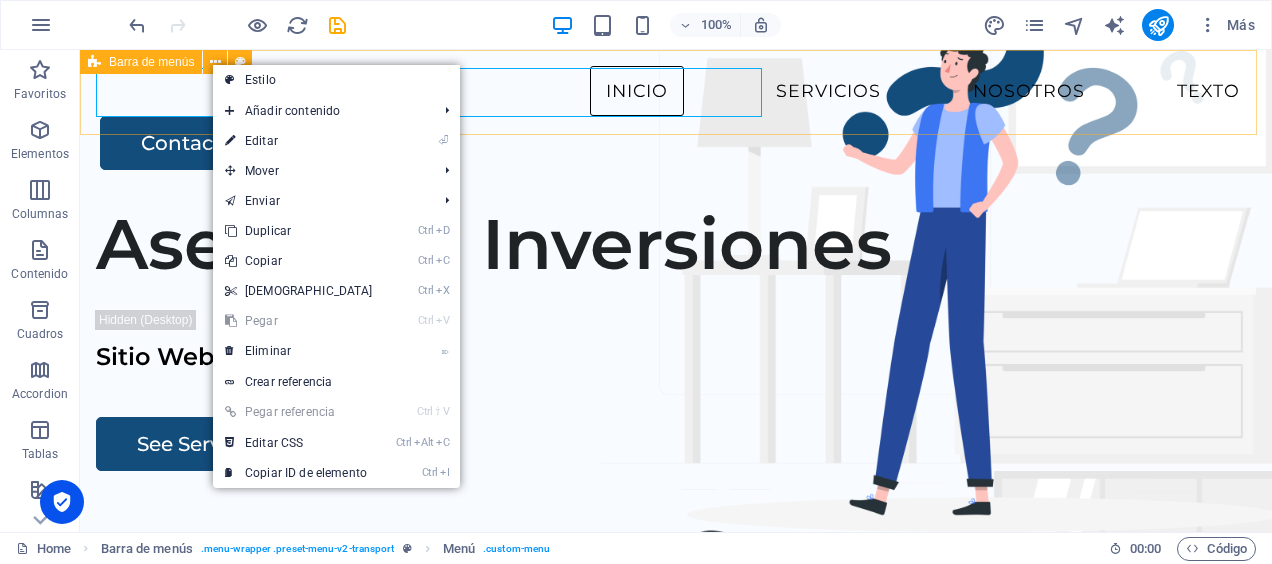 click at bounding box center [94, 62] 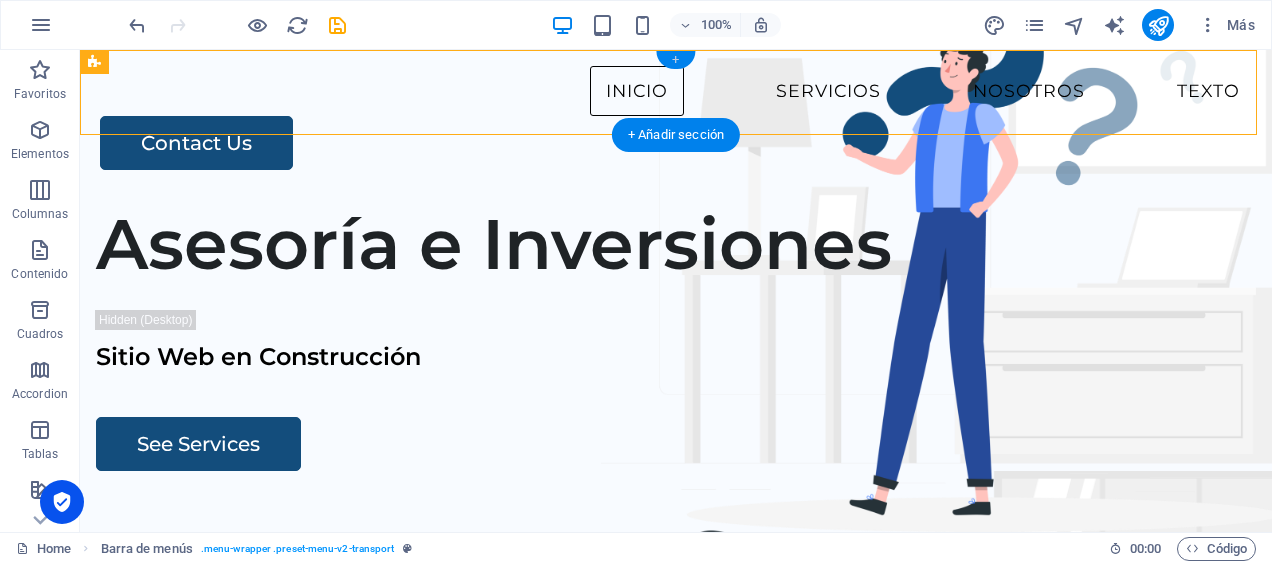 click on "+" at bounding box center [675, 60] 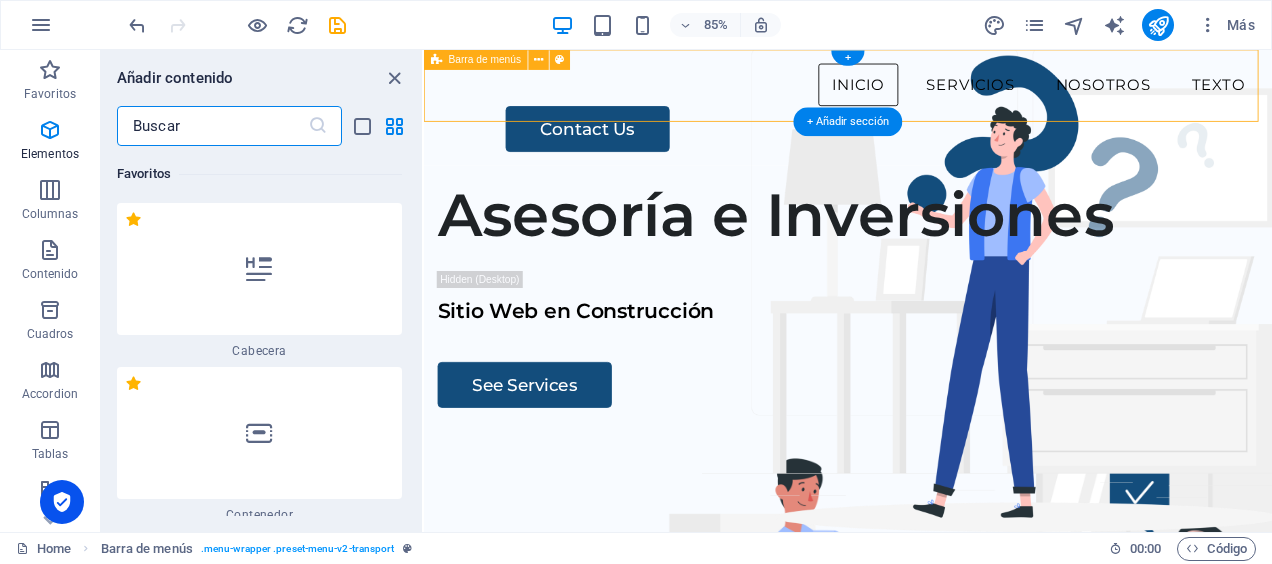 scroll, scrollTop: 6352, scrollLeft: 0, axis: vertical 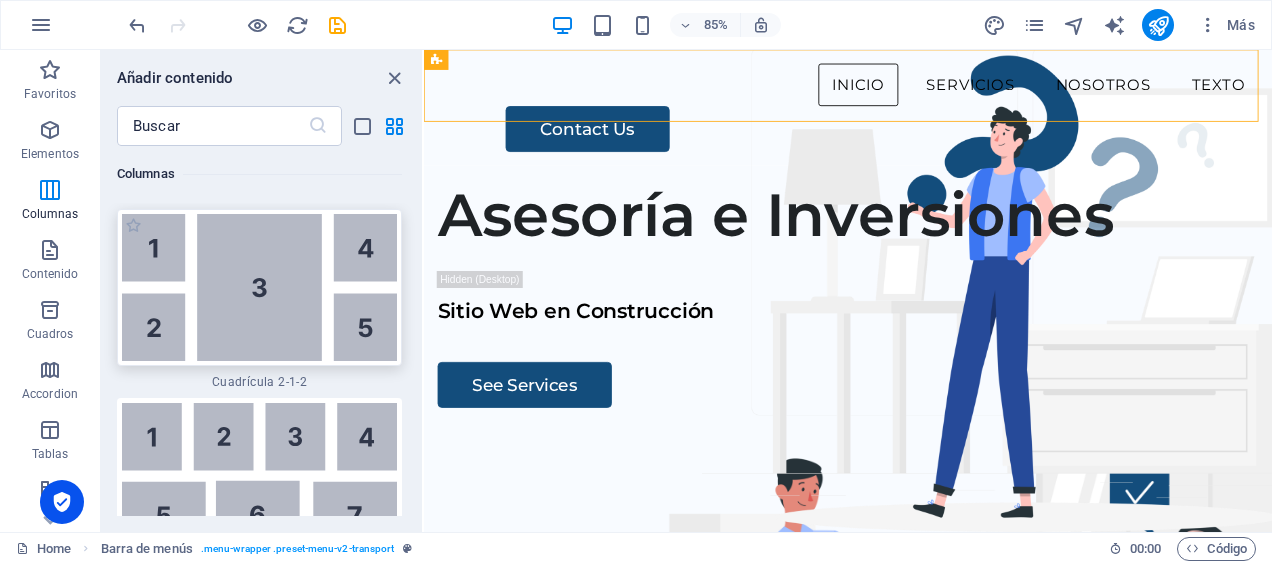 click at bounding box center (259, 287) 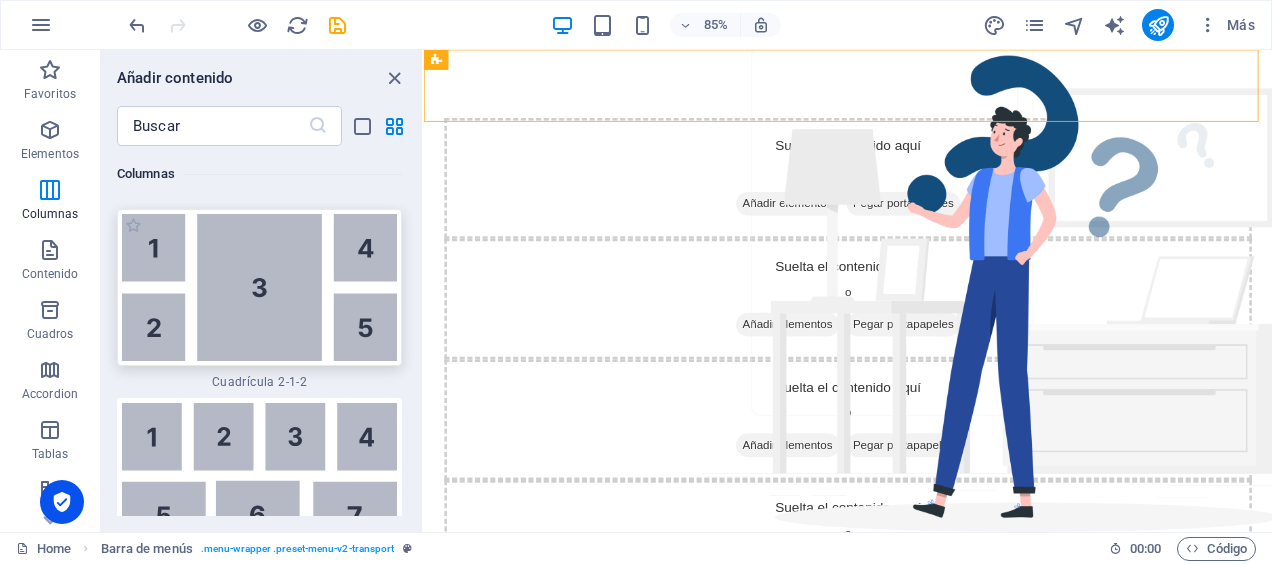select on "rem" 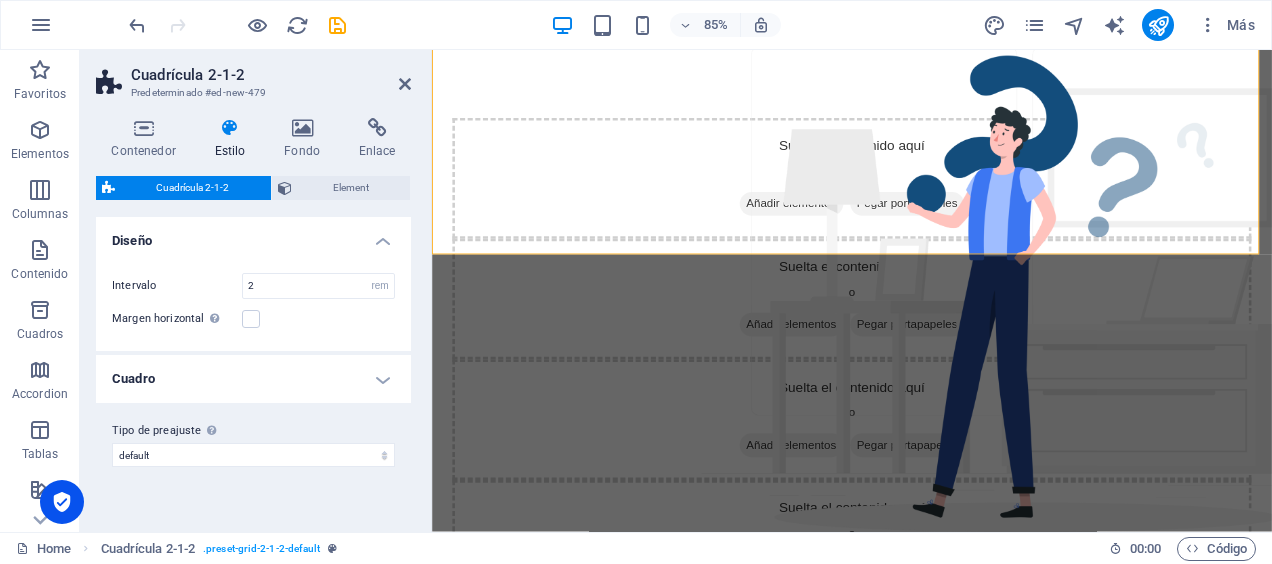 scroll, scrollTop: 626, scrollLeft: 0, axis: vertical 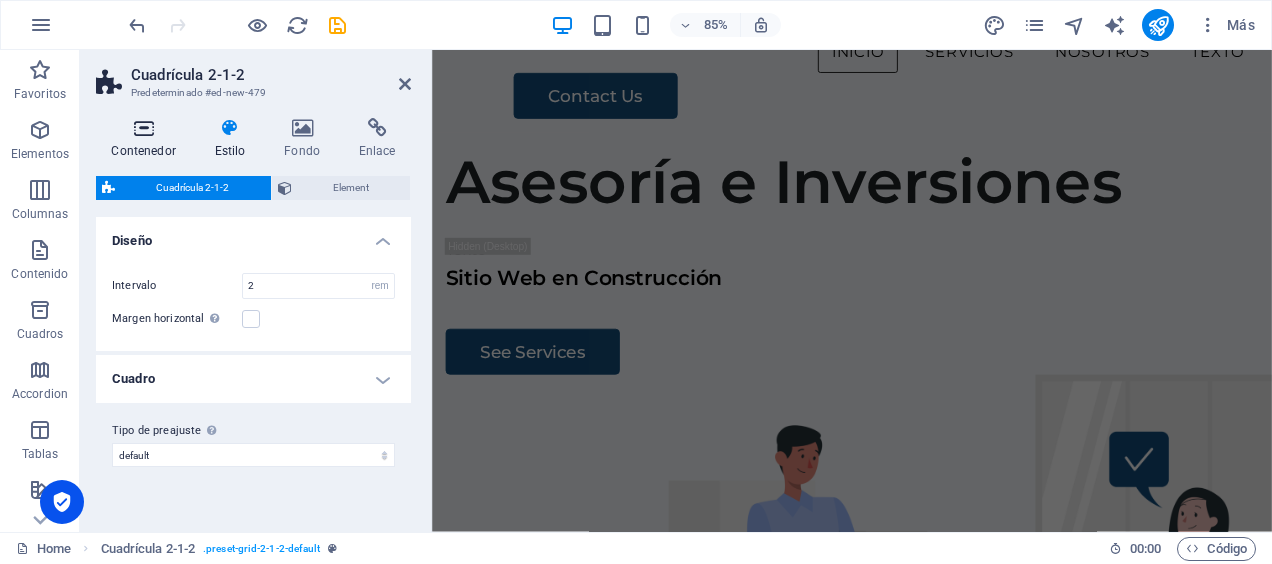 click at bounding box center (143, 128) 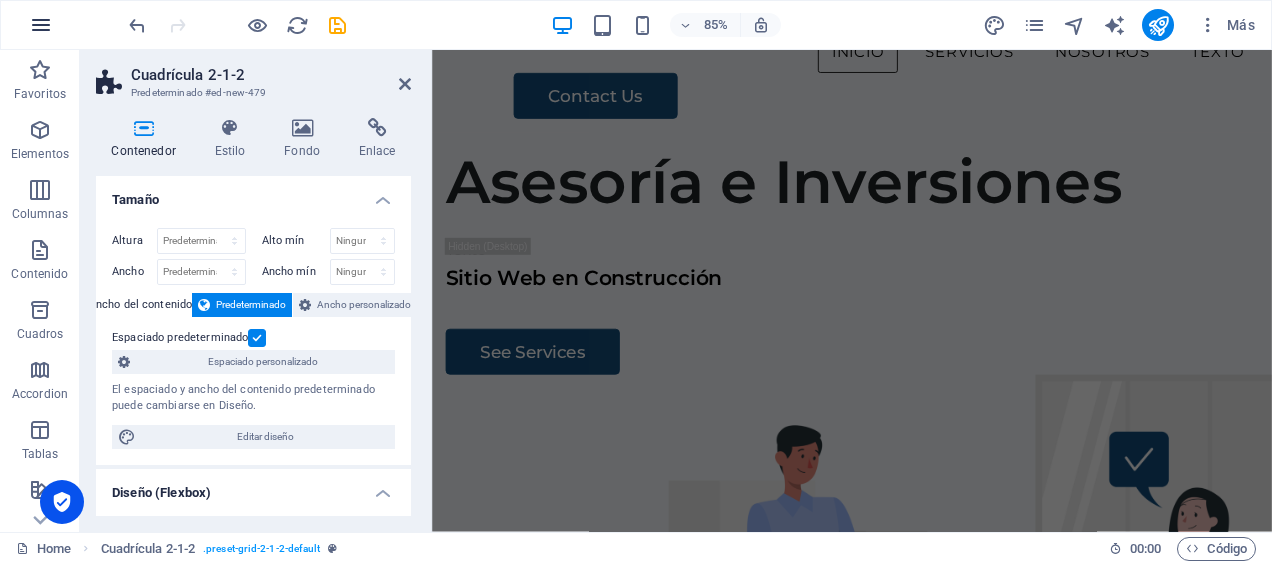 click at bounding box center [41, 25] 